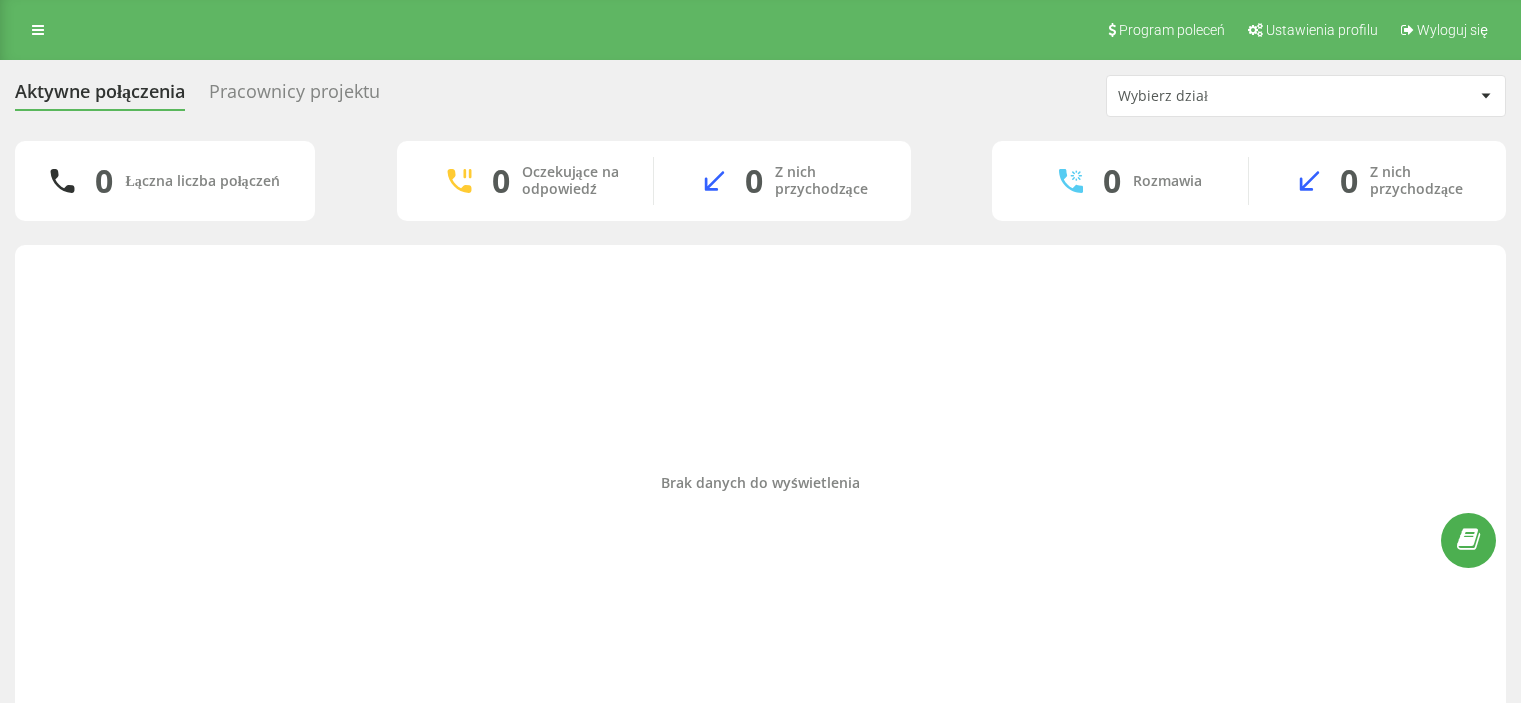 scroll, scrollTop: 0, scrollLeft: 0, axis: both 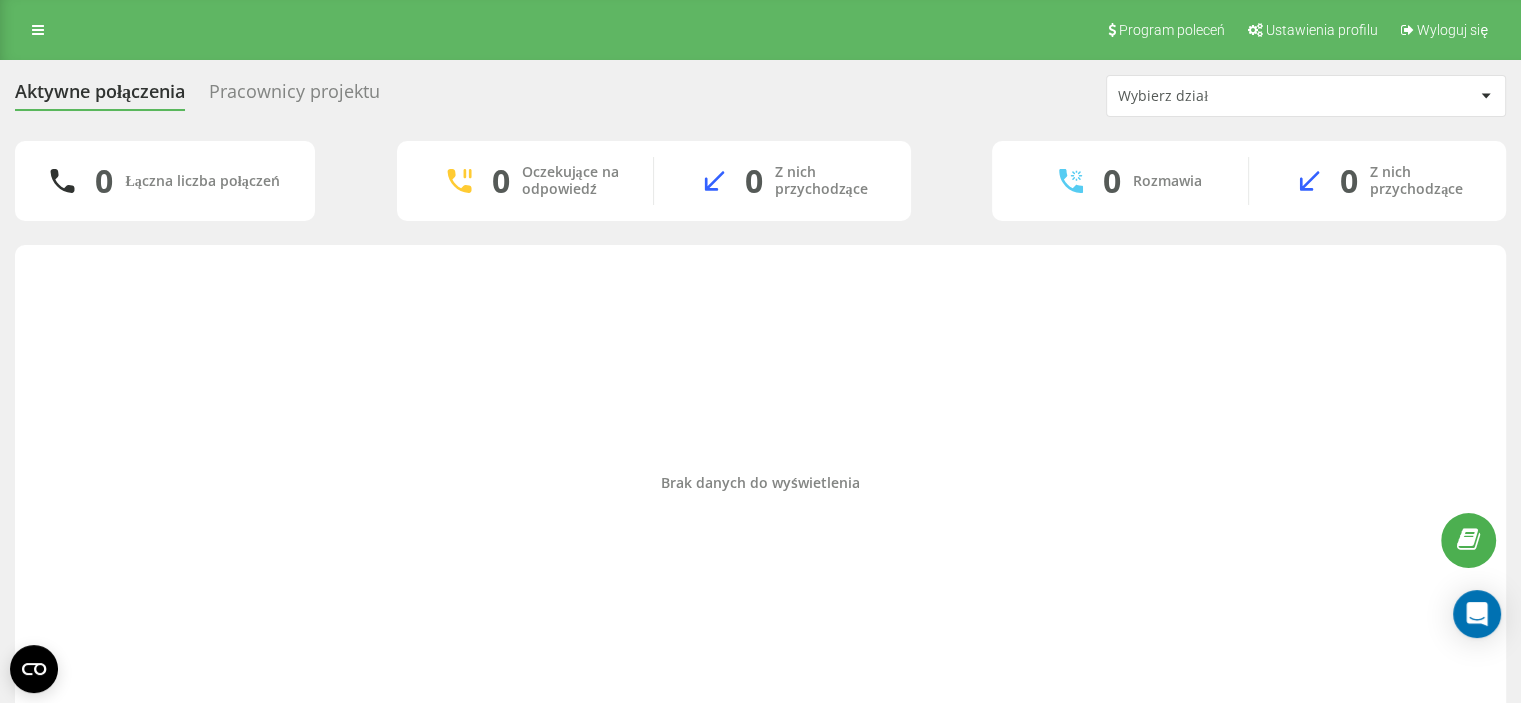 click on "Brak danych do wyświetlenia" at bounding box center [760, 483] 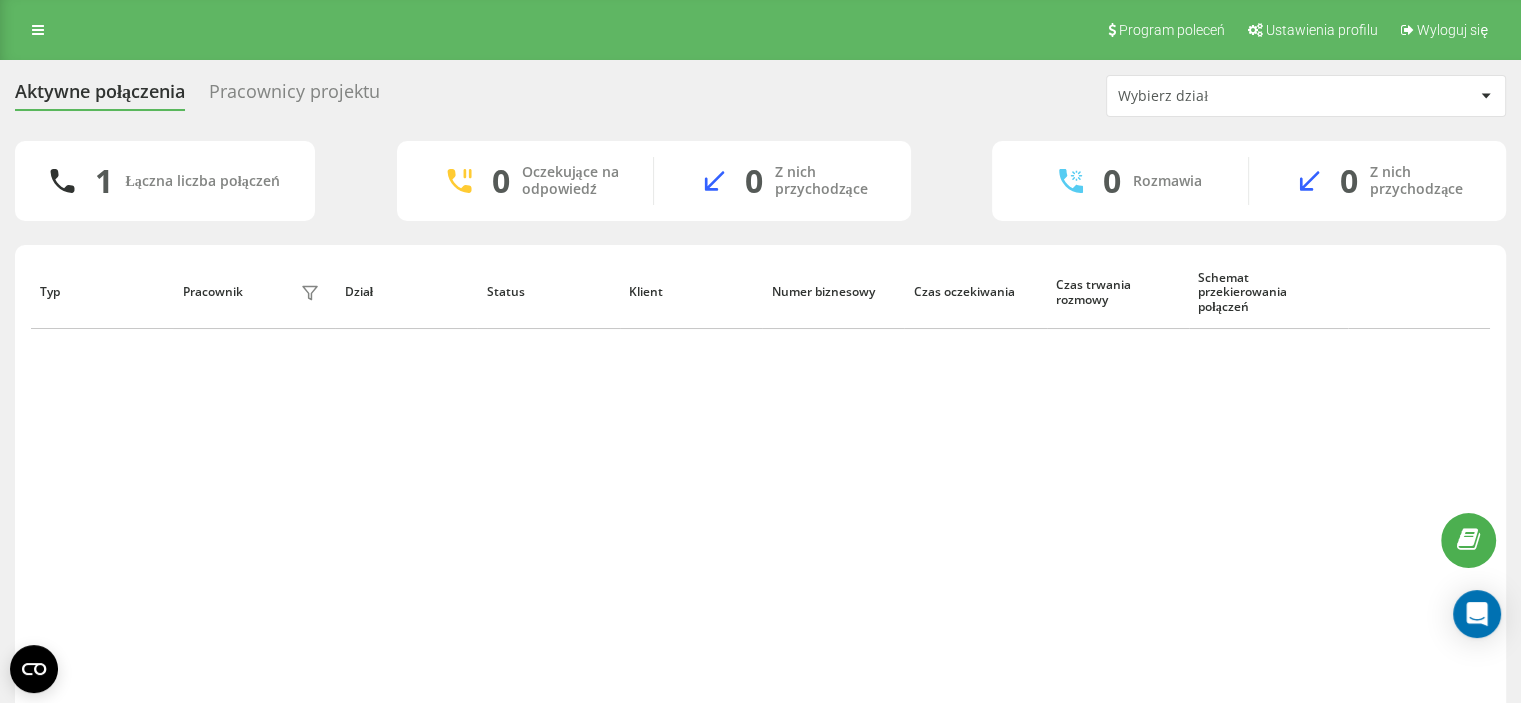 click on "Aktywne połączenia Pracownicy projektu Wybierz dział   1   Łączna liczba połączeń   0   Oczekujące na odpowiedź   0   Z nich przychodzące   0   Rozmawia   0   Z nich przychodzące Typ Pracownik  filtra  Dział Status Klient Numer biznesowy Czas oczekiwania Czas trwania rozmowy Schemat przekierowania połączeń Wiersze na stronę 25 10 25 50 100" at bounding box center (760, 418) 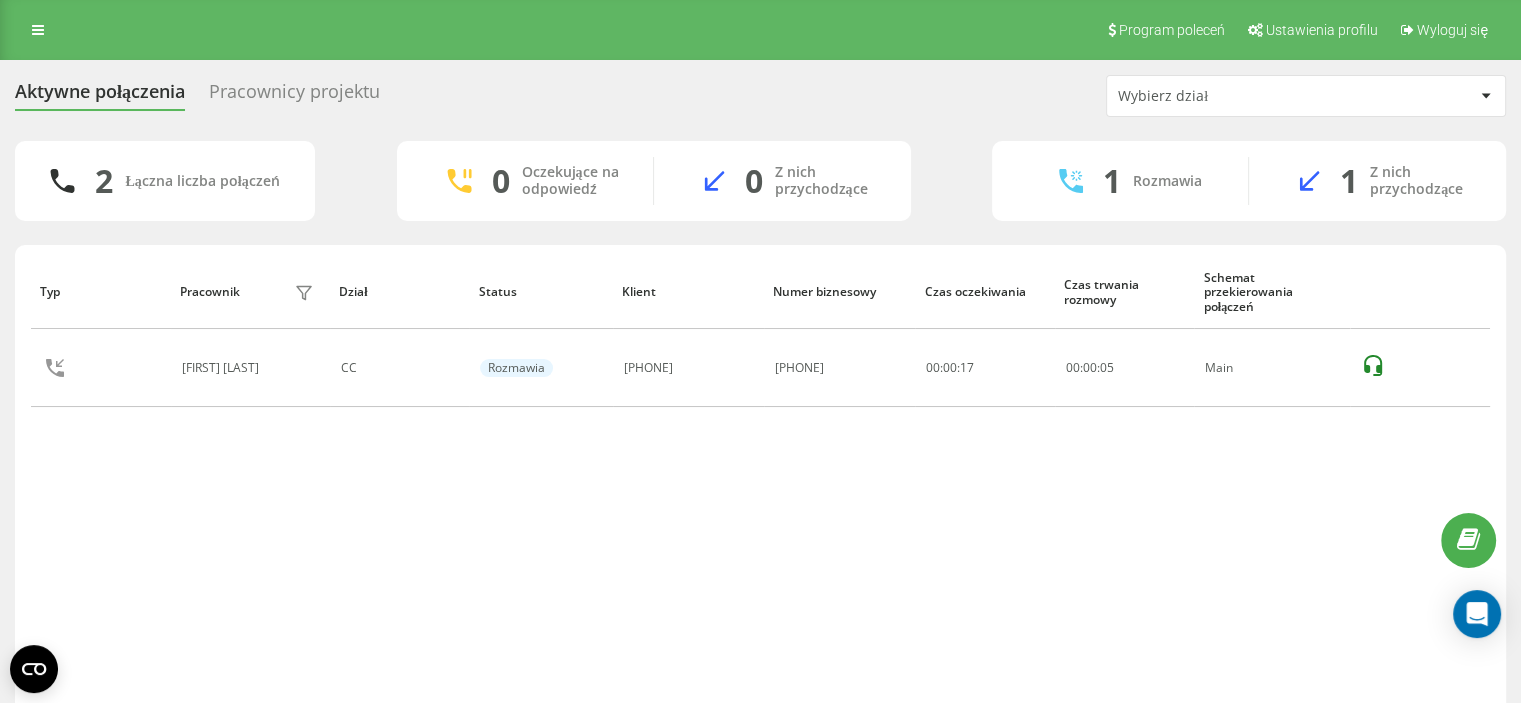 click on "Typ Pracownik  filtra  Dział Status Klient Numer biznesowy Czas oczekiwania Czas trwania rozmowy Schemat przekierowania połączeń [FIRST] [LAST] CC Rozmawia [PHONE] [PHONE] 00:00:17 00 : 00 : 05 Main" at bounding box center [760, 483] 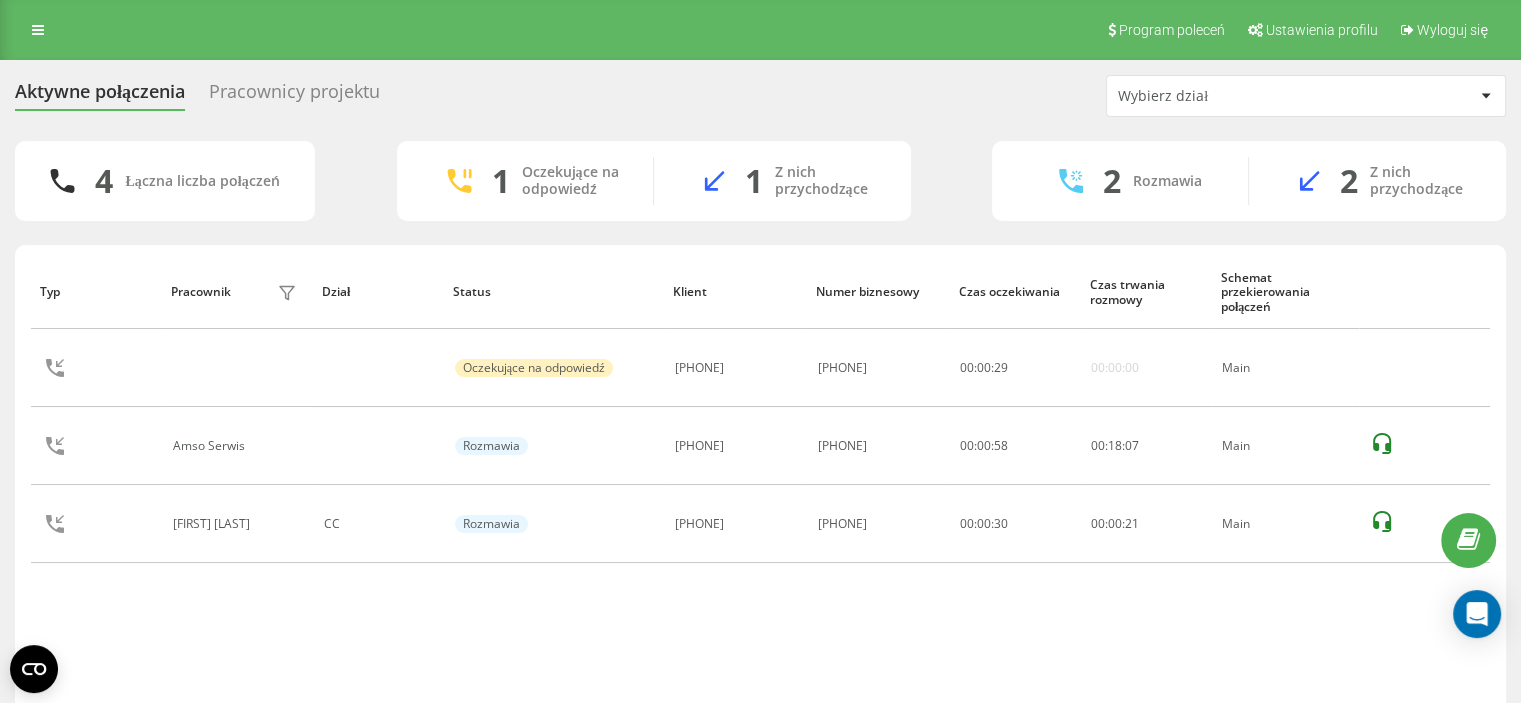 click on "Typ Pracownik  filtra  Dział Status Klient Numer biznesowy Czas oczekiwania Czas trwania rozmowy Schemat przekierowania połączeń Oczekujące na odpowiedź [PHONE] [PHONE] 00 : 00 : 29 00:00:00 Main Amso Serwis Rozmawia [PHONE] [PHONE] 00:00:58 00 : 18 : 07 Main [FIRST] [LAST] CC Rozmawia [PHONE] [PHONE] 00:00:30 00 : 00 : 21 Main" at bounding box center (760, 483) 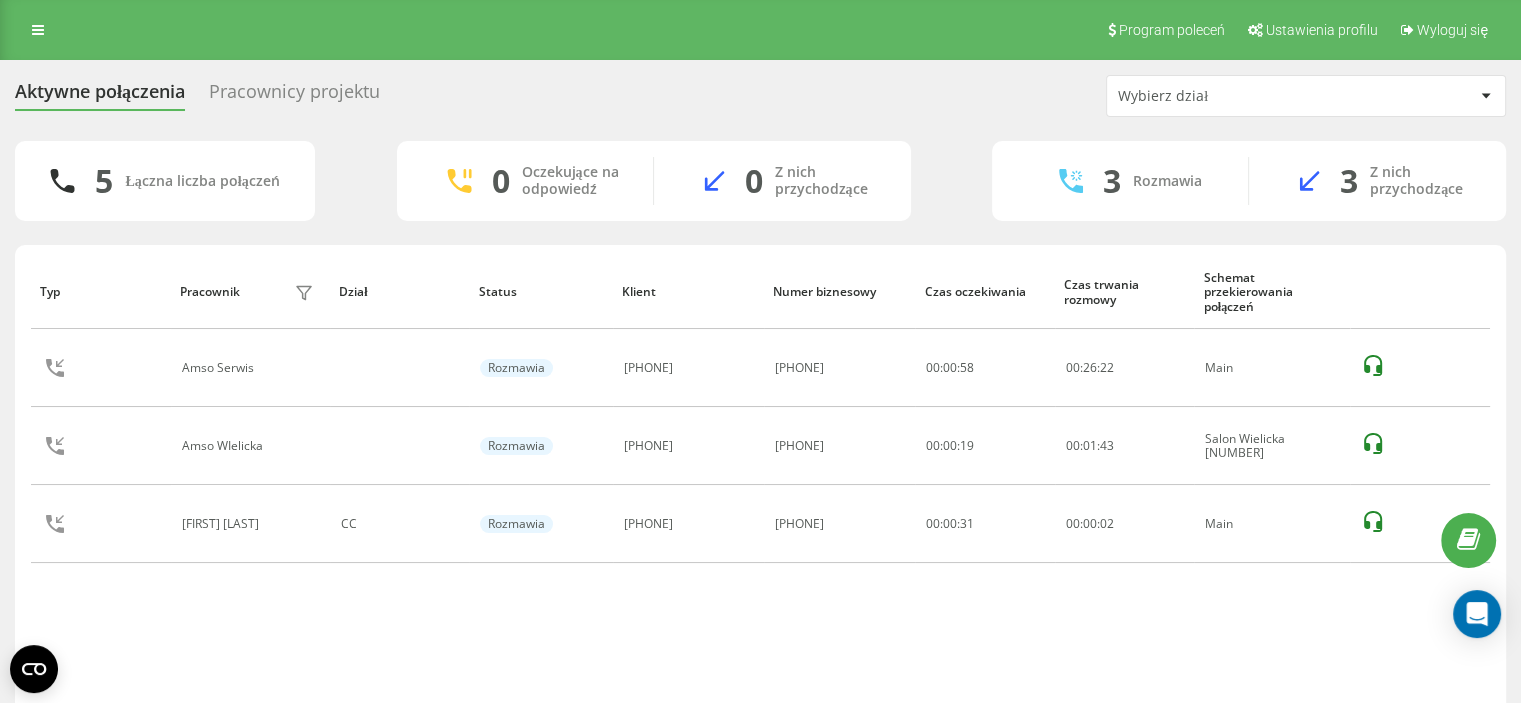 click on "Typ Pracownik  filtra  Dział Status Klient Numer biznesowy Czas oczekiwania Czas trwania rozmowy Schemat przekierowania połączeń Amso Serwis Rozmawia [PHONE] [PHONE] 00:00:58 00 : 26 : 22 Main Amso WIelicka Rozmawia [PHONE] [PHONE] 00:00:19 00 : 01 : 43 Salon Wielicka [NUMBER] [FIRST] [LAST] CC Rozmawia [PHONE] [PHONE] 00:00:31 00 : 00 : 02 Main" at bounding box center (760, 483) 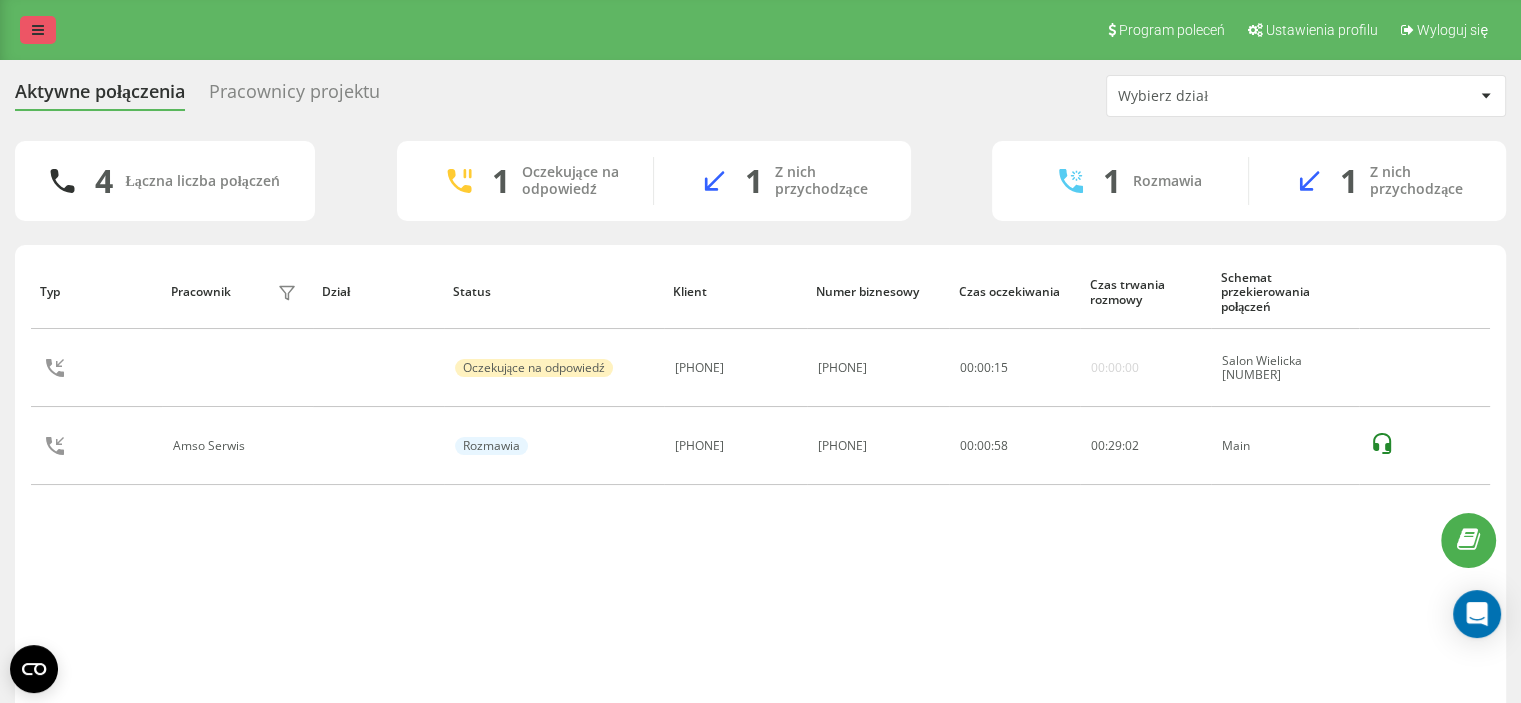 click at bounding box center (38, 30) 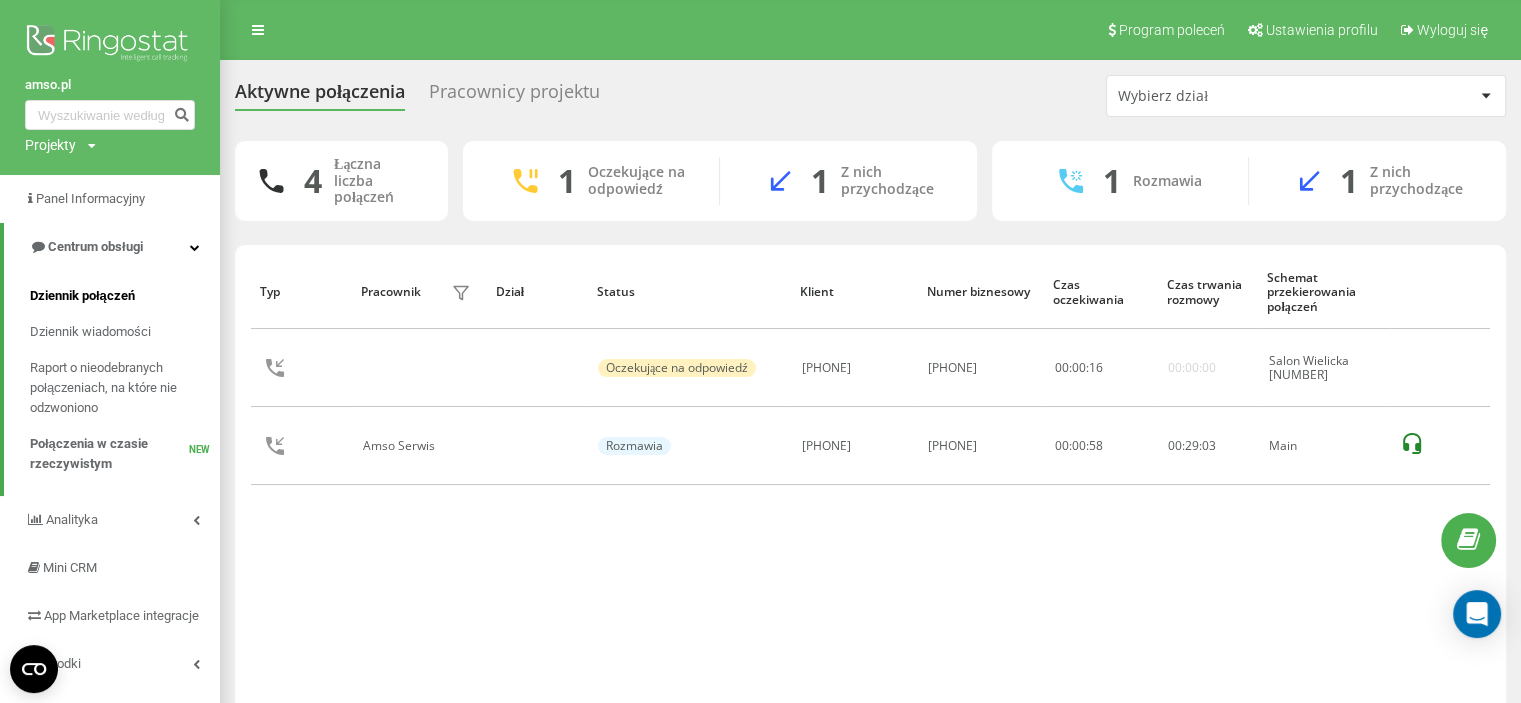 click on "Dziennik połączeń" at bounding box center (82, 296) 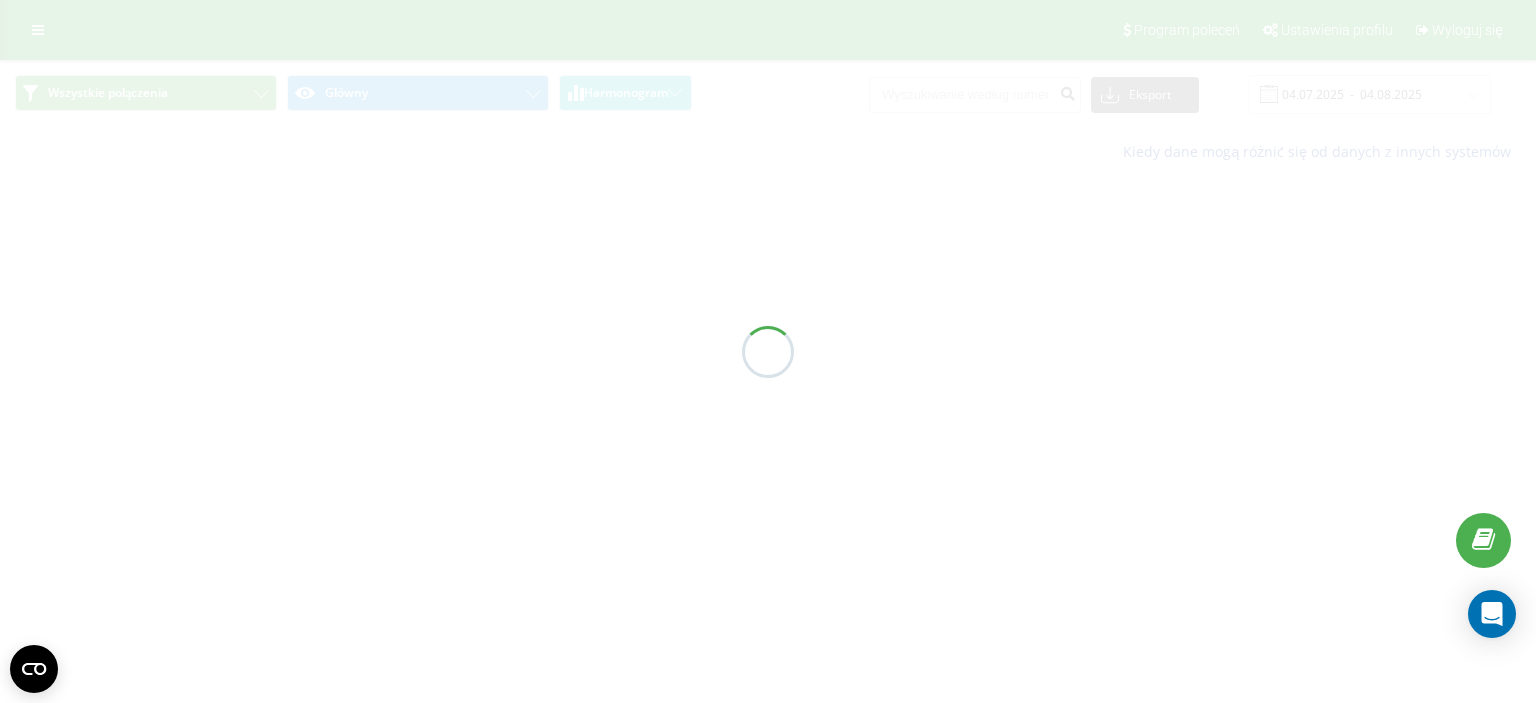 scroll, scrollTop: 0, scrollLeft: 0, axis: both 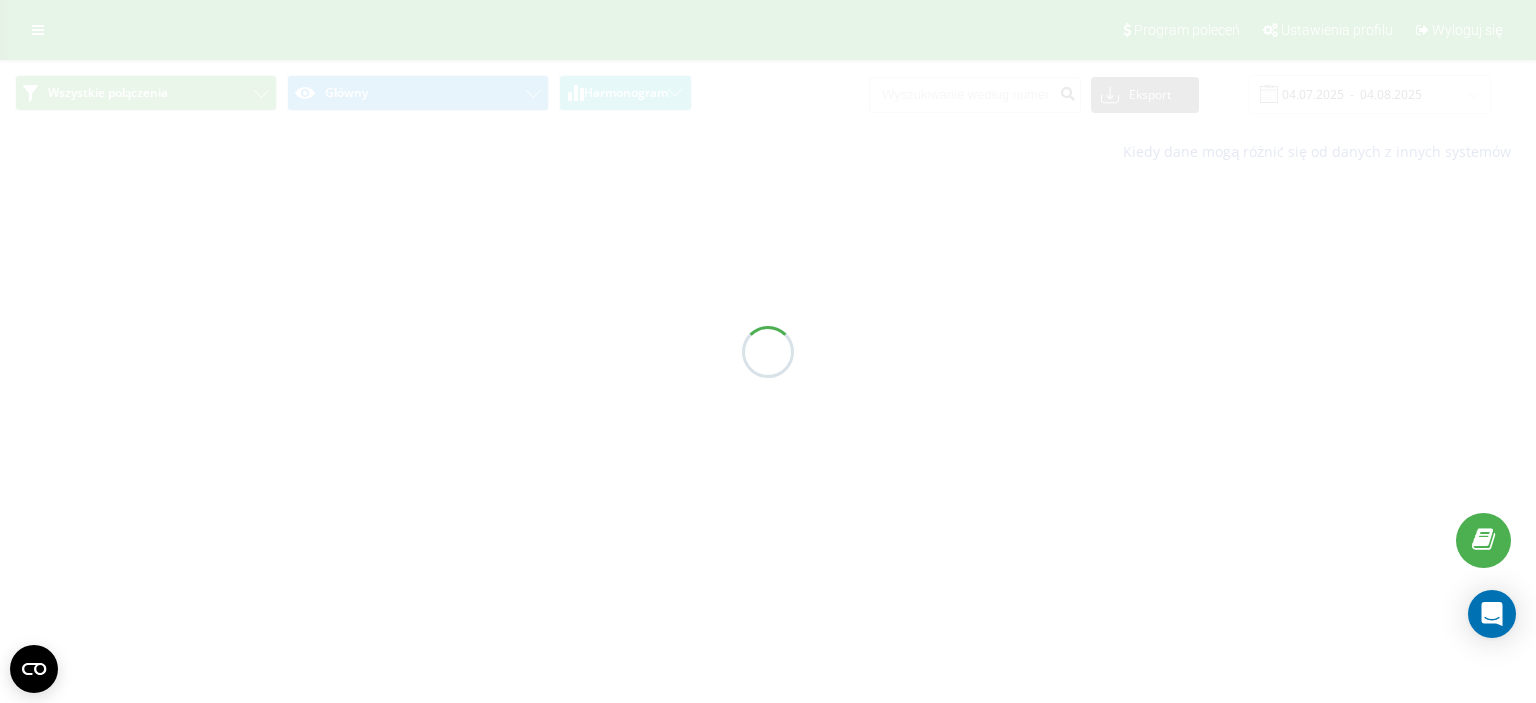 click at bounding box center (768, 351) 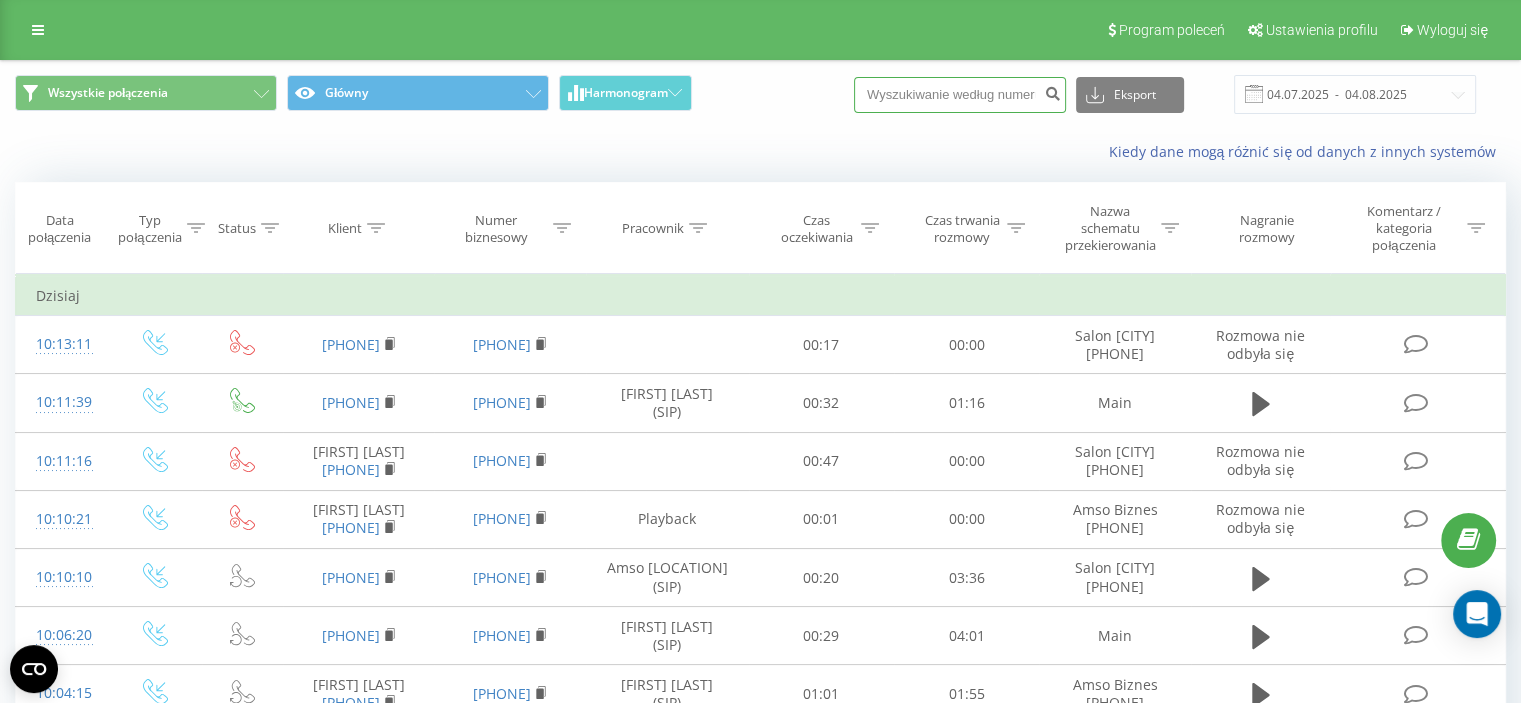 click at bounding box center (960, 95) 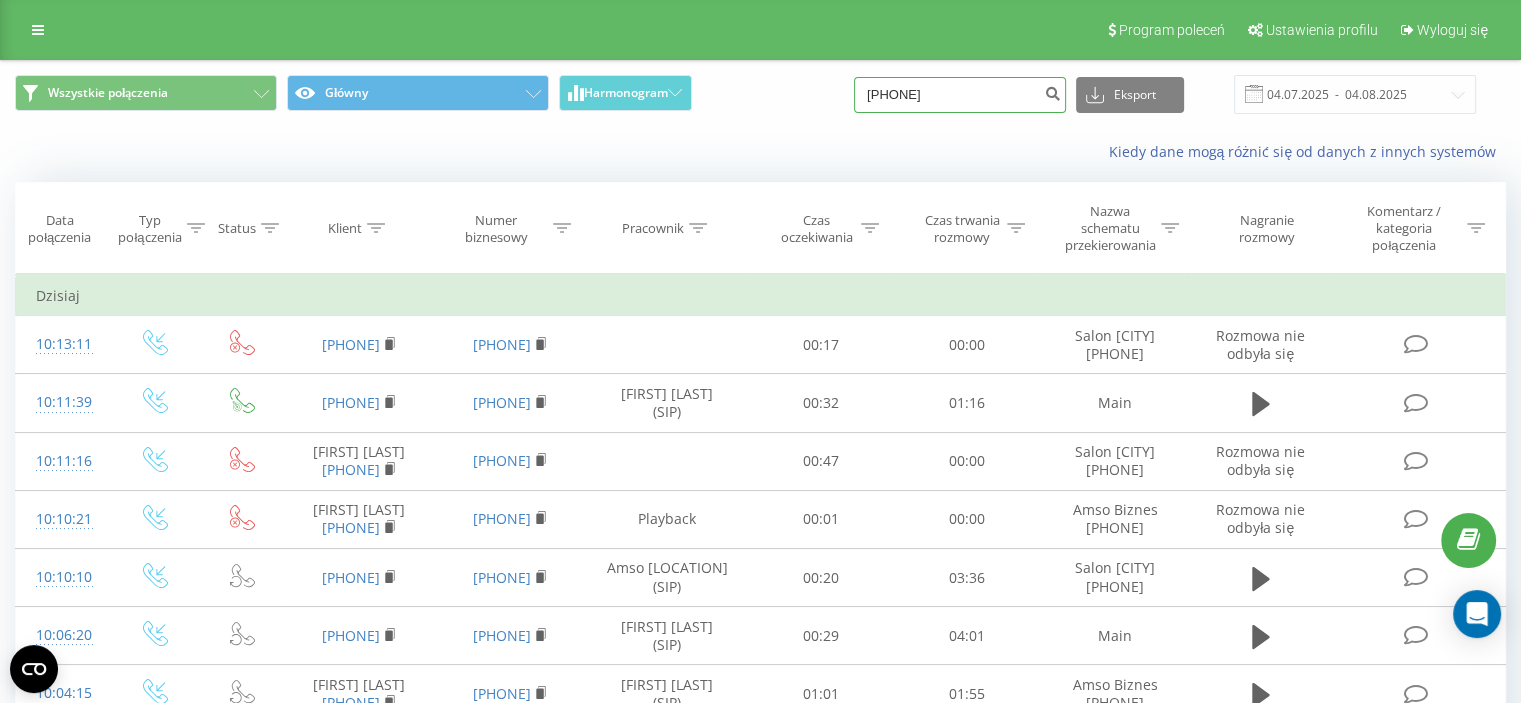 type on "604208428" 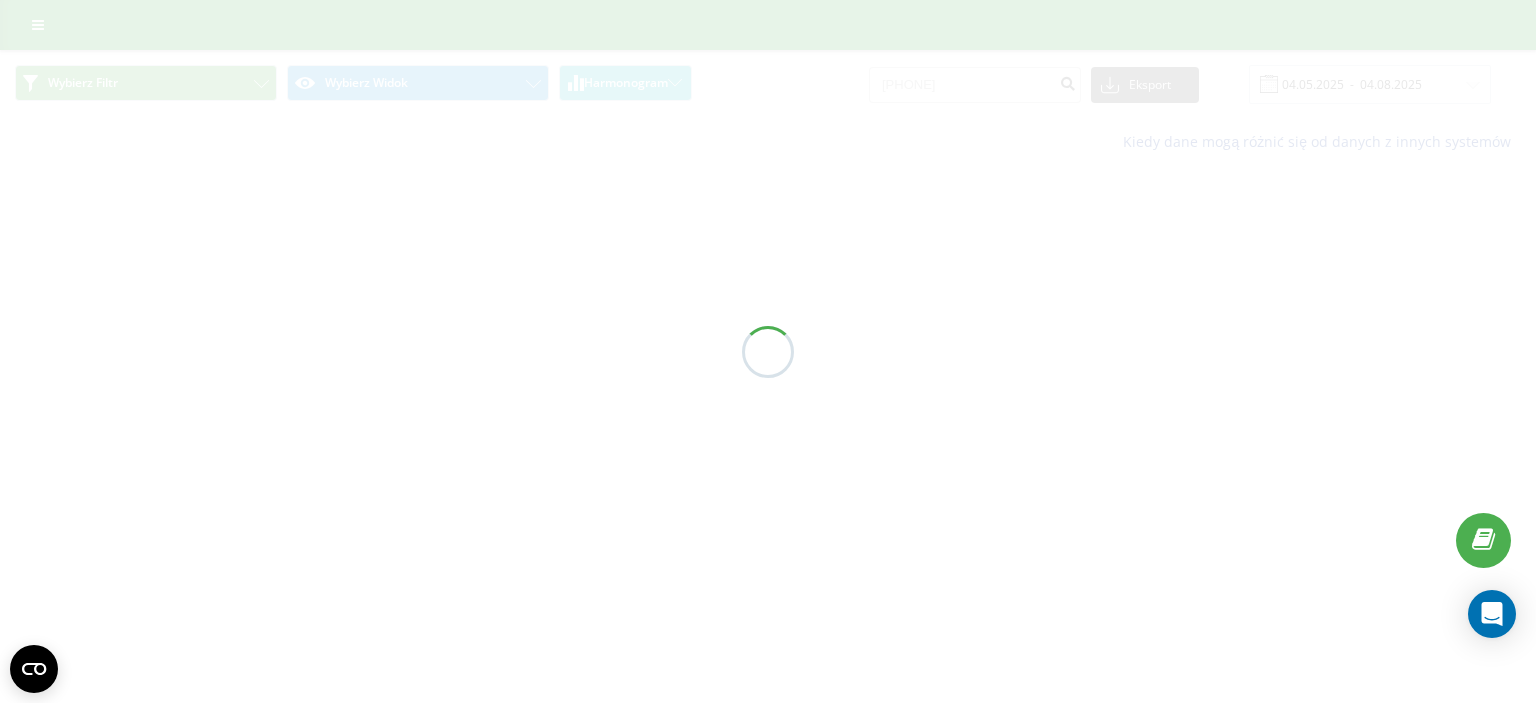 scroll, scrollTop: 0, scrollLeft: 0, axis: both 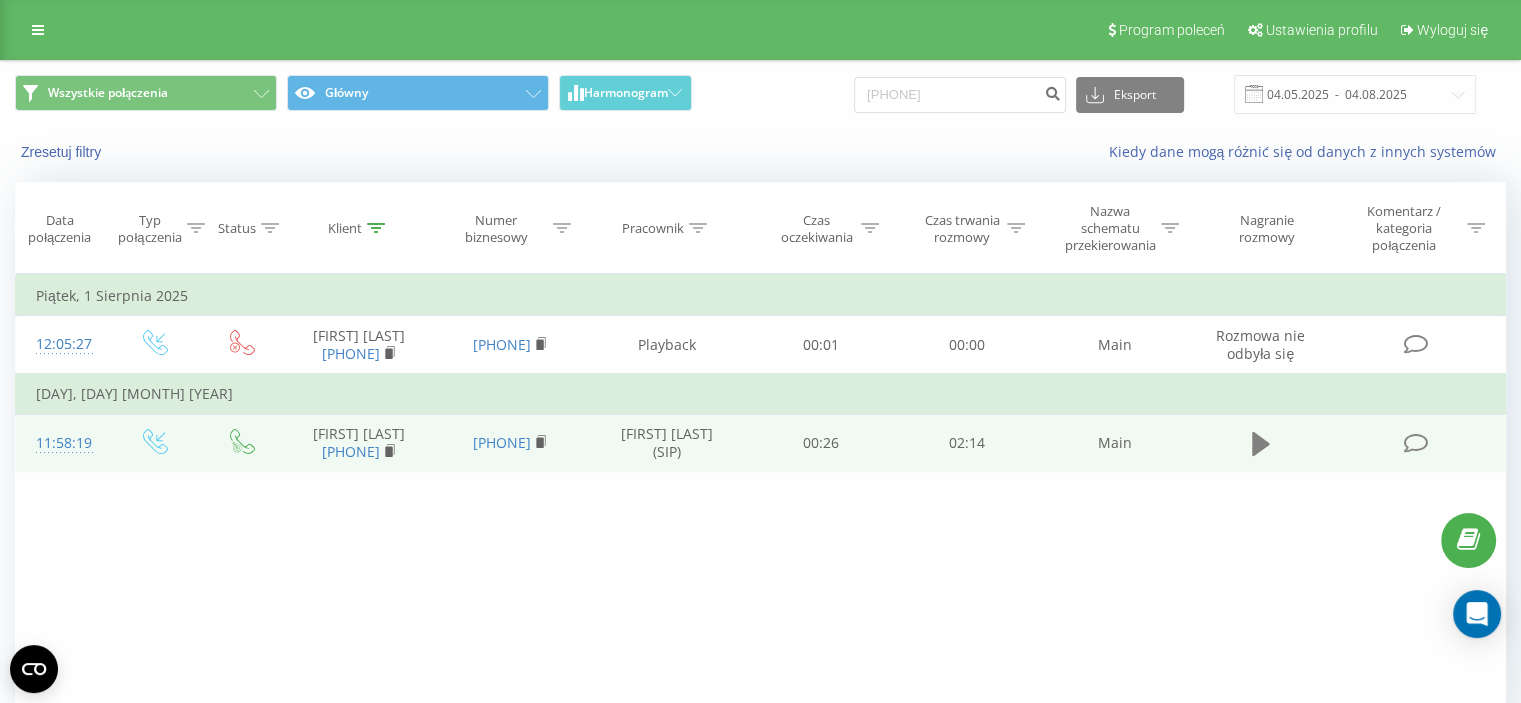click 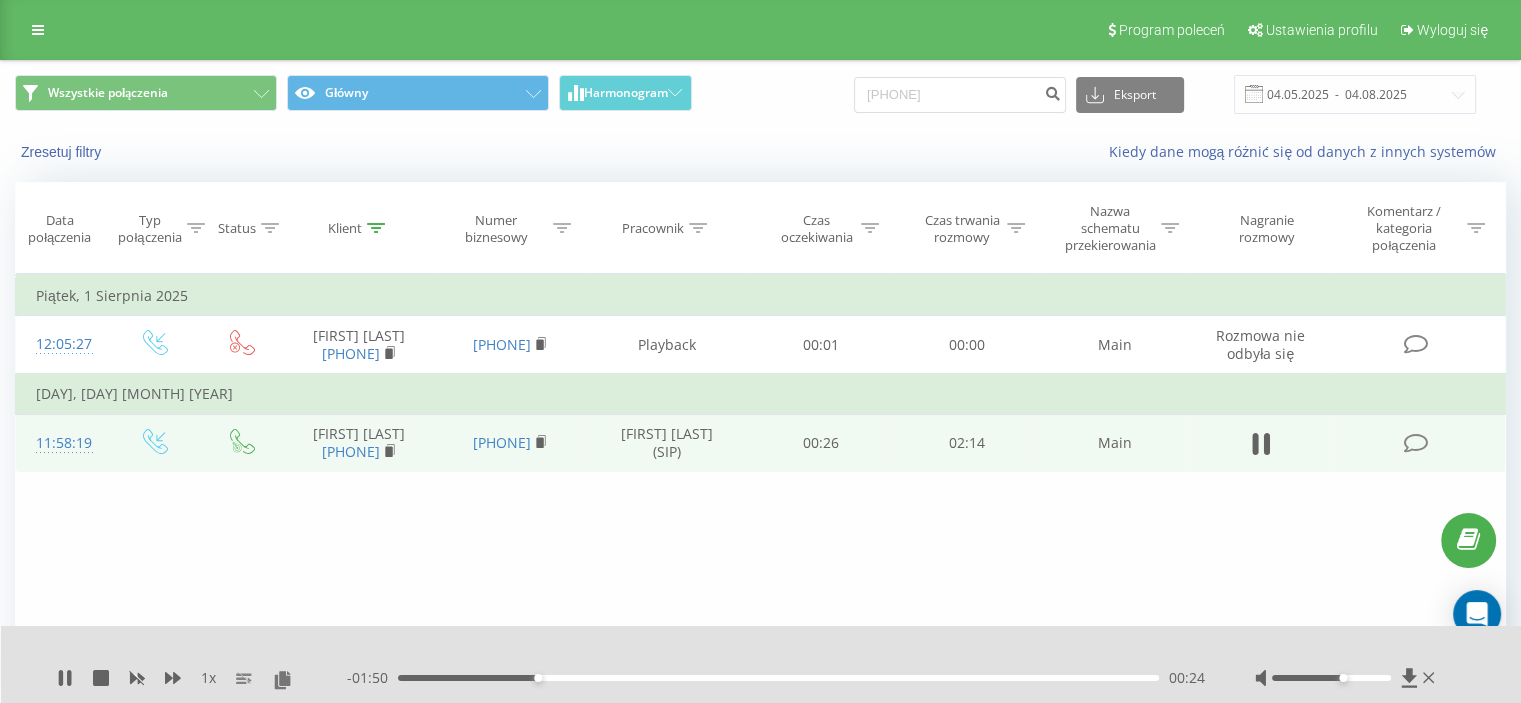 click at bounding box center (1331, 678) 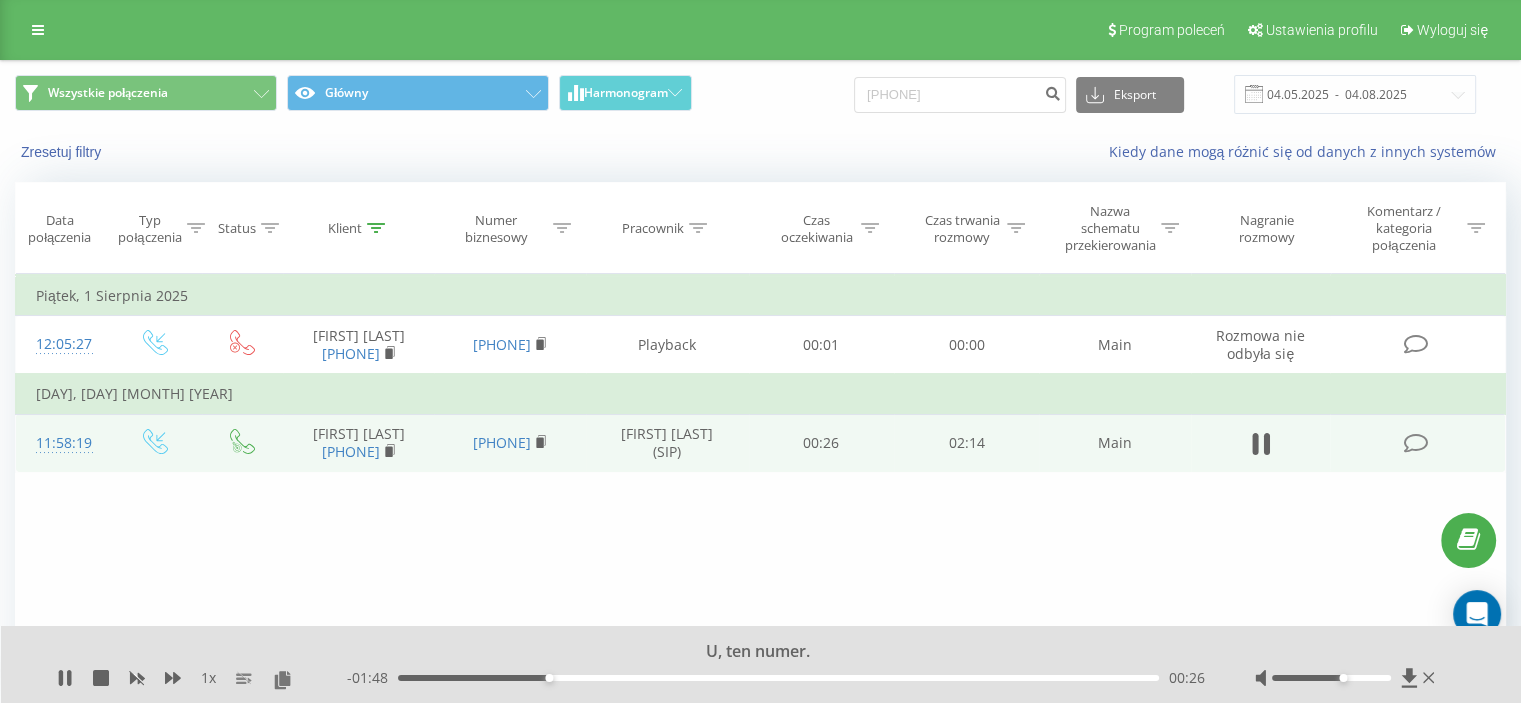 click on "00:26" at bounding box center [778, 678] 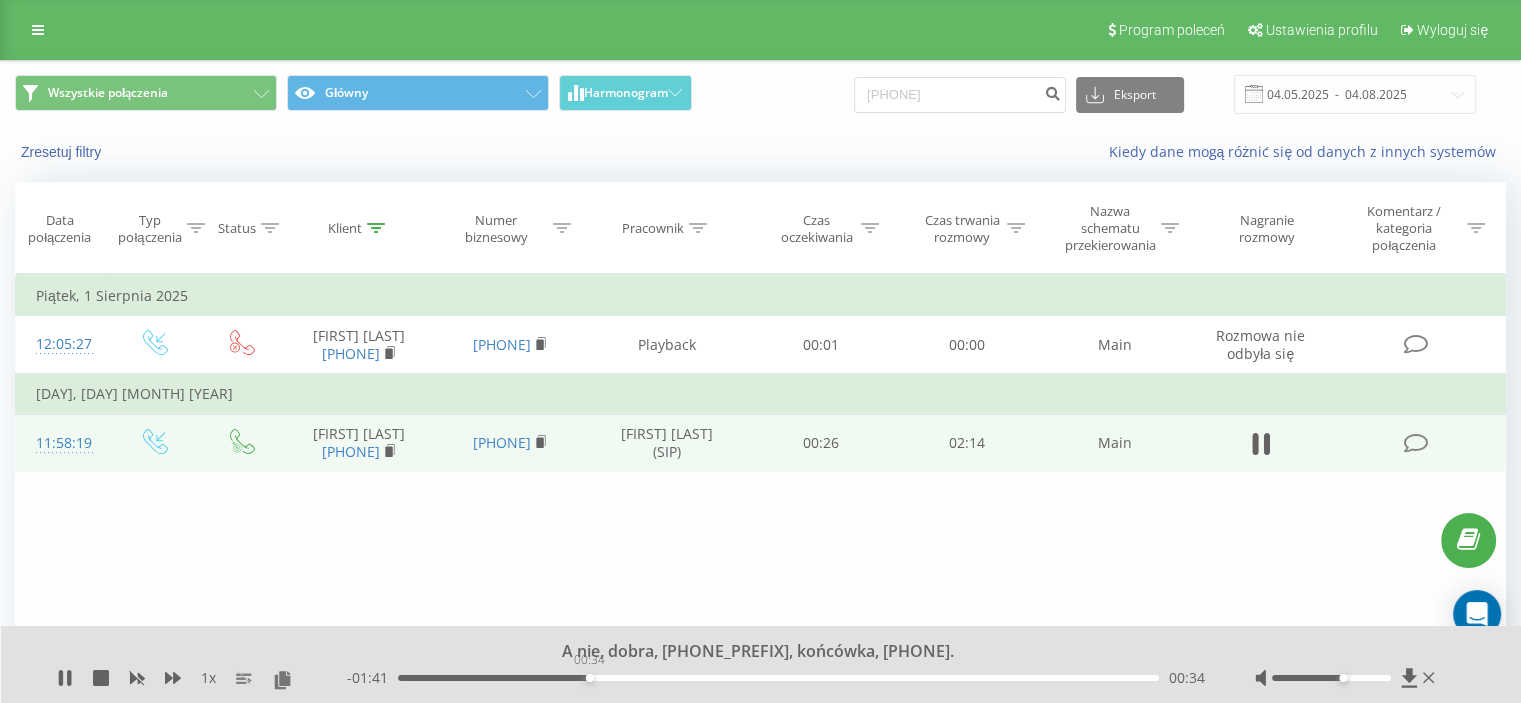 click on "00:34" at bounding box center [778, 678] 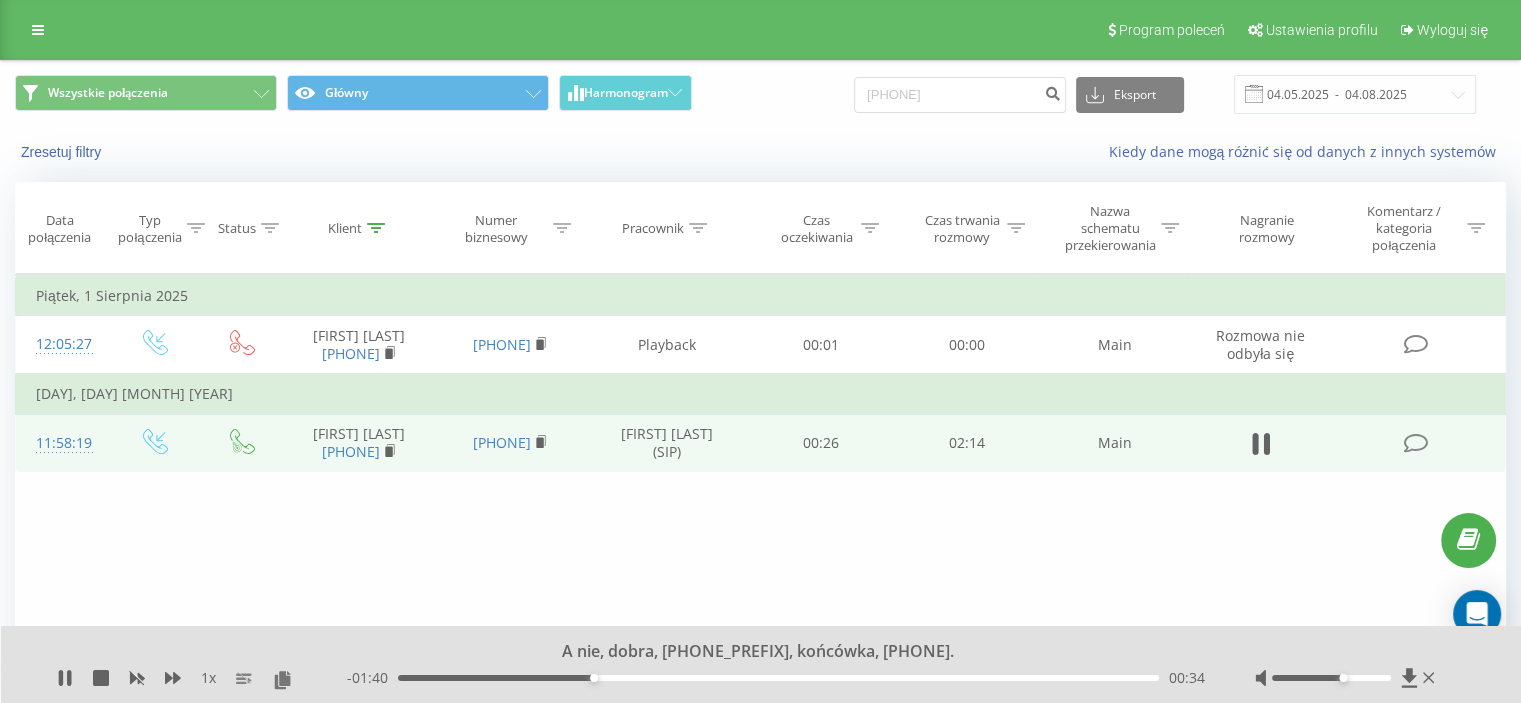click on "00:34" at bounding box center (778, 678) 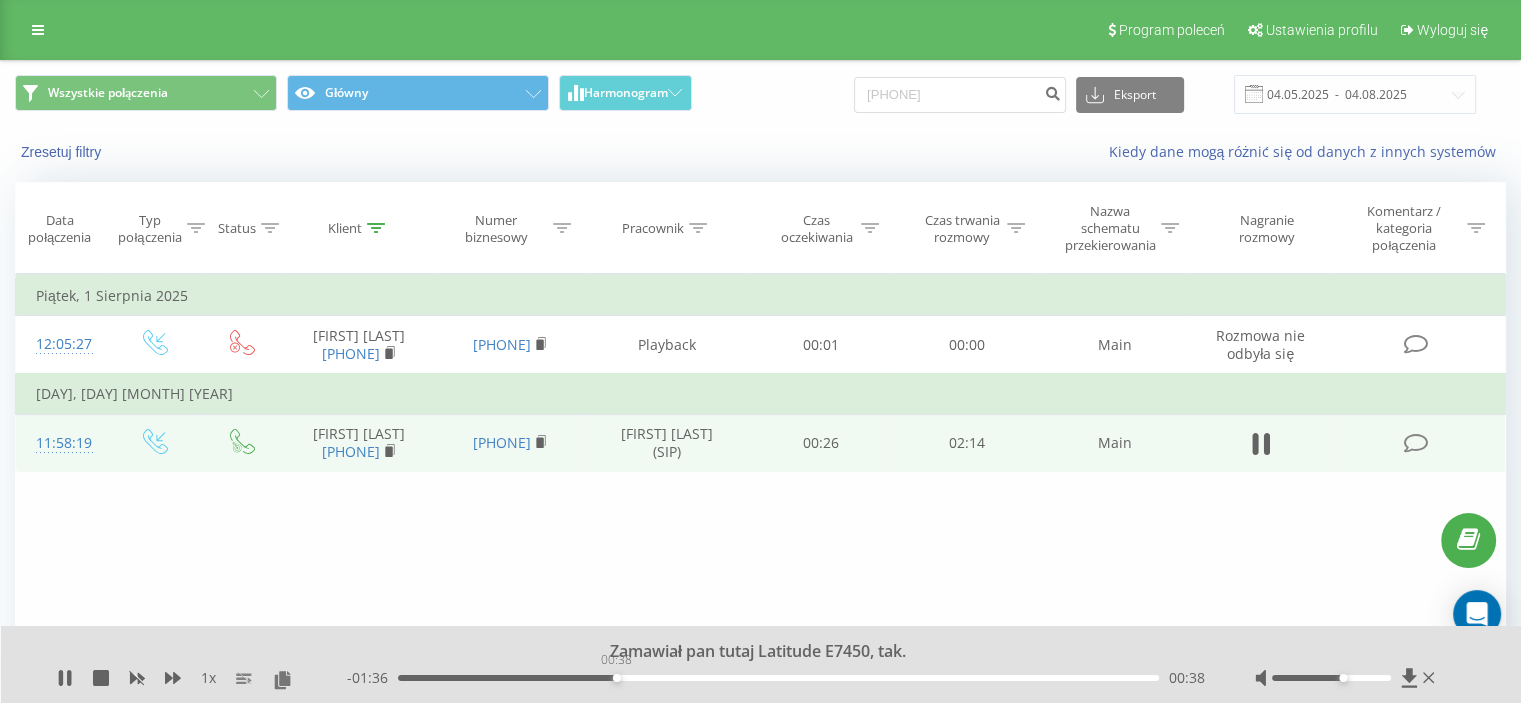 click on "00:38" at bounding box center [778, 678] 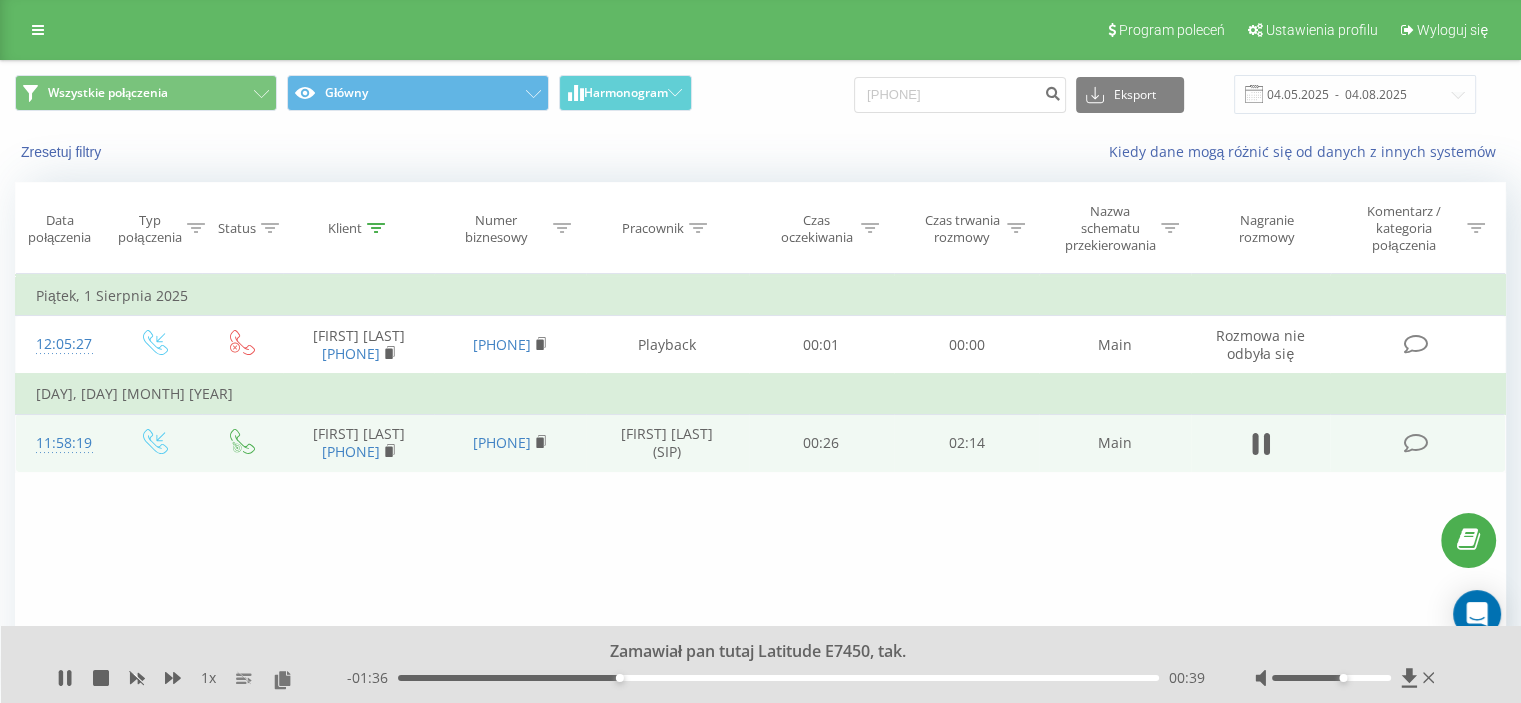 click on "00:39" at bounding box center (778, 678) 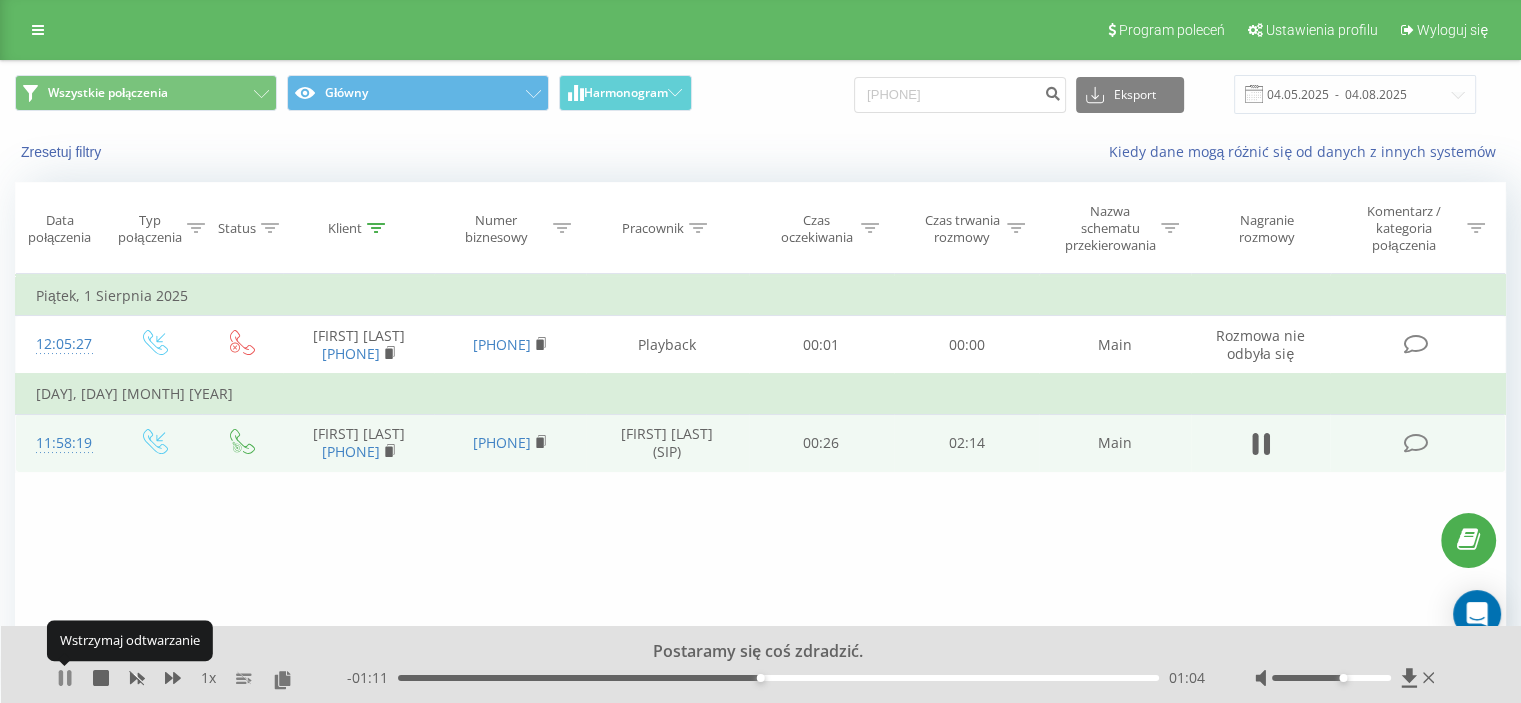 click 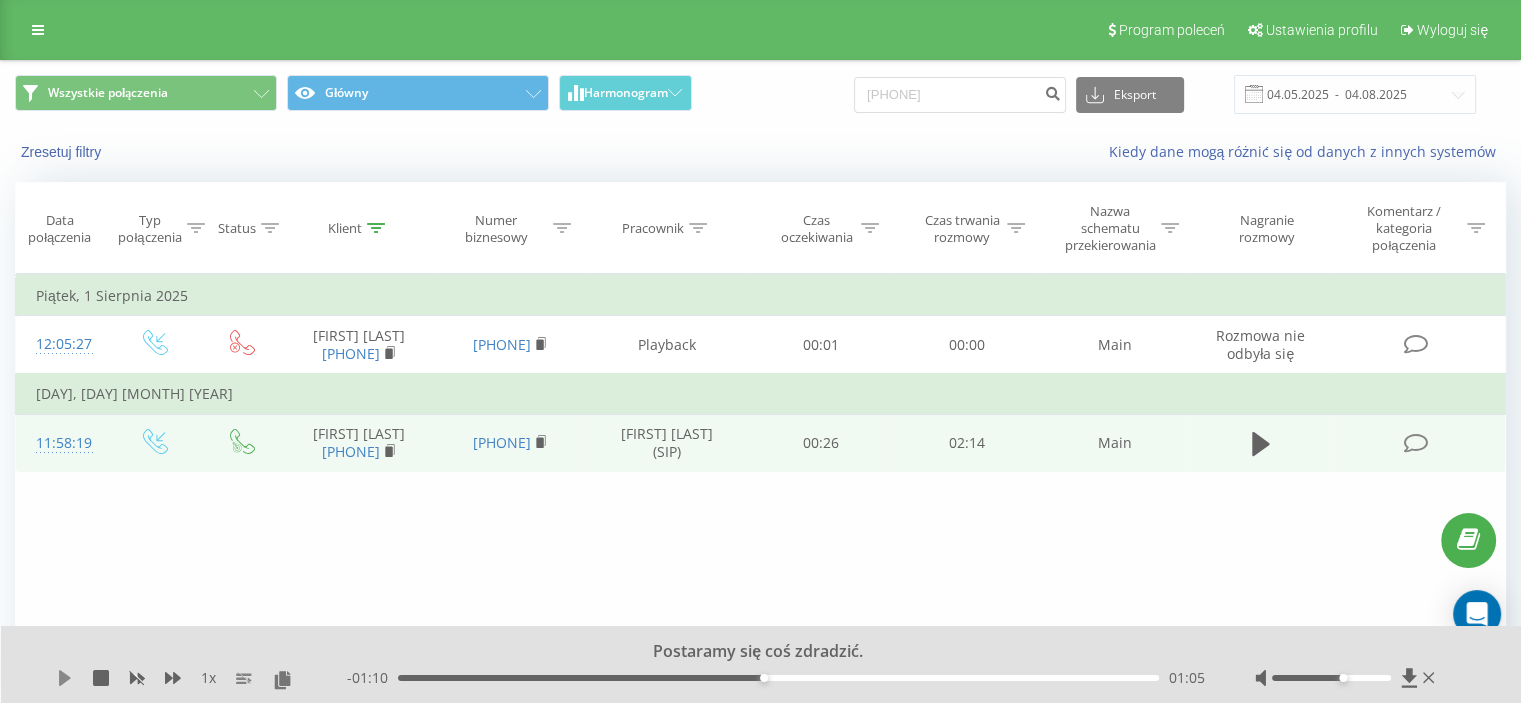 click 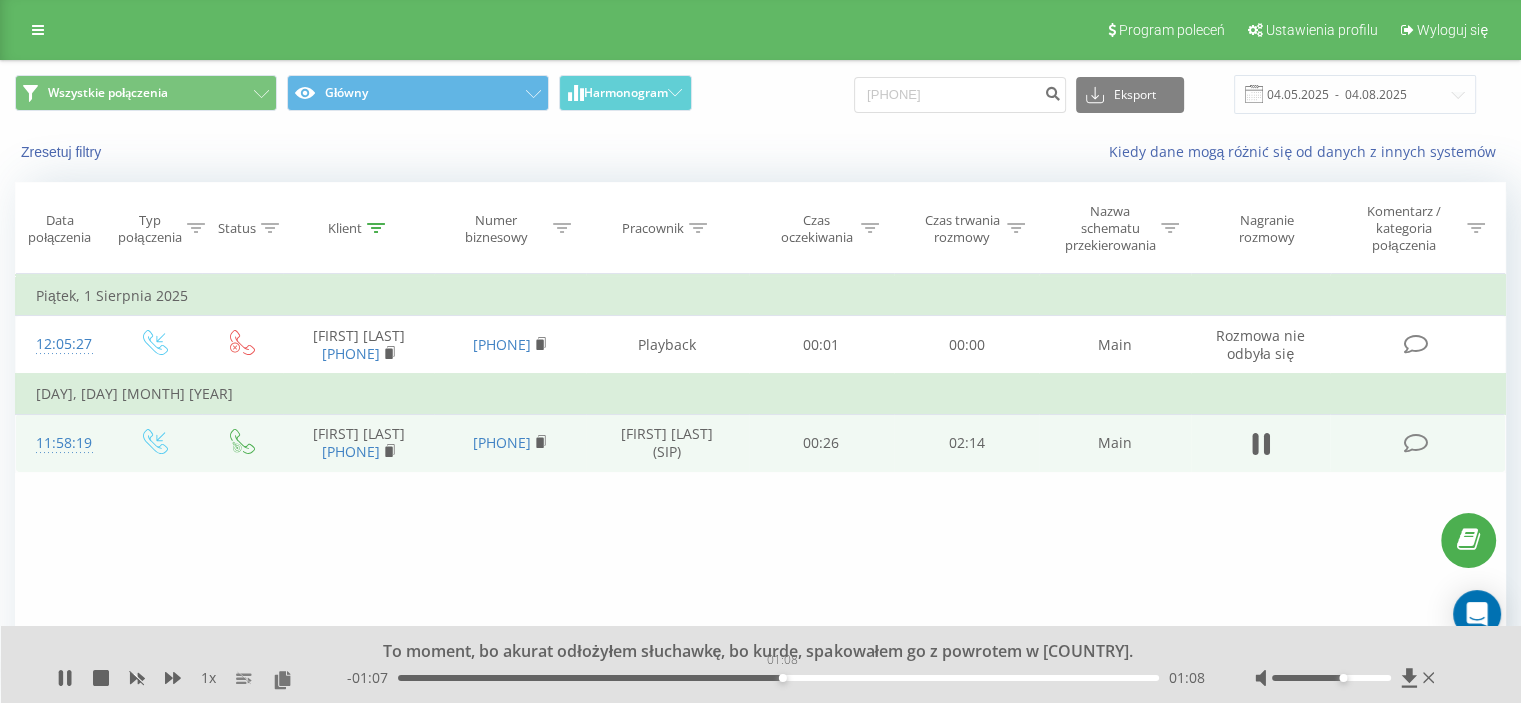 click on "01:08" at bounding box center [778, 678] 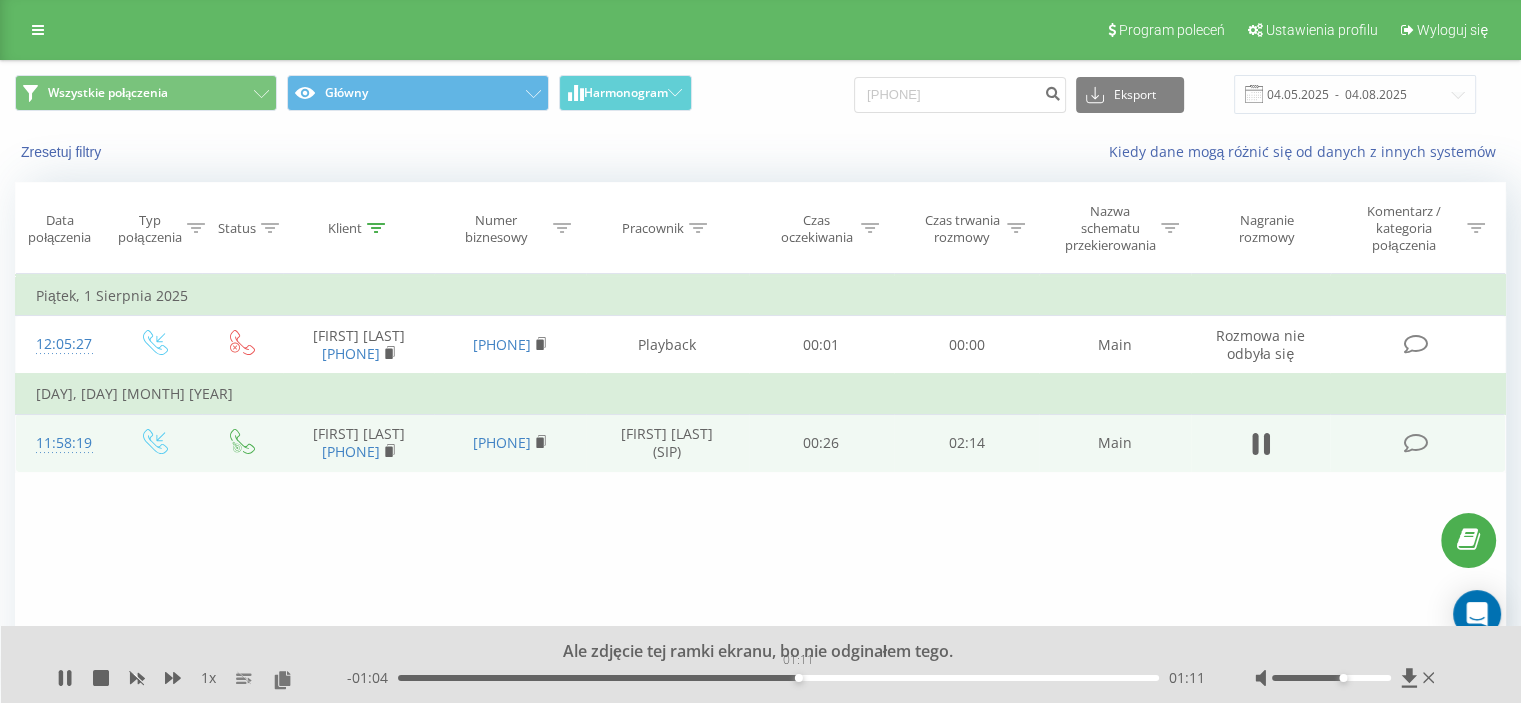 click on "01:11" at bounding box center [778, 678] 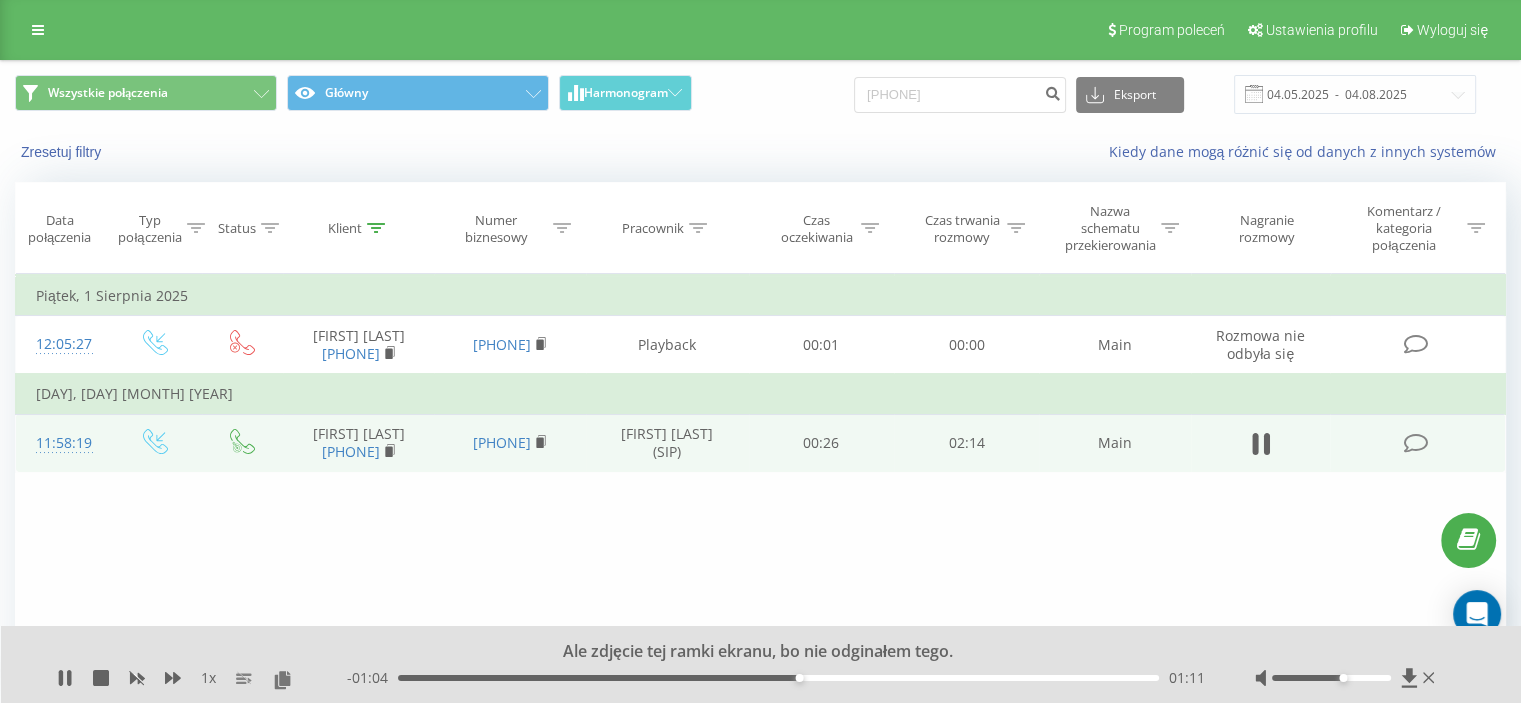 click on "01:11" at bounding box center (778, 678) 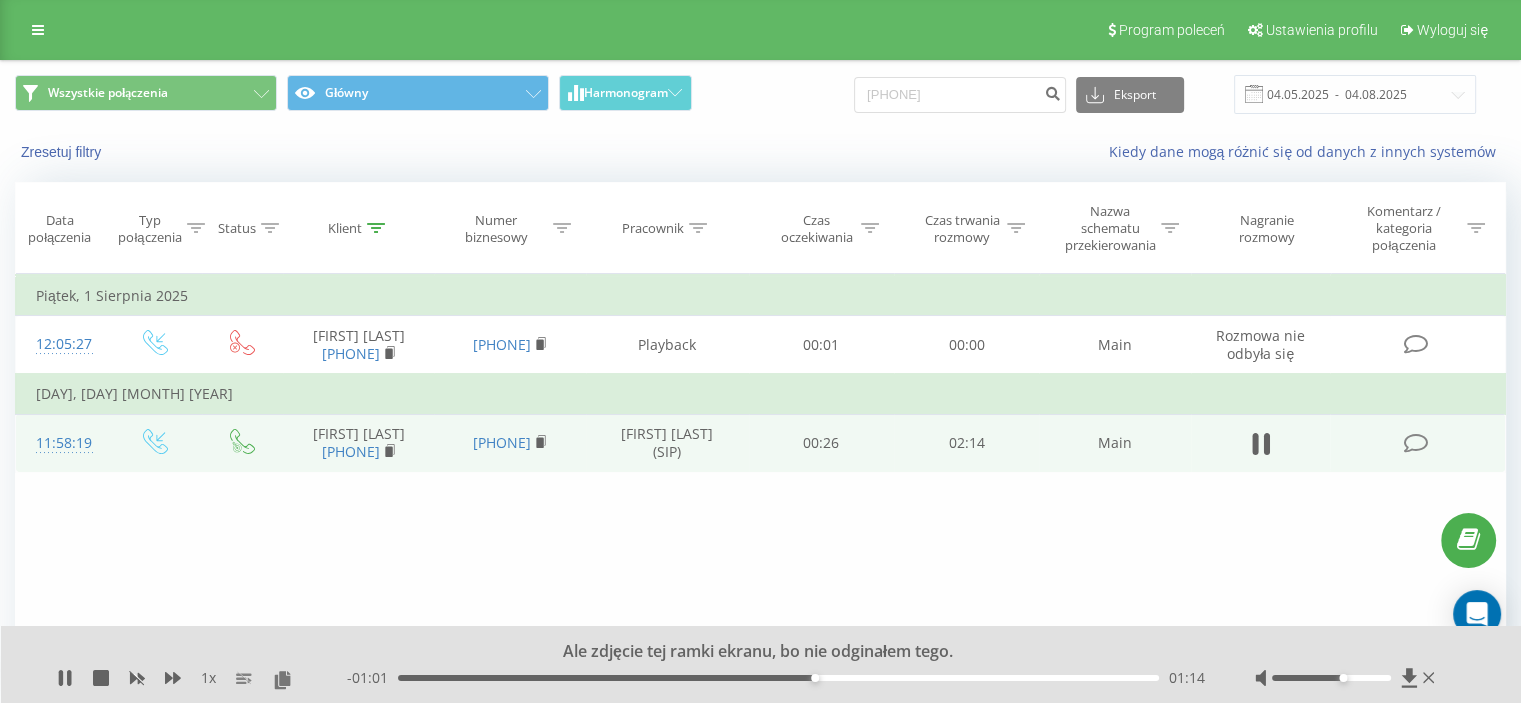 click on "- 01:01 01:14   01:14" at bounding box center (776, 678) 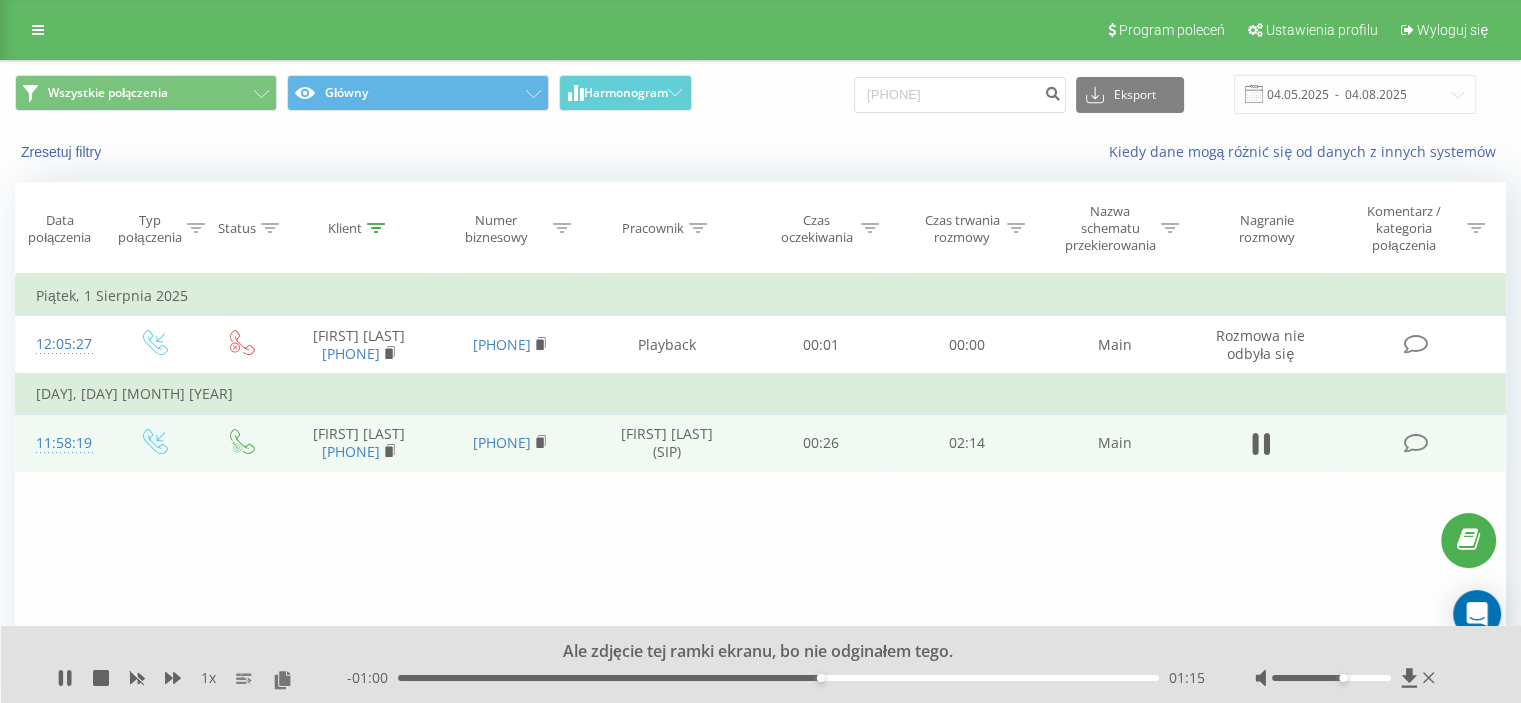 click on "01:15" at bounding box center (821, 678) 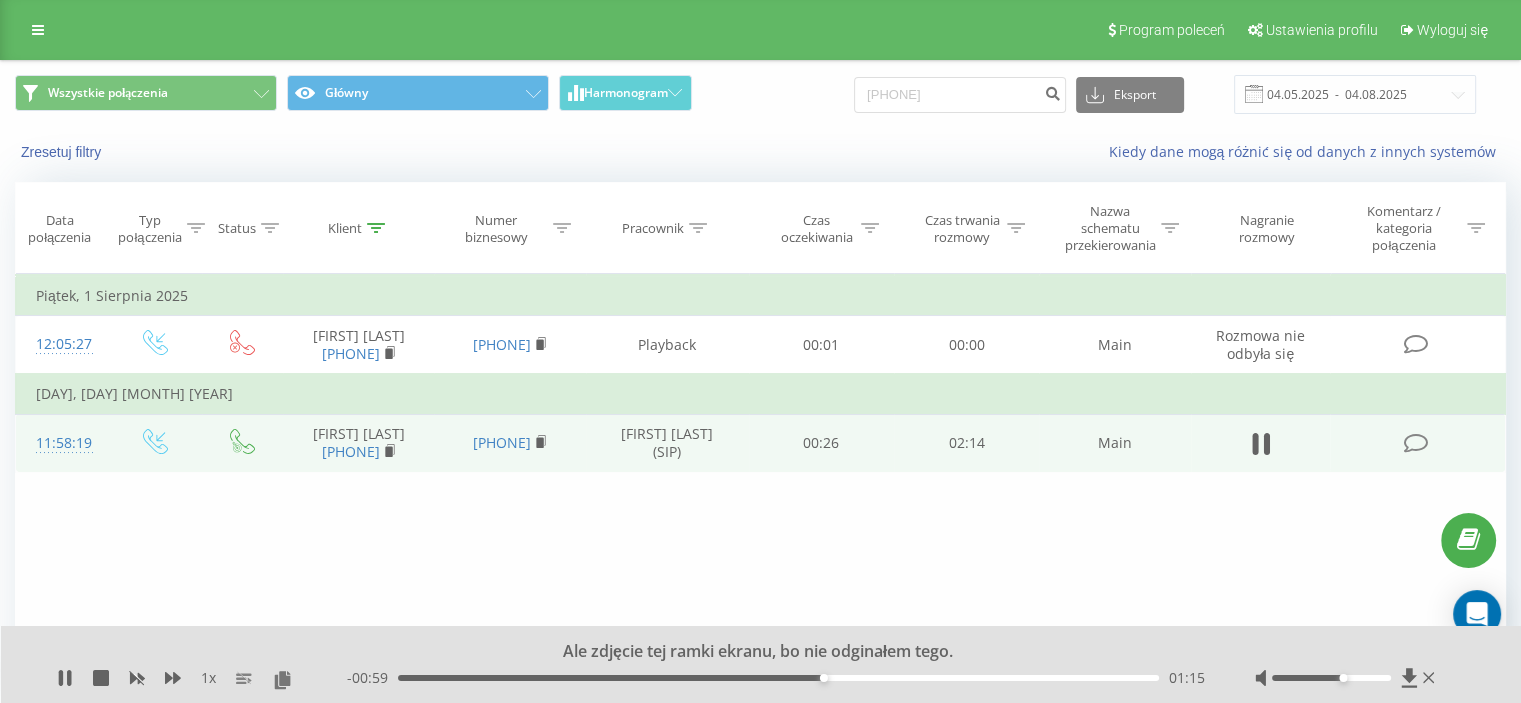 click on "01:15" at bounding box center (778, 678) 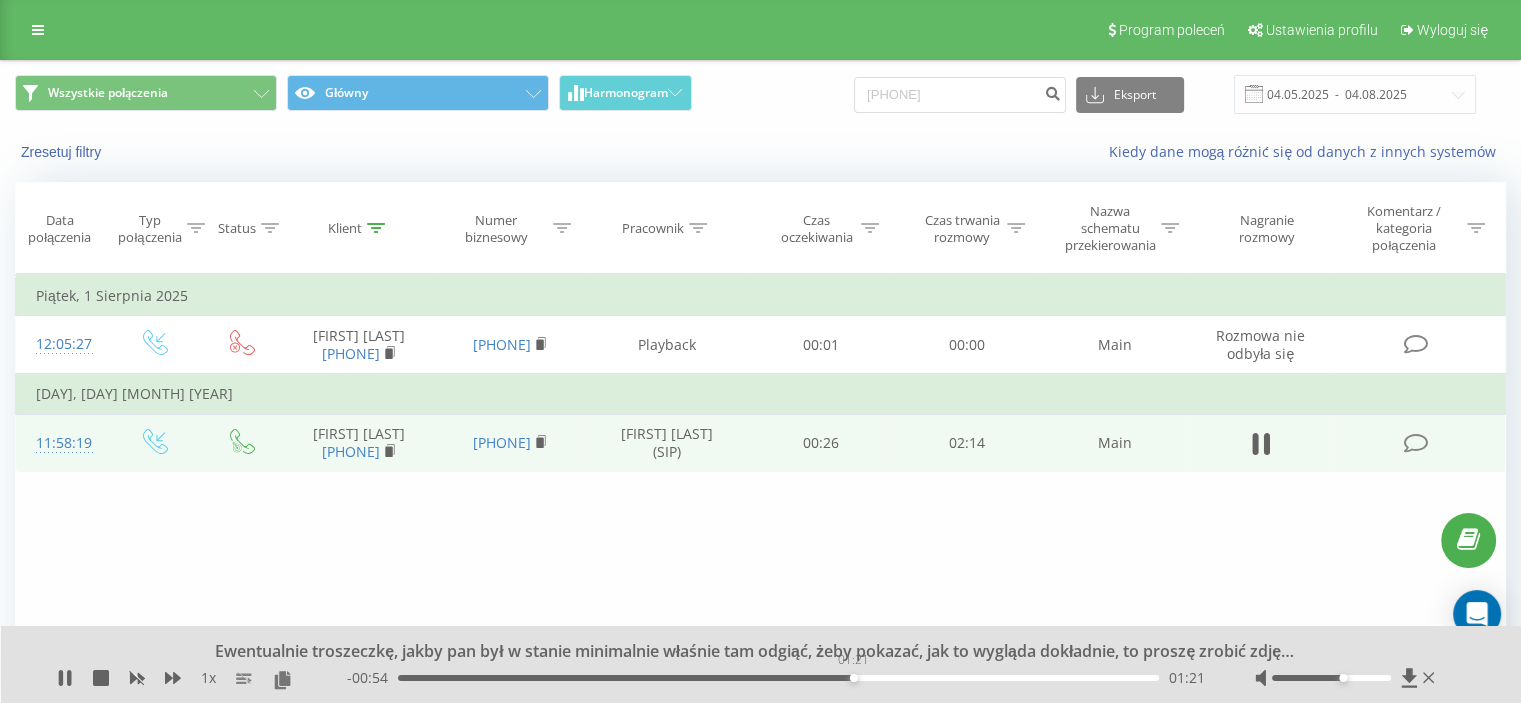 click on "01:21" at bounding box center (778, 678) 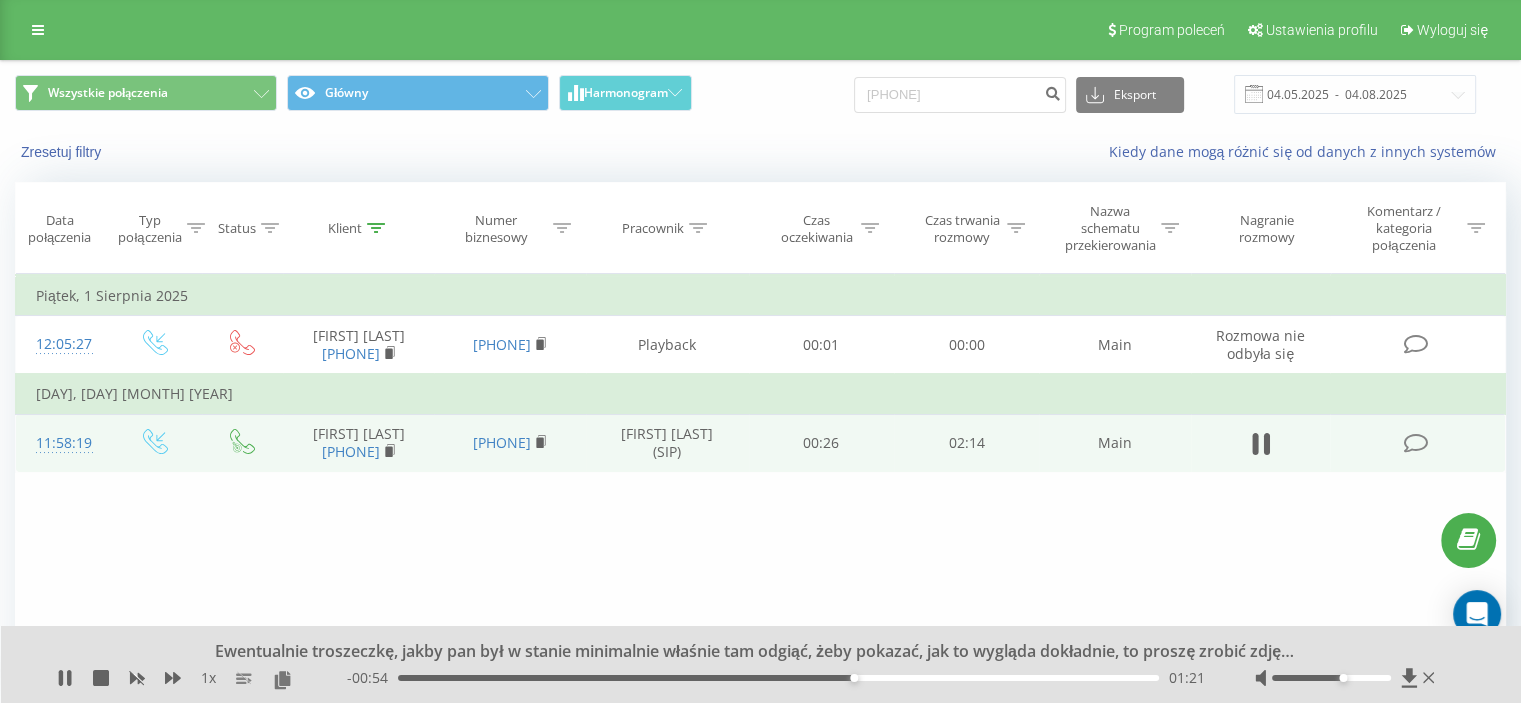 click on "01:21" at bounding box center (778, 678) 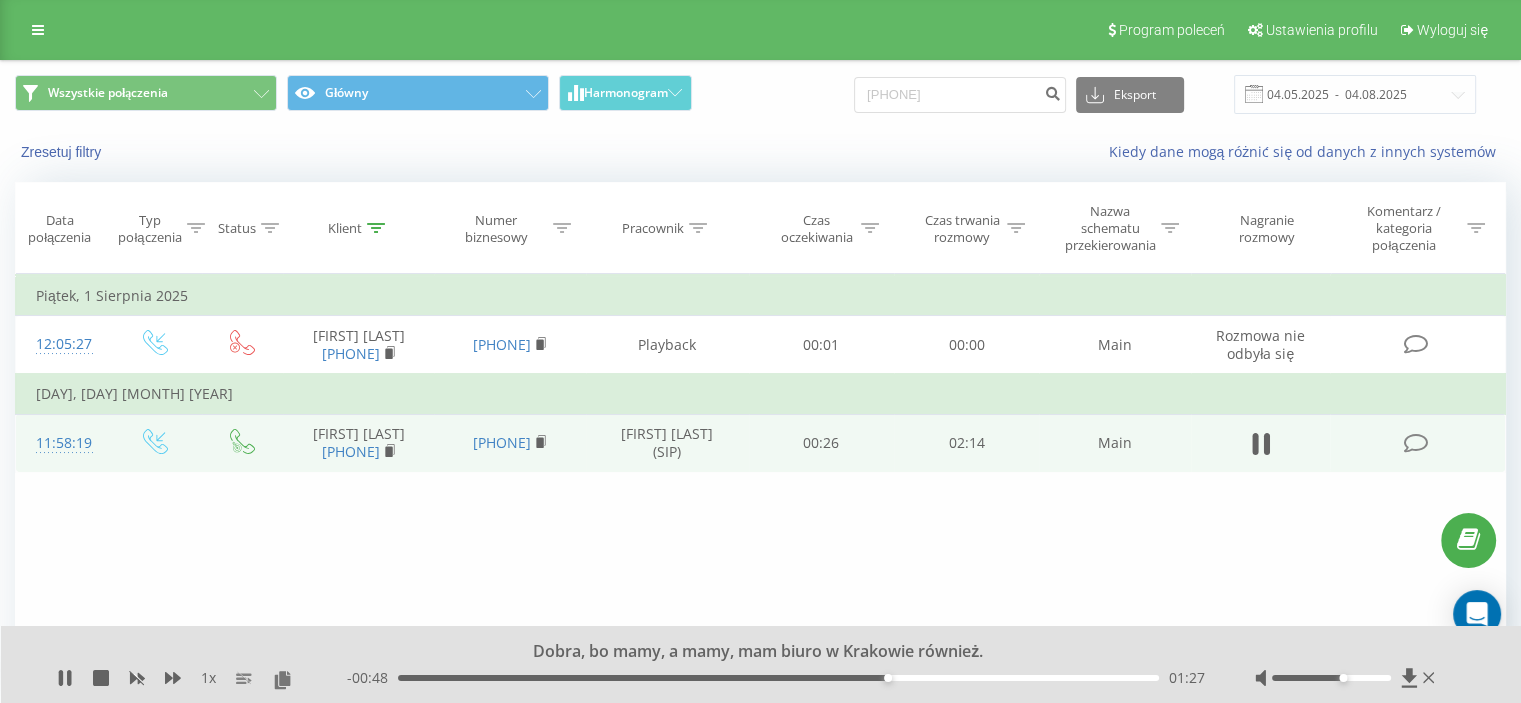 click on "01:27" at bounding box center (778, 678) 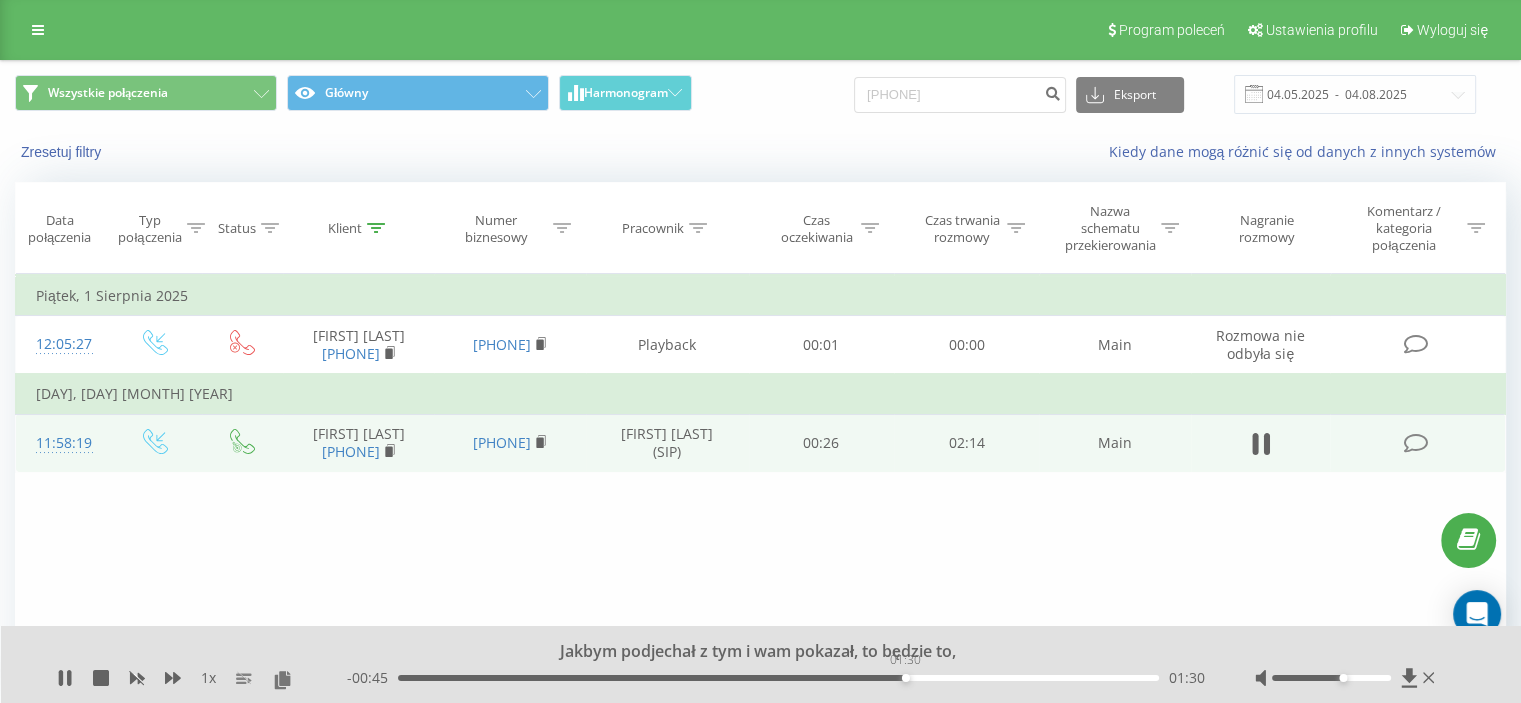click on "01:30" at bounding box center (778, 678) 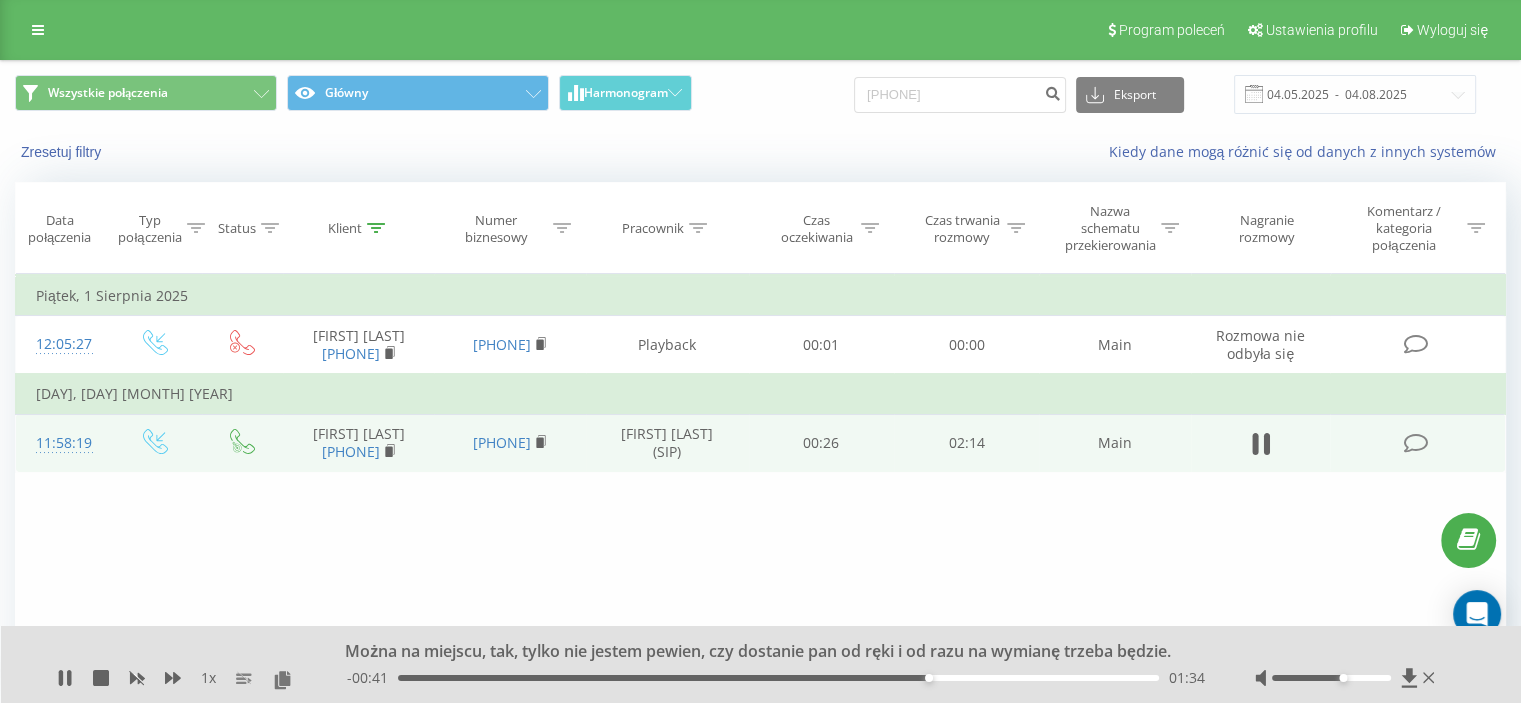 click on "01:34" at bounding box center [778, 678] 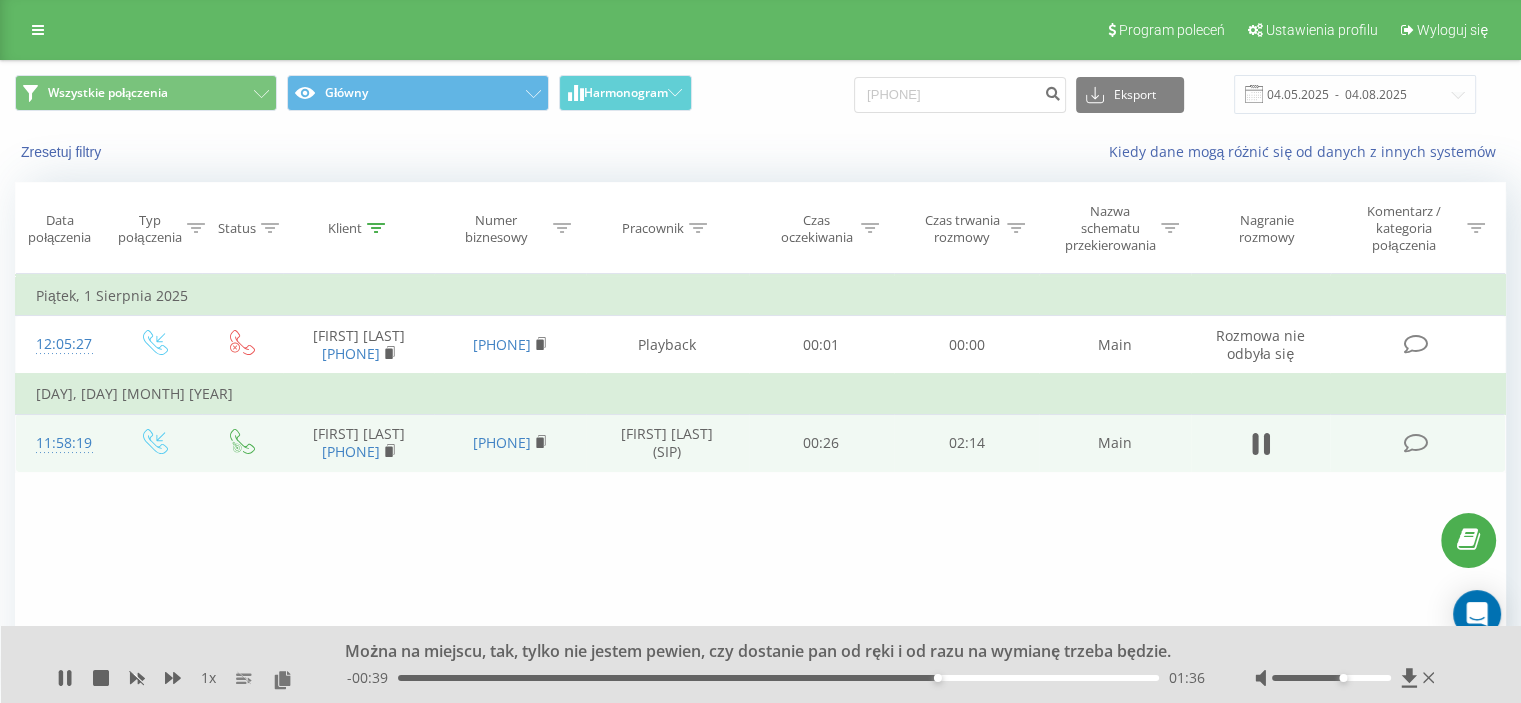 click on "01:36" at bounding box center [778, 678] 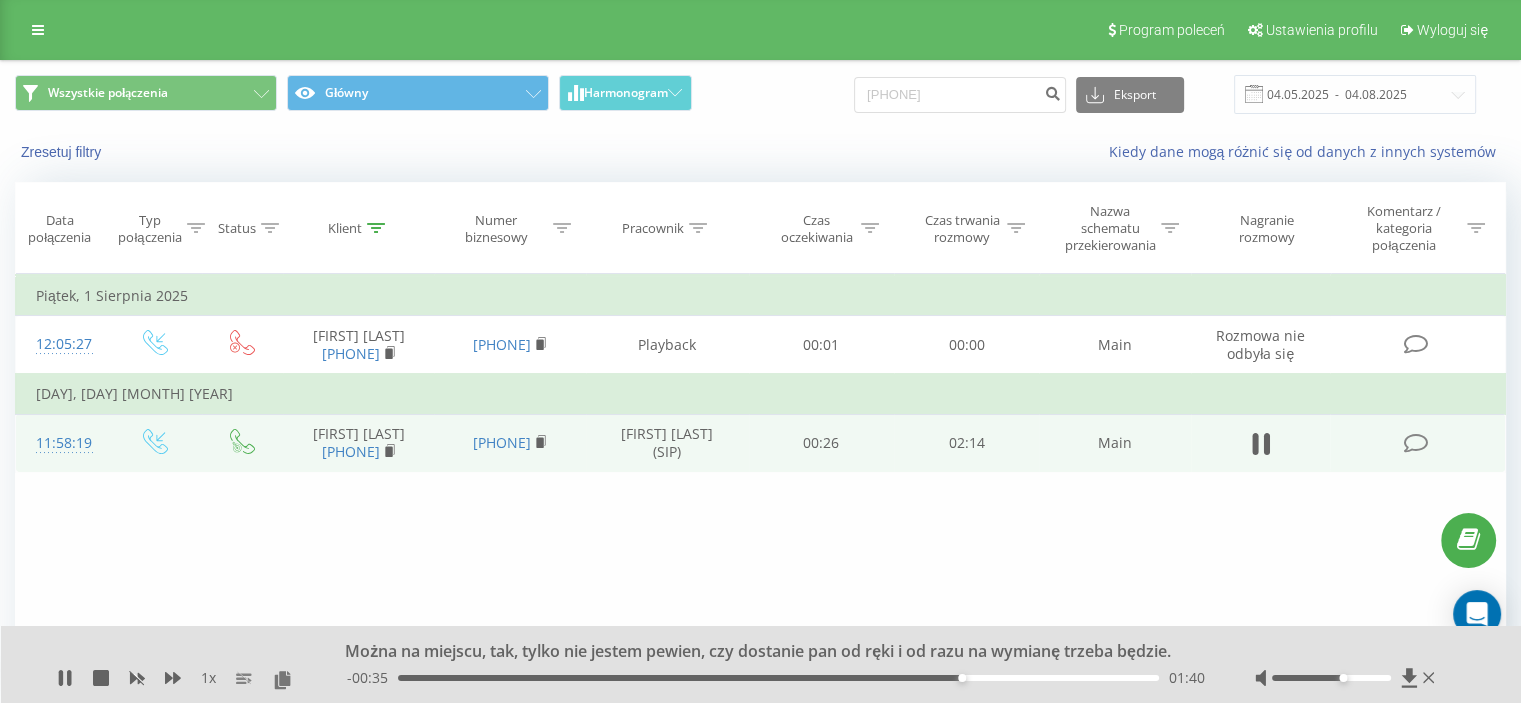 click on "- 00:35 01:40   01:40" at bounding box center [776, 678] 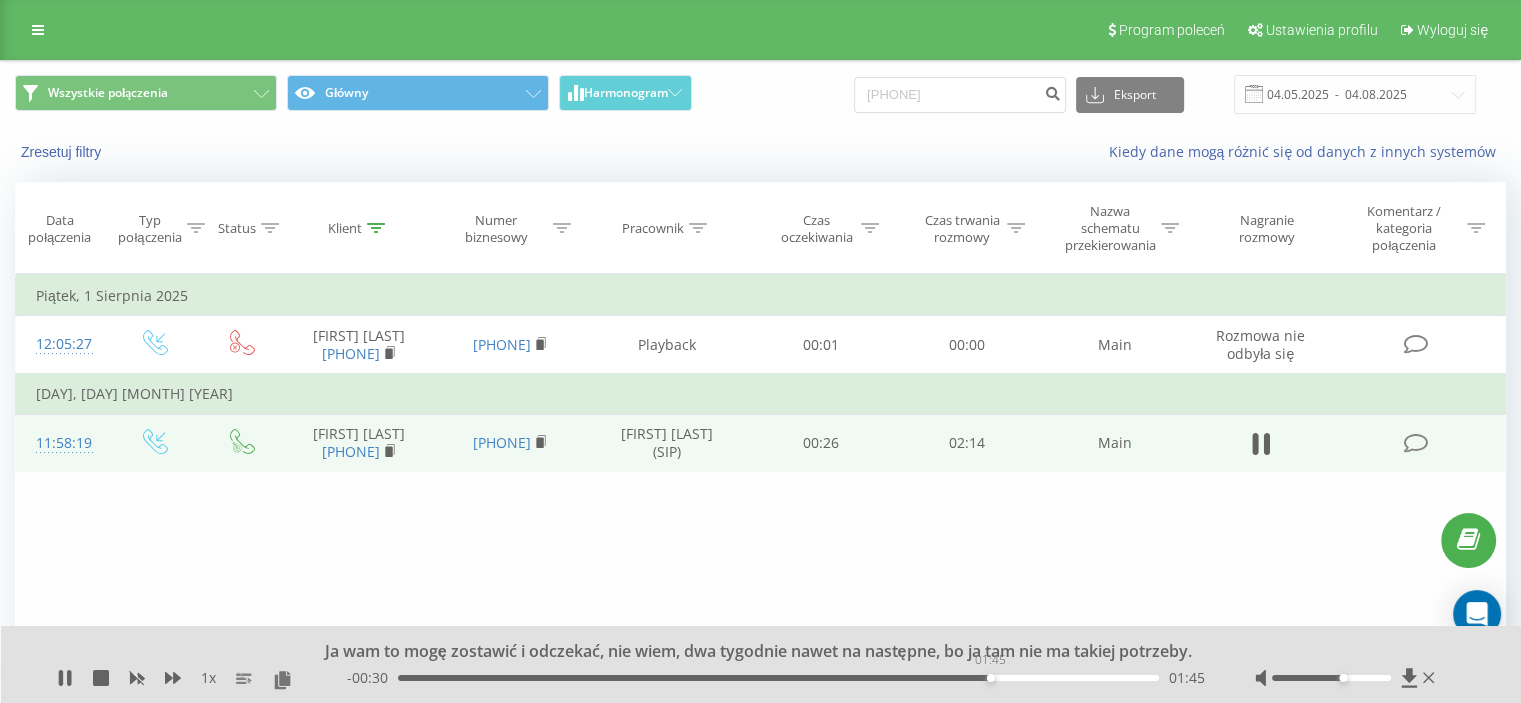 click on "01:45" at bounding box center (778, 678) 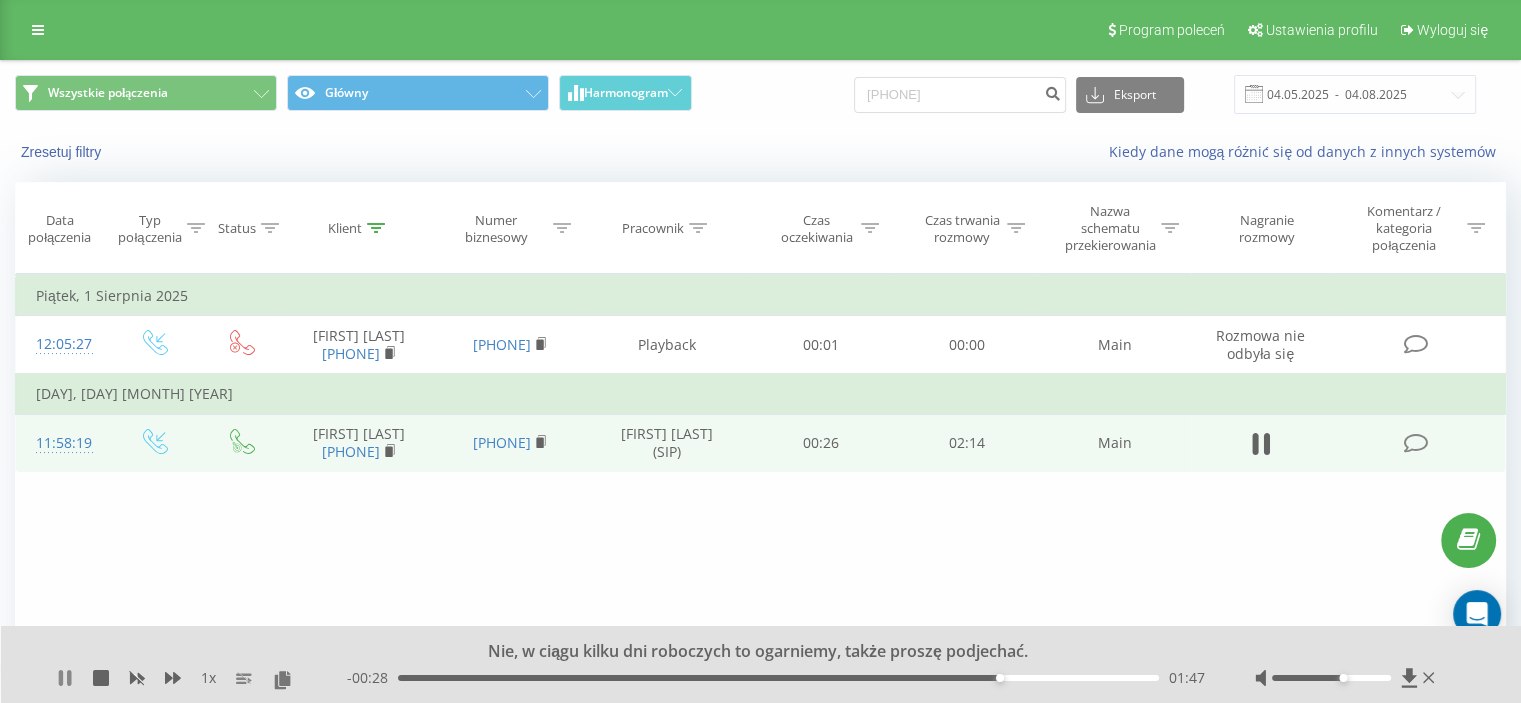 click 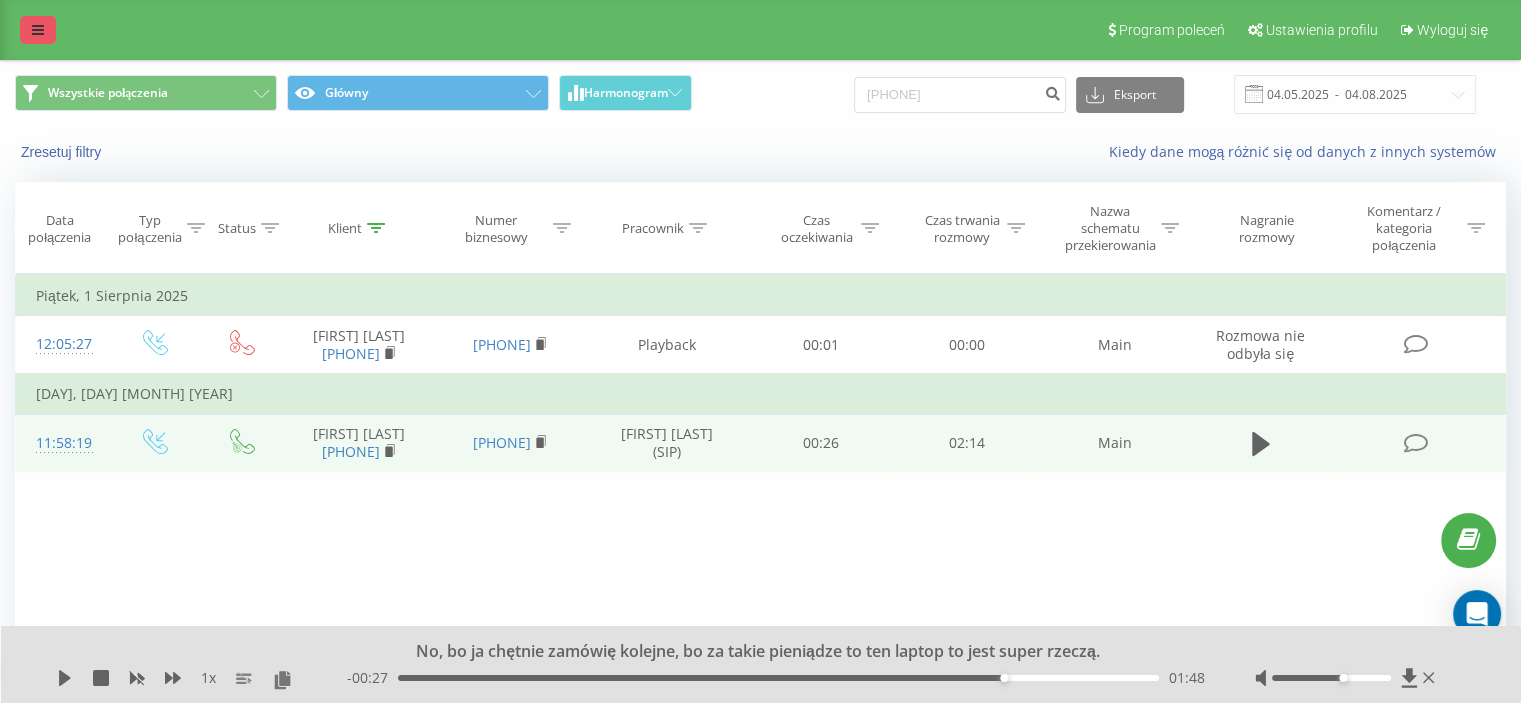 click at bounding box center (38, 30) 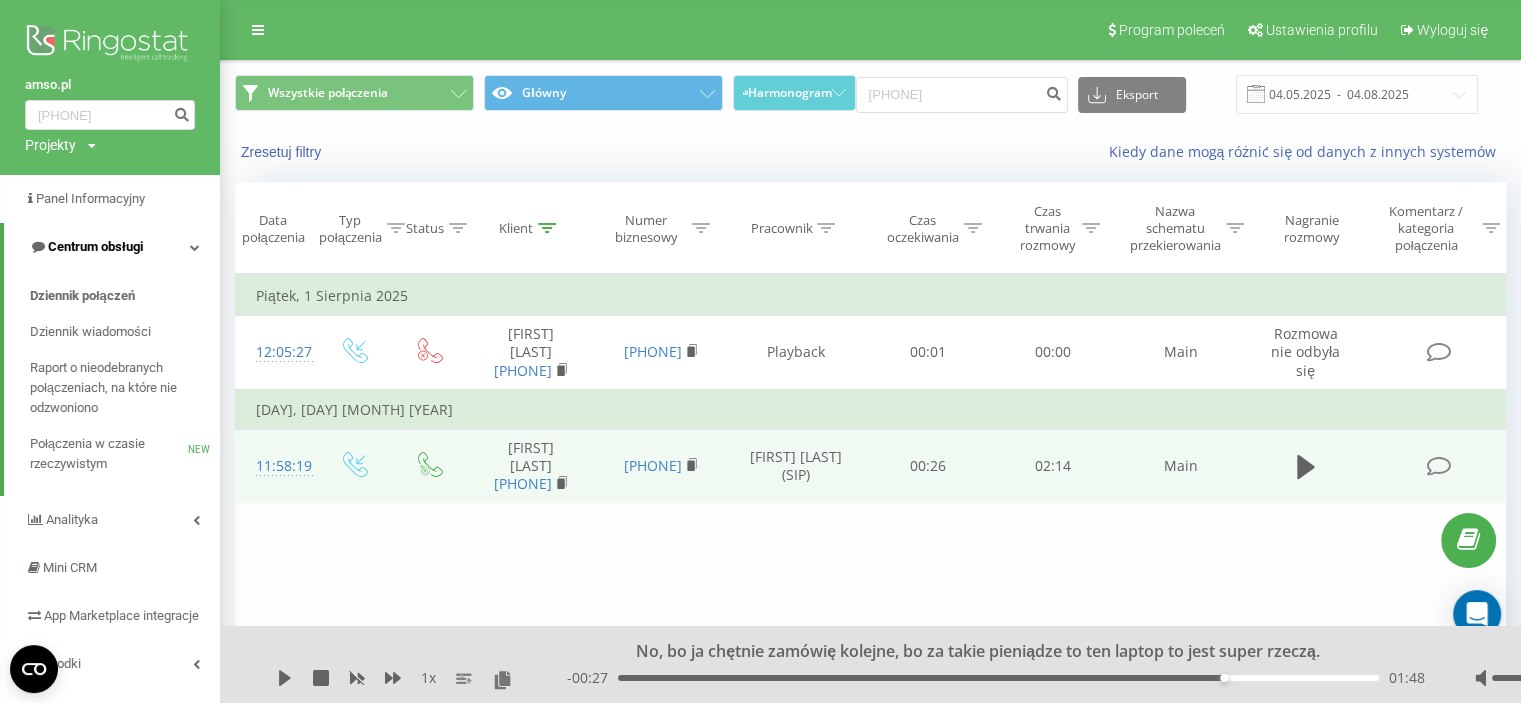 click on "Centrum obsługi" at bounding box center (95, 246) 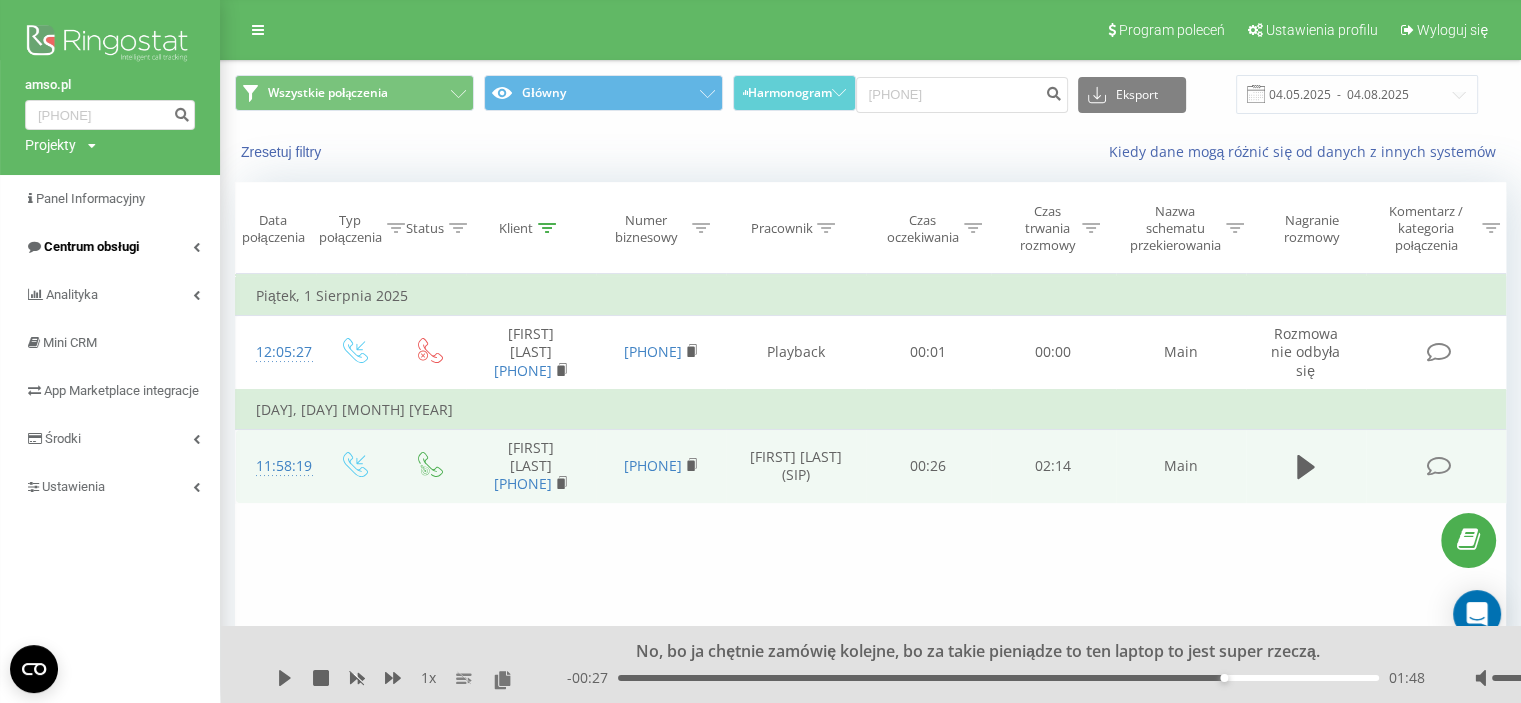 click on "Centrum obsługi" at bounding box center [91, 246] 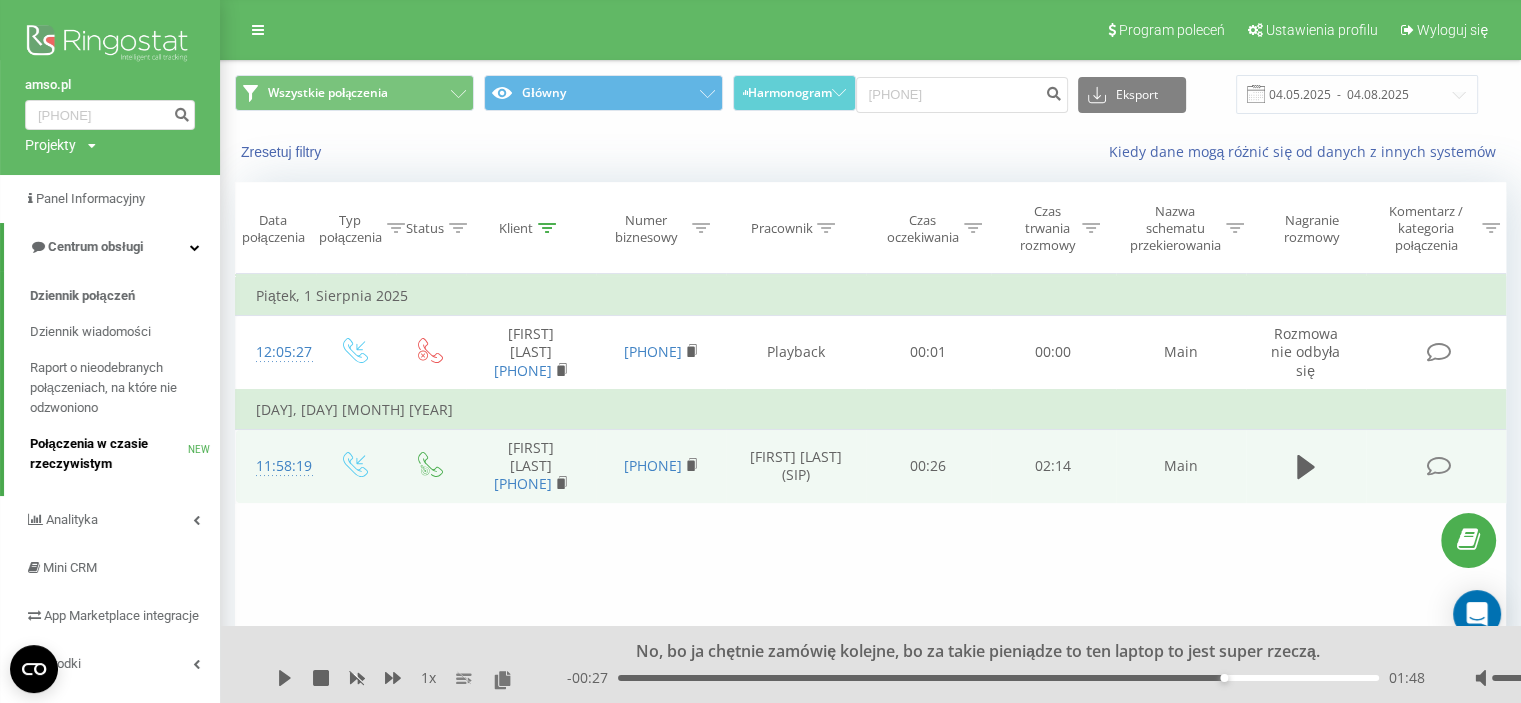 click on "Połączenia w czasie rzeczywistym" at bounding box center (109, 454) 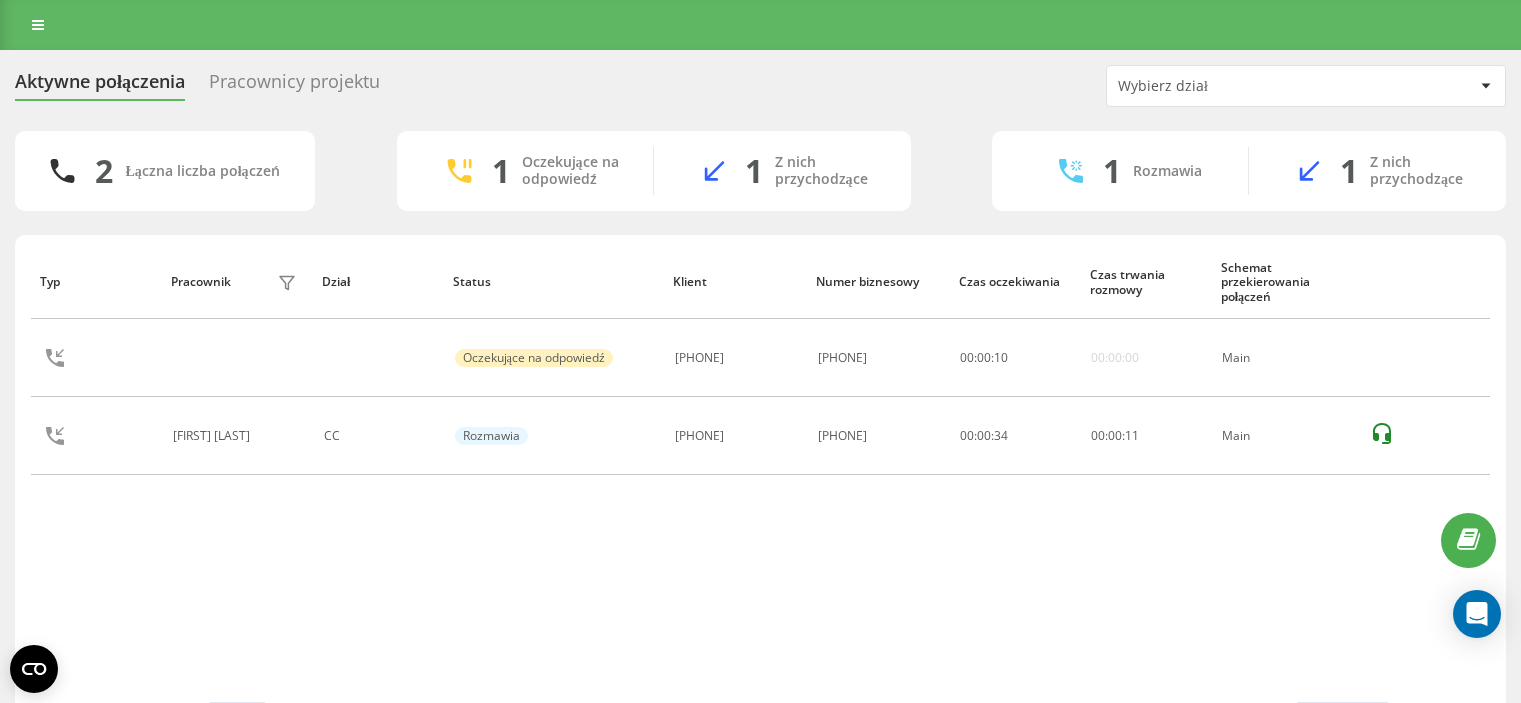 scroll, scrollTop: 0, scrollLeft: 0, axis: both 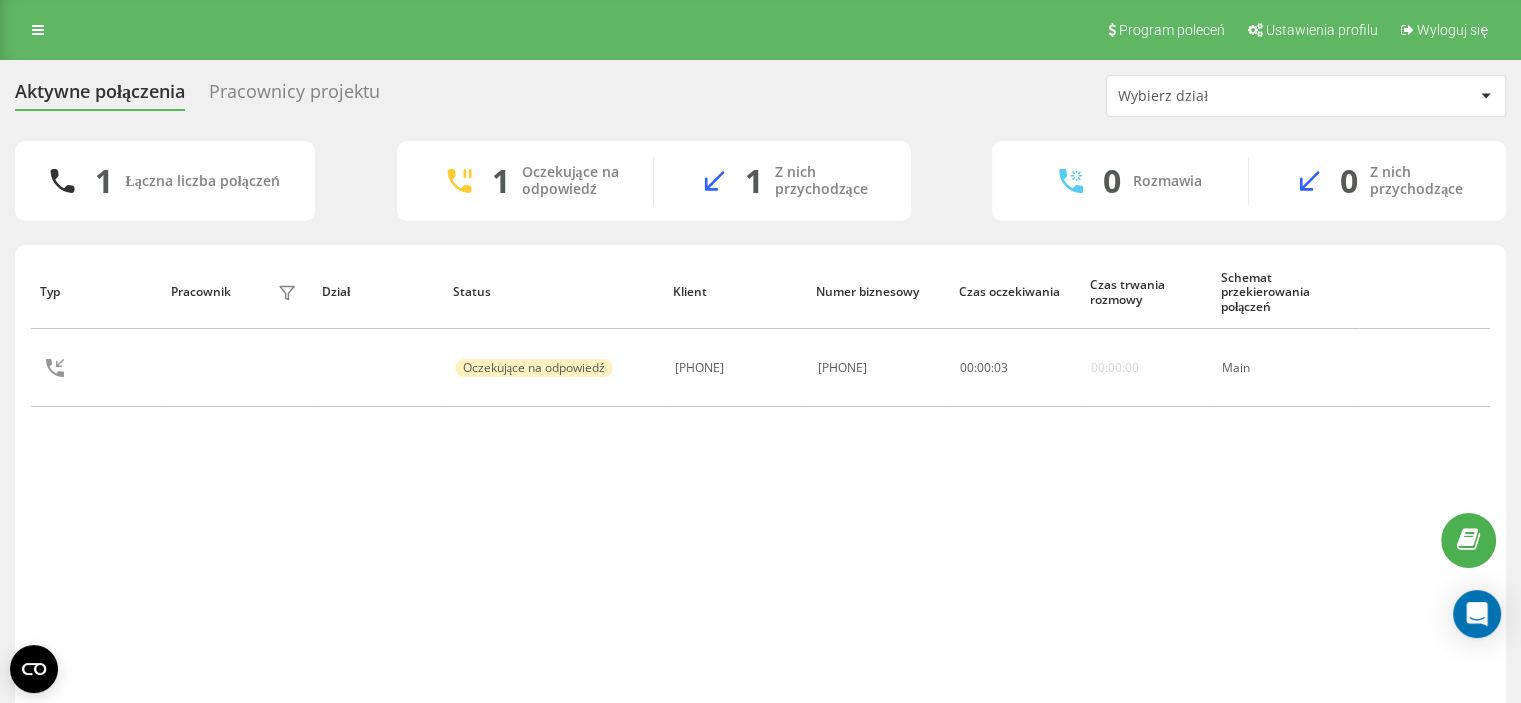 drag, startPoint x: 34, startPoint y: 523, endPoint x: 47, endPoint y: 518, distance: 13.928389 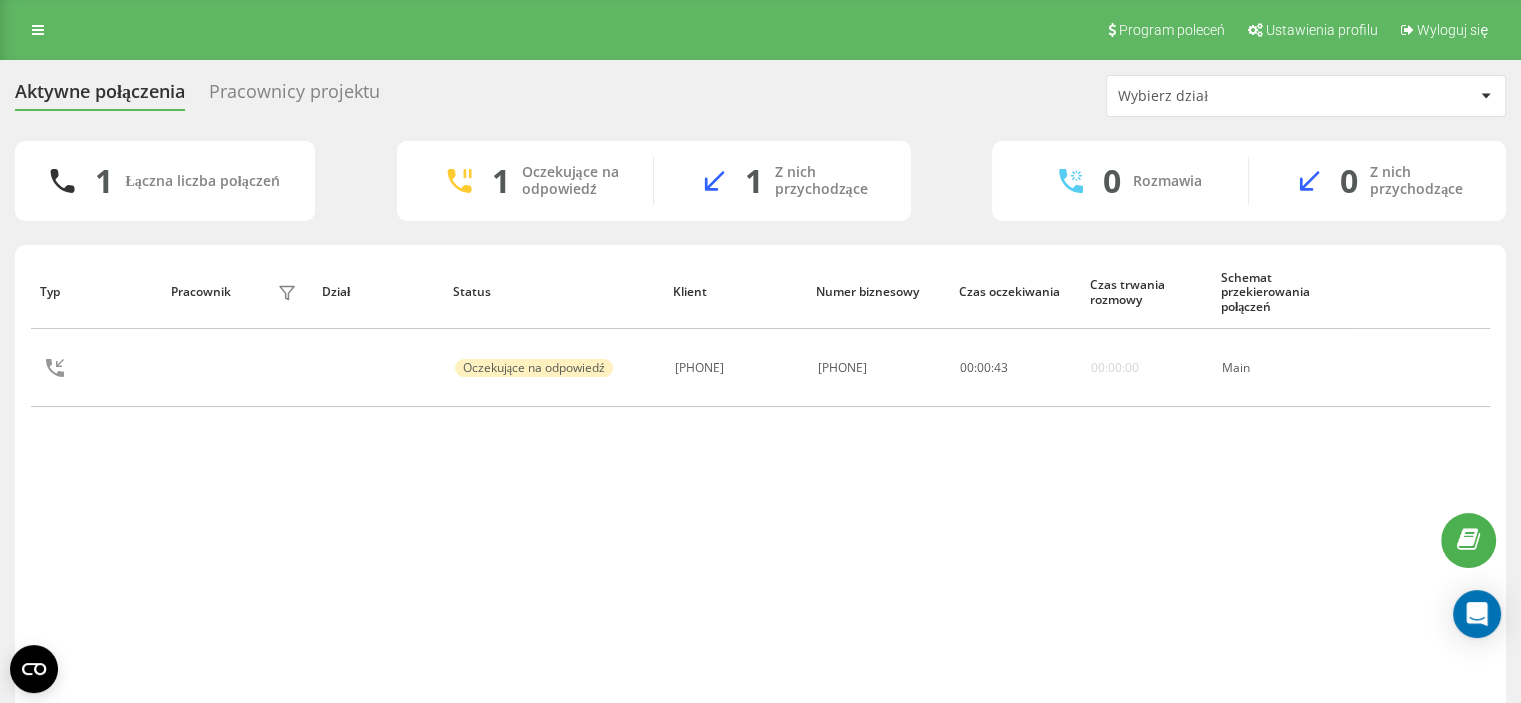 drag, startPoint x: 245, startPoint y: 467, endPoint x: 252, endPoint y: 457, distance: 12.206555 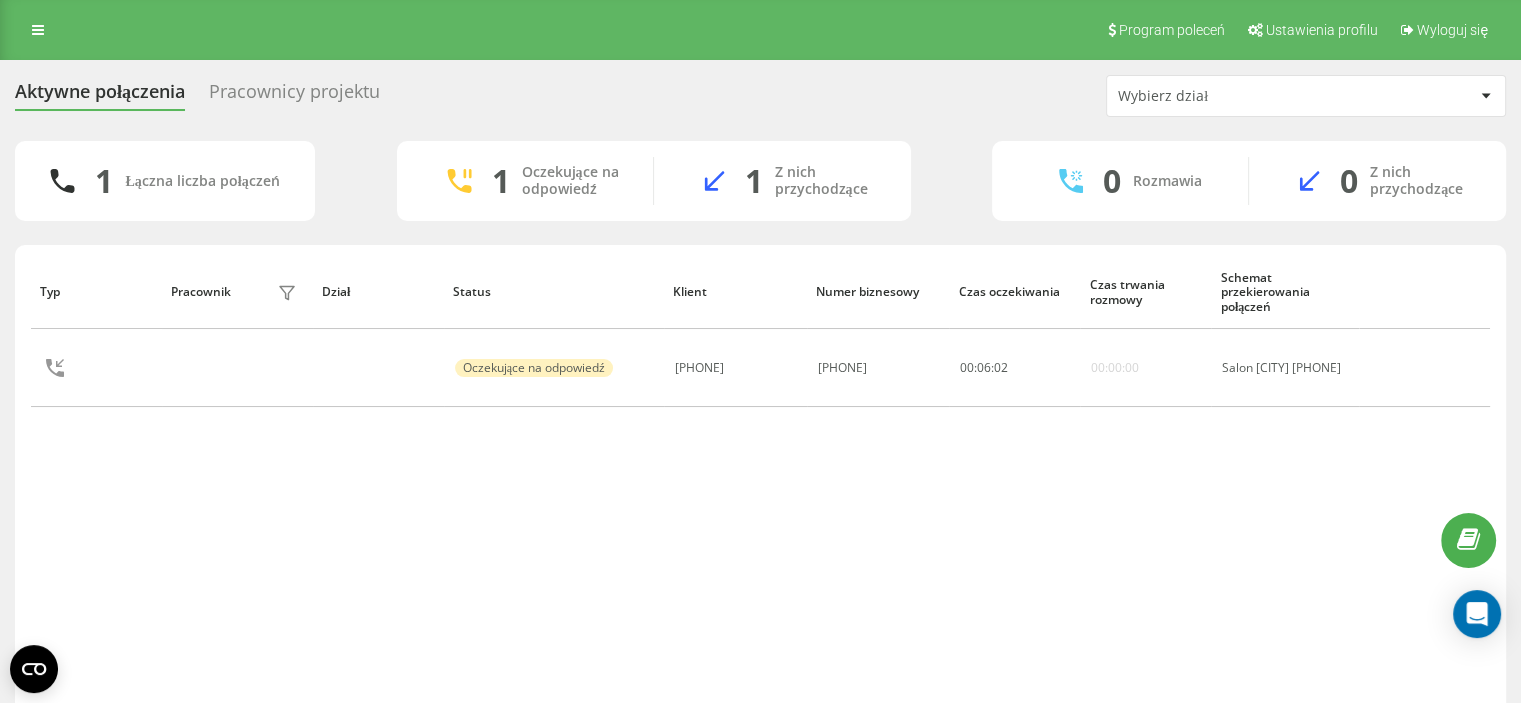 click on "Typ Pracownik  filtra  Dział Status Klient Numer biznesowy Czas oczekiwania Czas trwania rozmowy Schemat przekierowania połączeń Oczekujące na odpowiedź [PHONE] [PHONE] 00 : 06 : 02 00:00:00 Salon [CITY] [PHONE]" at bounding box center (760, 483) 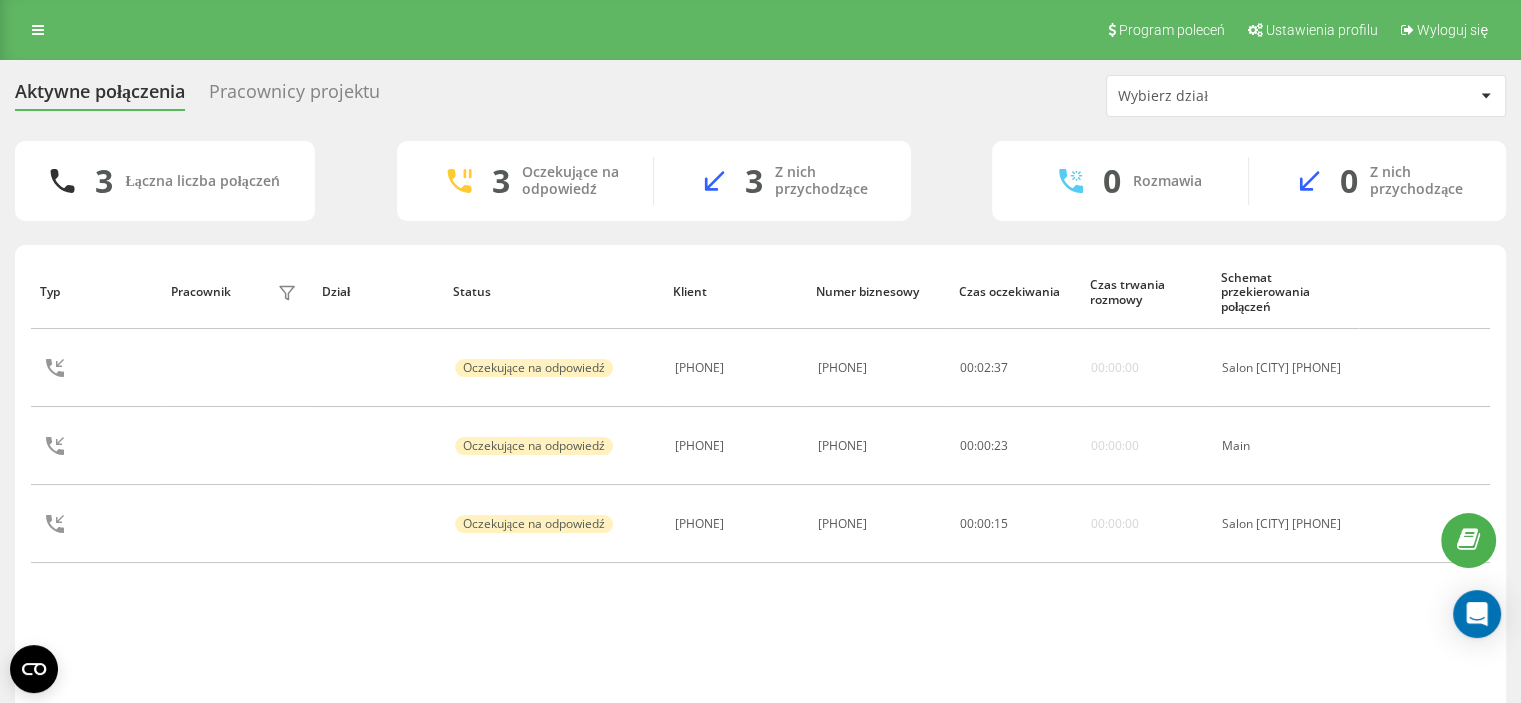 click on "Typ Pracownik  filtra  Dział Status Klient Numer biznesowy Czas oczekiwania Czas trwania rozmowy Schemat przekierowania połączeń Oczekujące na odpowiedź [PHONE] [PHONE] 00 : 02 : 37 00:00:00 Salon [CITY] [PHONE] Oczekujące na odpowiedź [PHONE] [PHONE] 00 : 00 : 23 00:00:00 Main Oczekujące na odpowiedź [PHONE] [PHONE] 00 : 00 : 15 00:00:00 Salon [CITY] [PHONE]" at bounding box center (760, 483) 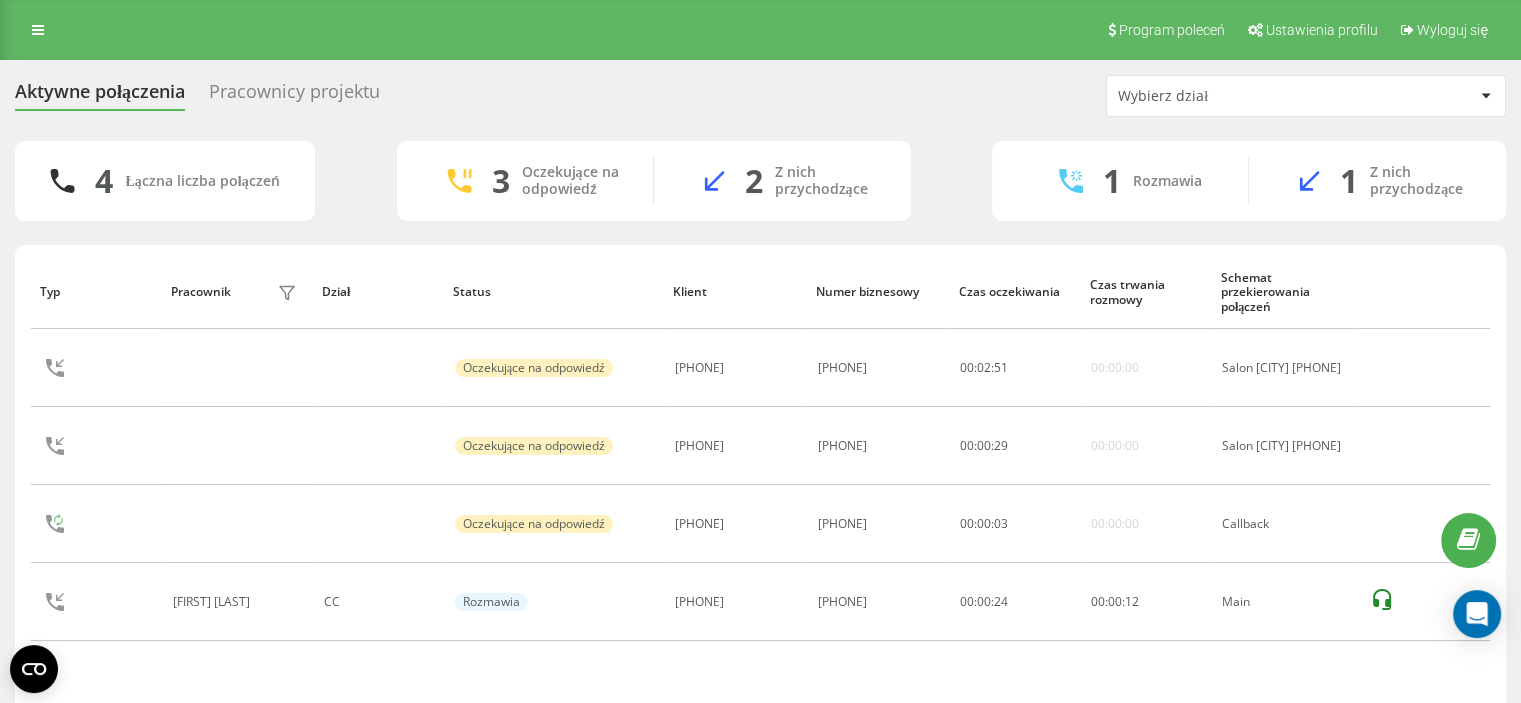 click on "Typ Pracownik  filtra  Dział Status Klient Numer biznesowy Czas oczekiwania Czas trwania rozmowy Schemat przekierowania połączeń Oczekujące na odpowiedź 48572833591 48123067135 00 : 02 : 51 00:00:00 Salon Kraków 123067135 Oczekujące na odpowiedź 48503750581 48123067136 00 : 00 : 29 00:00:00 Salon Wielicka 123067136 Oczekujące na odpowiedź 48733749038 48579775010 00 : 00 : 03 00:00:00 Callback Maciej Ubysz CC Rozmawia 48502032432 48124455454 00:00:24 00 : 00 : 12 Main" at bounding box center (760, 483) 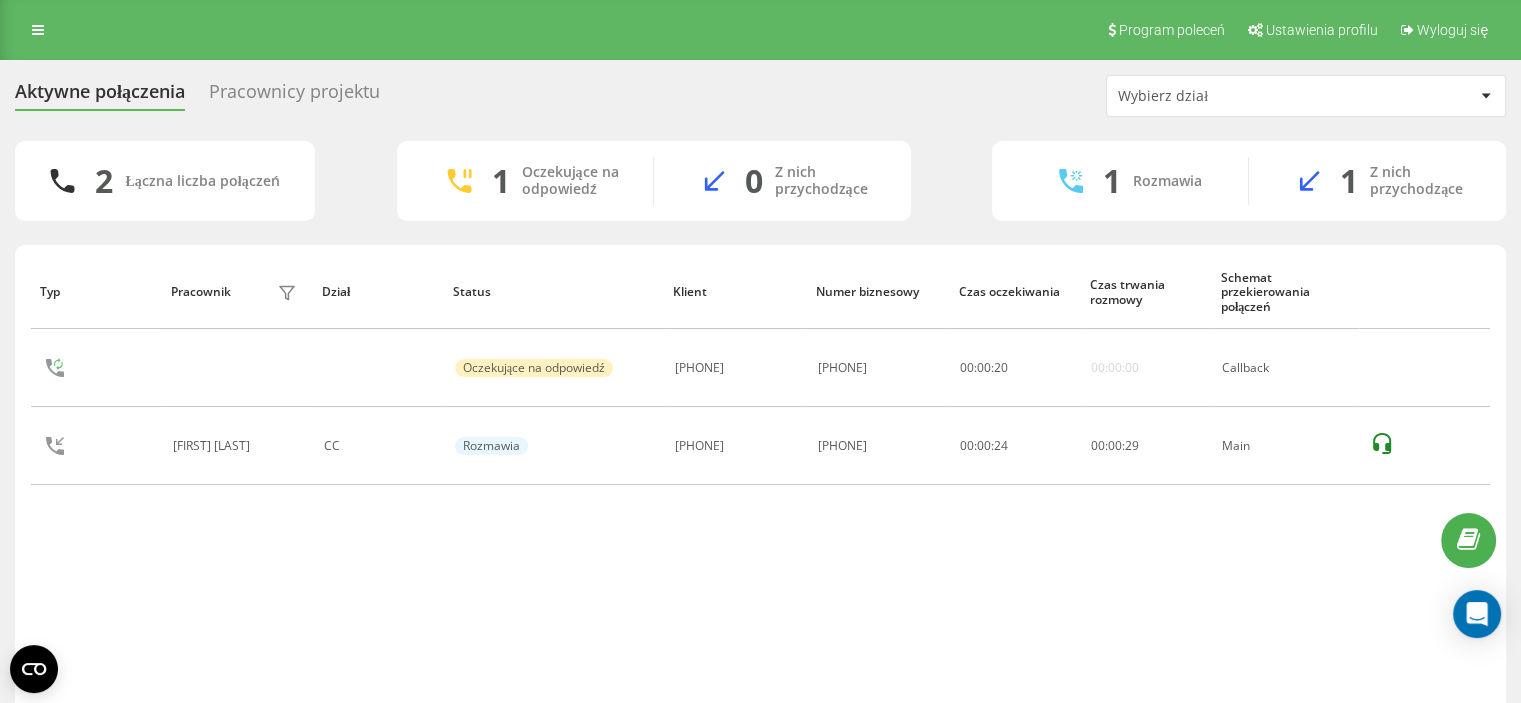 click on "Typ Pracownik  filtra  Dział Status Klient Numer biznesowy Czas oczekiwania Czas trwania rozmowy Schemat przekierowania połączeń Oczekujące na odpowiedź 48733749038 48579775010 00 : 00 : 20 00:00:00 Callback Maciej Ubysz CC Rozmawia 48502032432 48124455454 00:00:24 00 : 00 : 29 Main" at bounding box center [760, 483] 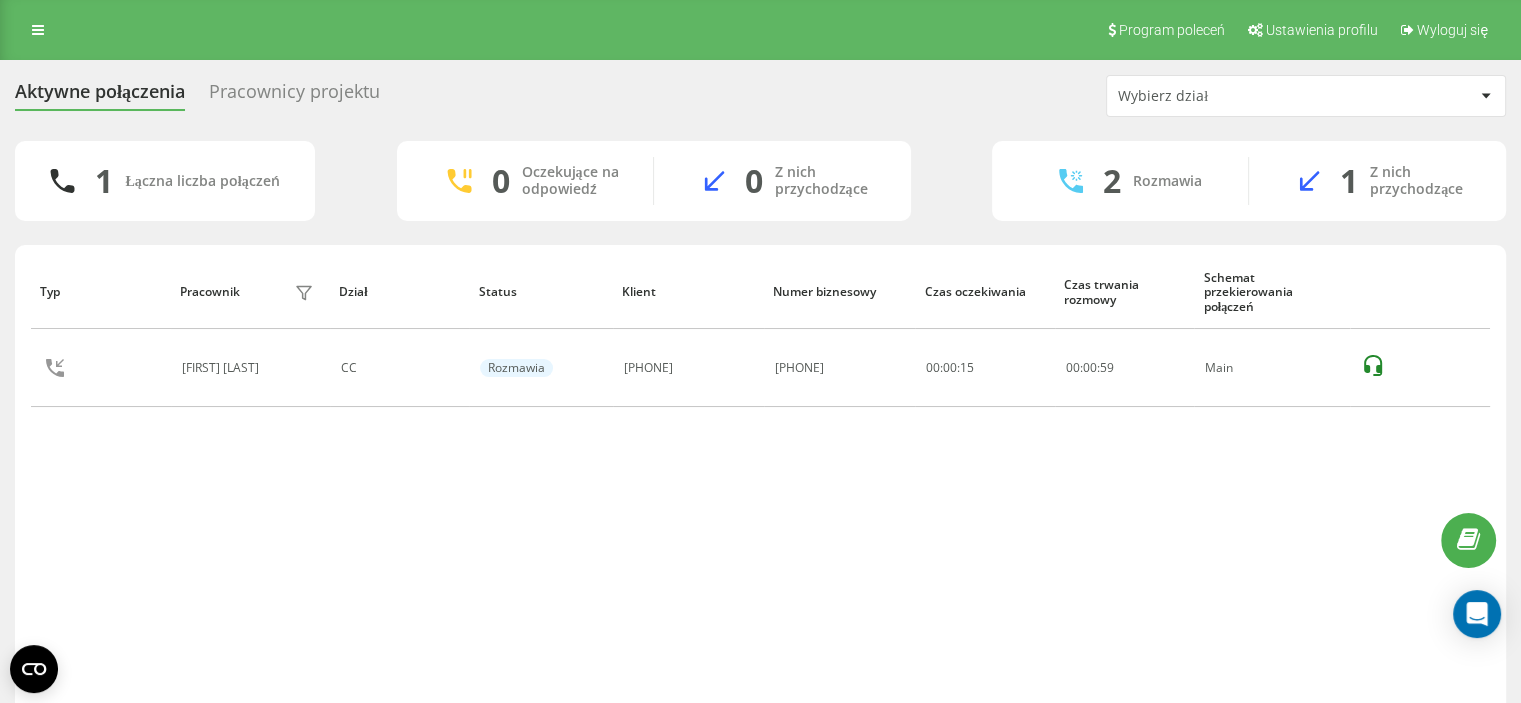 click on "Typ Pracownik  filtra  Dział Status Klient Numer biznesowy Czas oczekiwania Czas trwania rozmowy Schemat przekierowania połączeń Maciej Ubysz CC Rozmawia 48502032432 48124455454 00:00:15 00 : 00 : 59 Main" at bounding box center (760, 483) 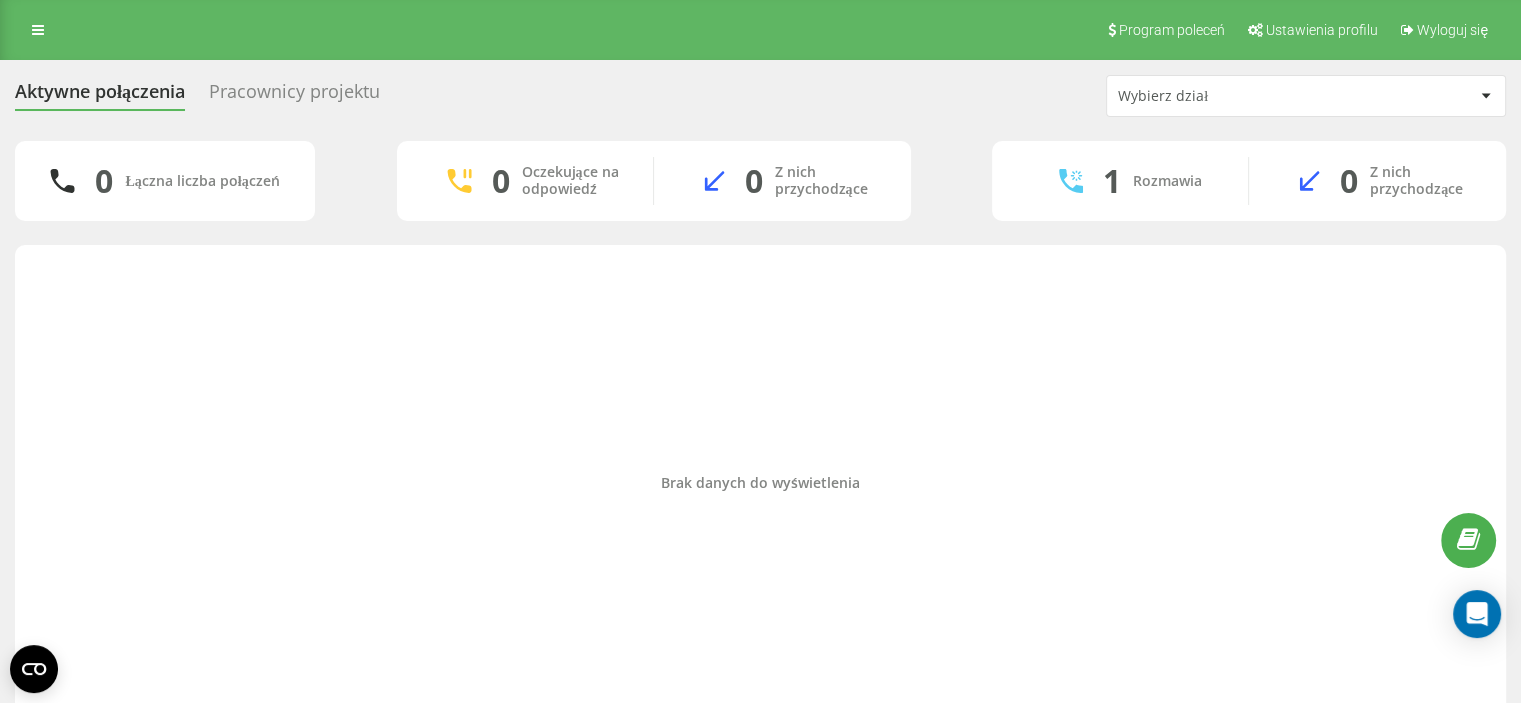 drag, startPoint x: 51, startPoint y: 434, endPoint x: 152, endPoint y: 556, distance: 158.38245 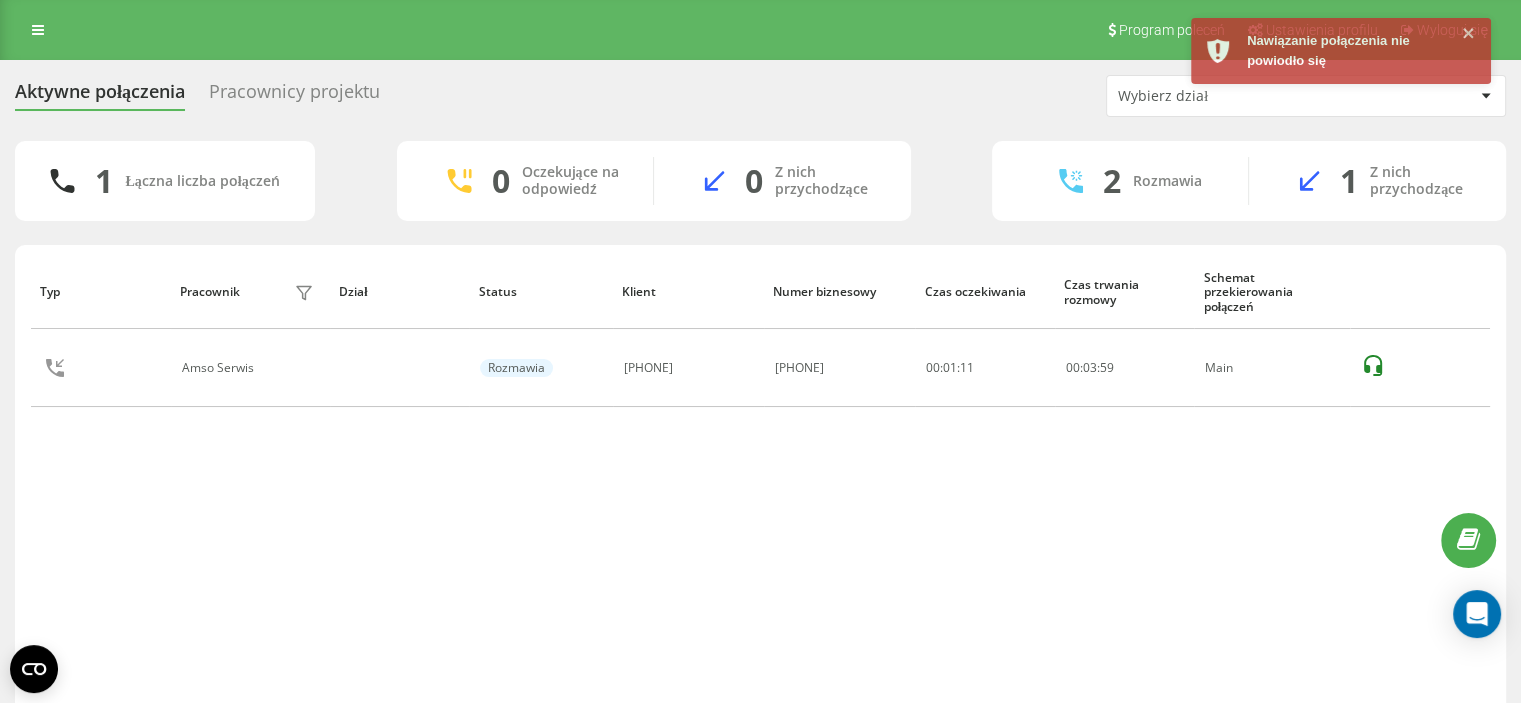 click on "1   Łączna liczba połączeń   0   Oczekujące na odpowiedź   0   Z nich przychodzące   2   Rozmawia   1   Z nich przychodzące Nawiązanie połączenia nie powiodło się Typ Pracownik  filtra  Dział Status Klient Numer biznesowy Czas oczekiwania Czas trwania rozmowy Schemat przekierowania połączeń Amso Serwis Rozmawia 48660304522 48124455454 00:01:11 00 : 03 : 59 Main Wiersze na stronę 25 10 25 50 100 0 - 1 z 1 1" at bounding box center [760, 451] 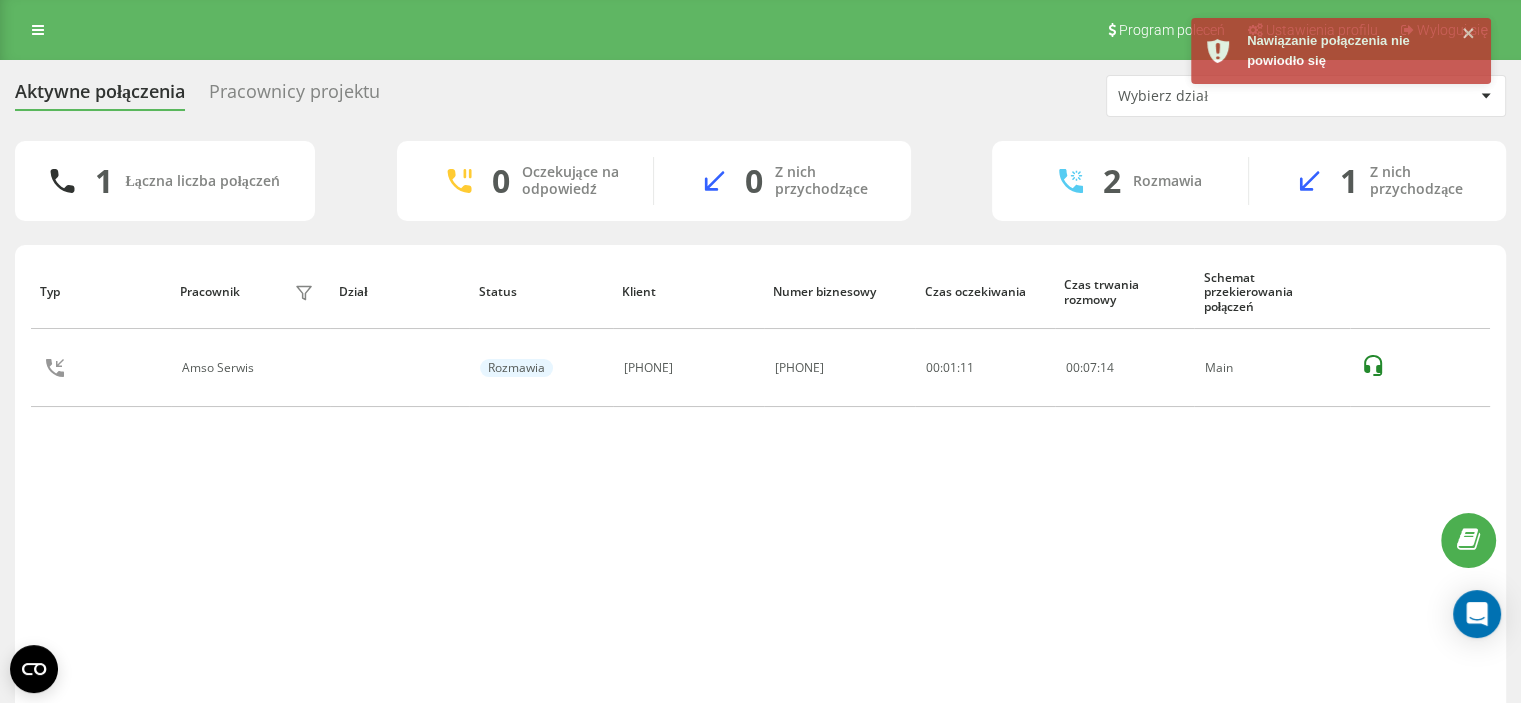 click on "Aktywne połączenia Pracownicy projektu Wybierz dział   1   Łączna liczba połączeń   0   Oczekujące na odpowiedź   0   Z nich przychodzące   2   Rozmawia   1   Z nich przychodzące Nawiązanie połączenia nie powiodło się Typ Pracownik  filtra  Dział Status Klient Numer biznesowy Czas oczekiwania Czas trwania rozmowy Schemat przekierowania połączeń Amso Serwis Rozmawia 48660304522 48124455454 00:01:11 00 : 07 : 14 Main Wiersze na stronę 25 10 25 50 100 0 - 1 z 1 1" at bounding box center (760, 418) 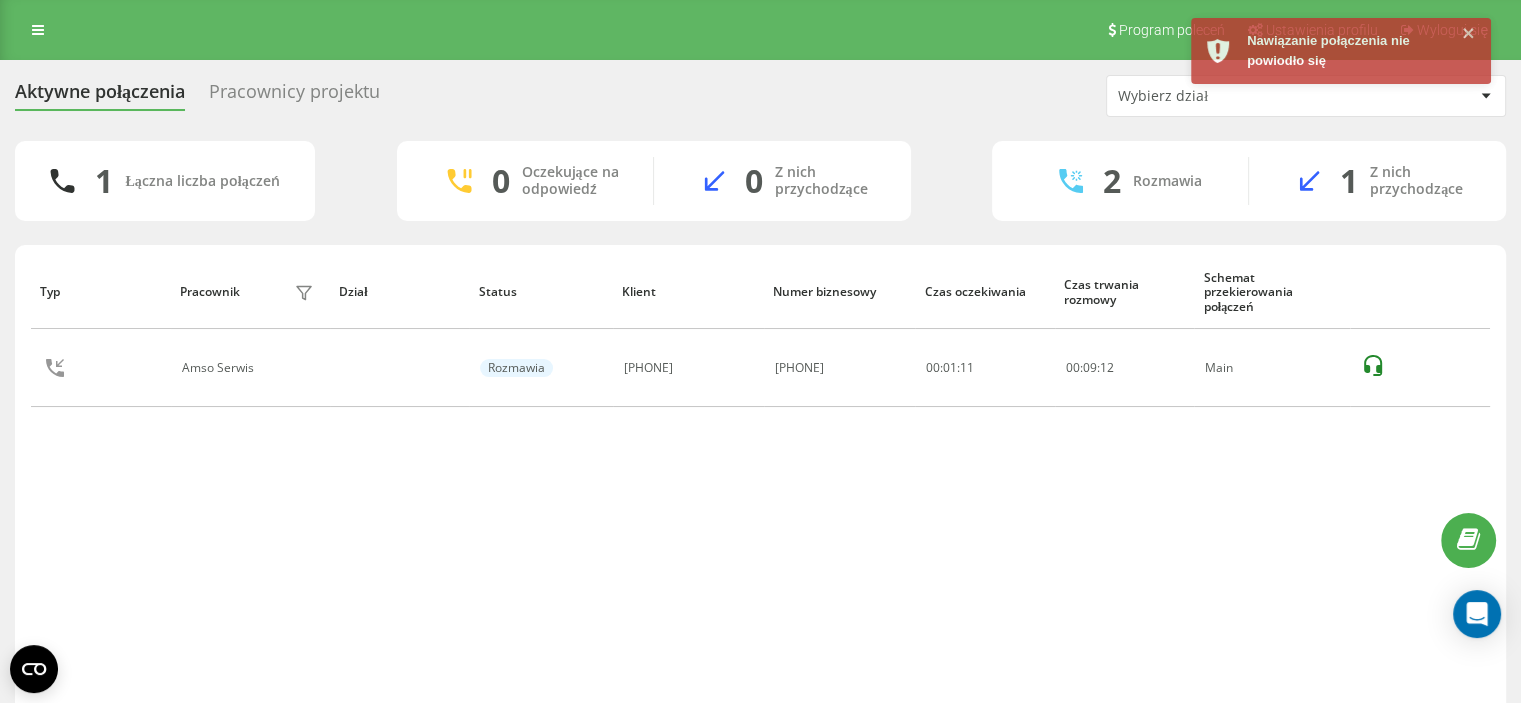 click on "Typ Pracownik  filtra  Dział Status Klient Numer biznesowy Czas oczekiwania Czas trwania rozmowy Schemat przekierowania połączeń Amso Serwis Rozmawia 48660304522 48124455454 00:01:11 00 : 09 : 12 Main" at bounding box center (760, 483) 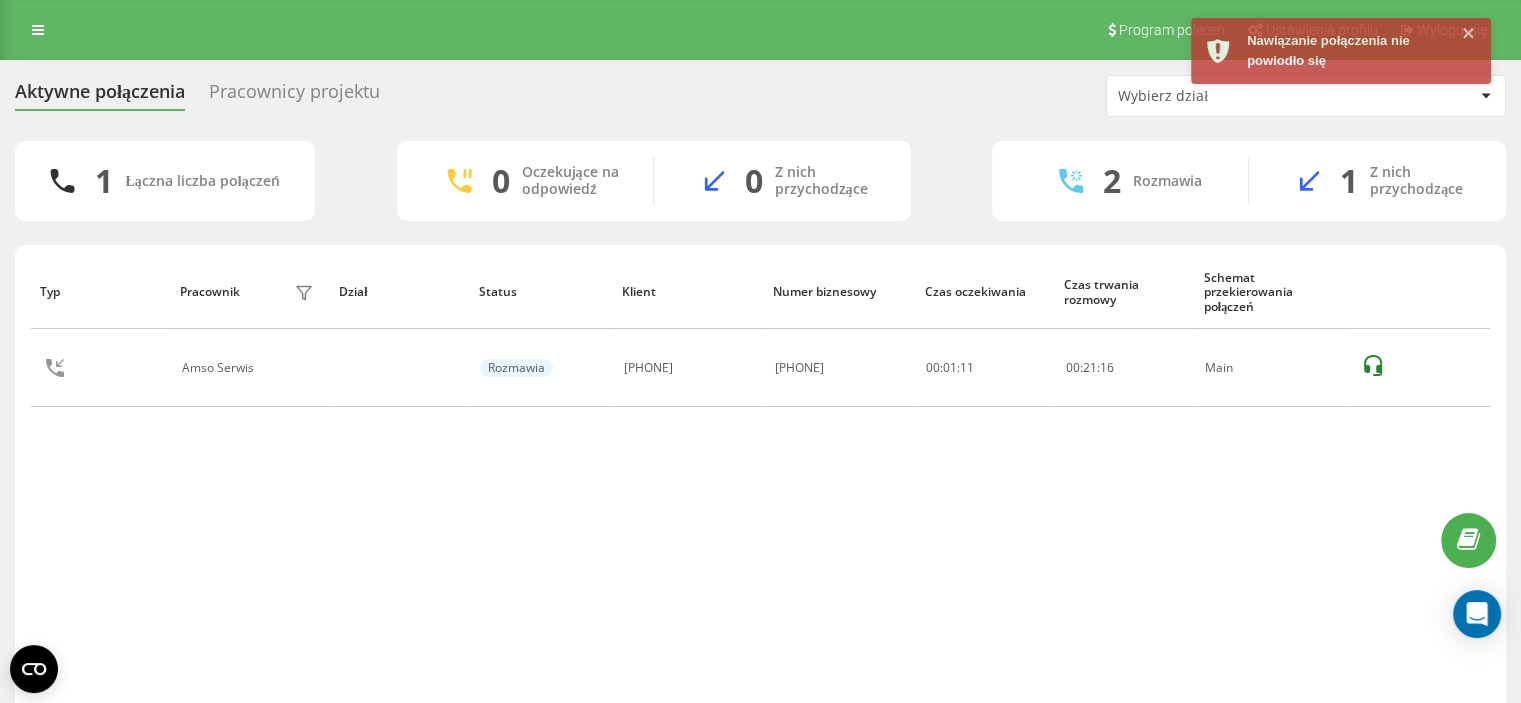 click on "Typ Pracownik  filtra  Dział Status Klient Numer biznesowy Czas oczekiwania Czas trwania rozmowy Schemat przekierowania połączeń Amso Serwis Rozmawia 48660304522 48124455454 00:01:11 00 : 21 : 16 Main" at bounding box center (760, 483) 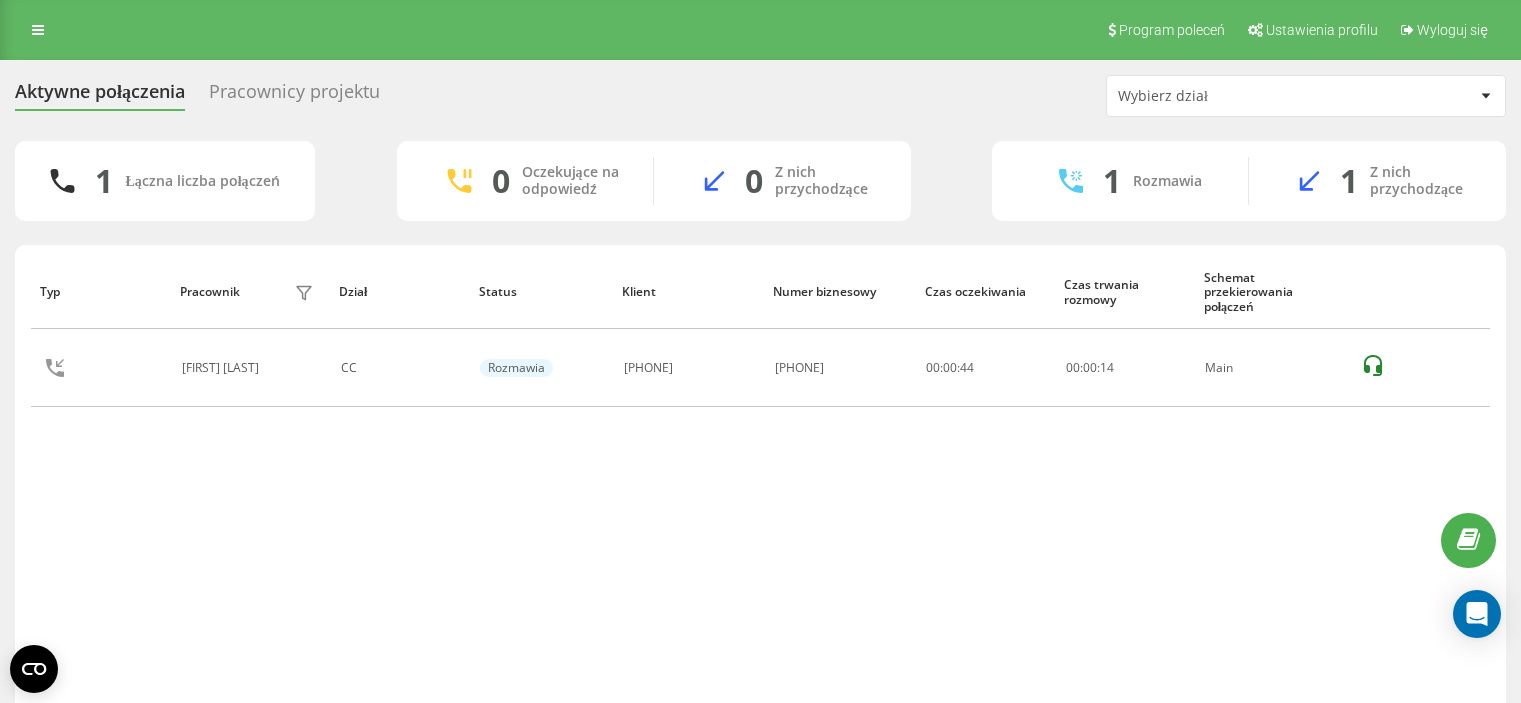 scroll, scrollTop: 0, scrollLeft: 0, axis: both 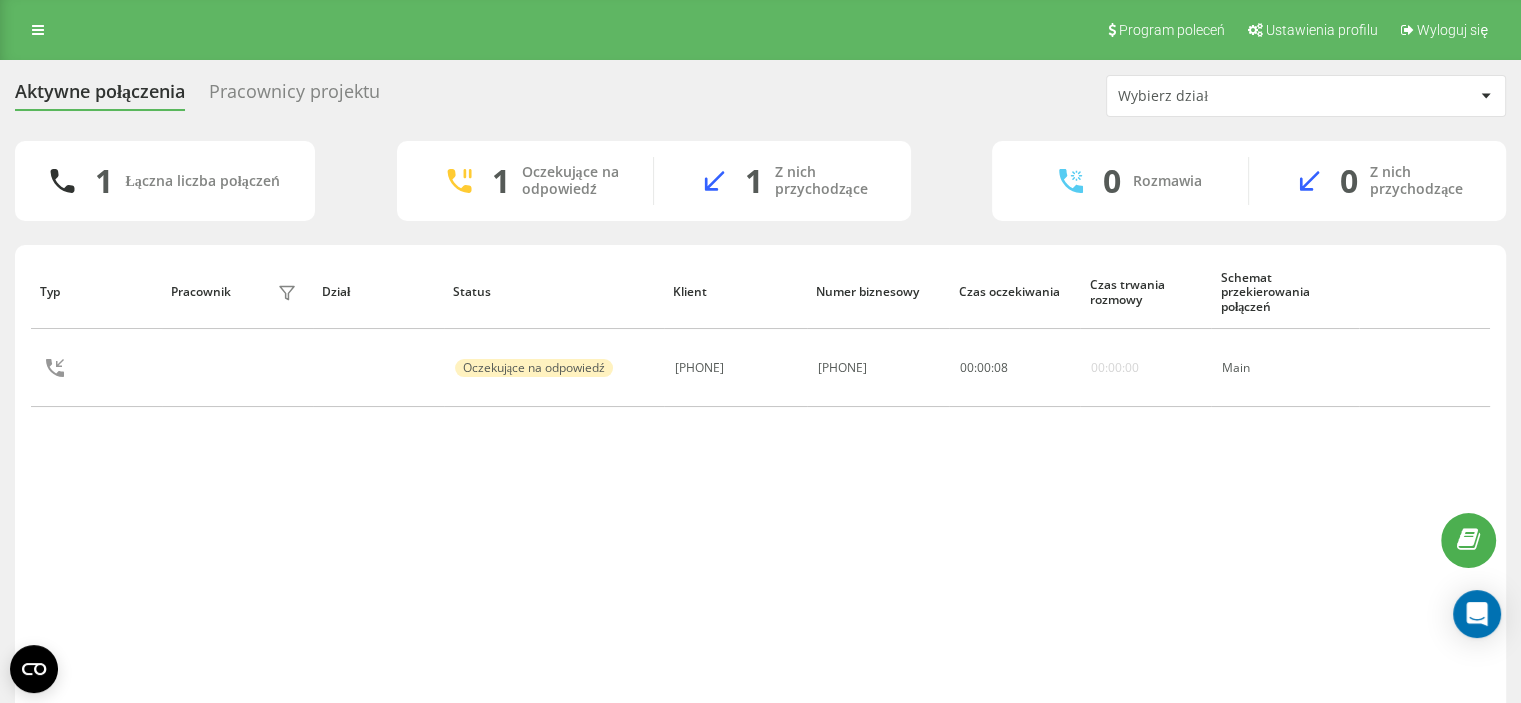 click on "Typ Pracownik  filtra  Dział Status Klient Numer biznesowy Czas oczekiwania Czas trwania rozmowy Schemat przekierowania połączeń Oczekujące na odpowiedź [PHONE] [PHONE] 00 : 00 : 08 00:00:00 Main" at bounding box center [760, 483] 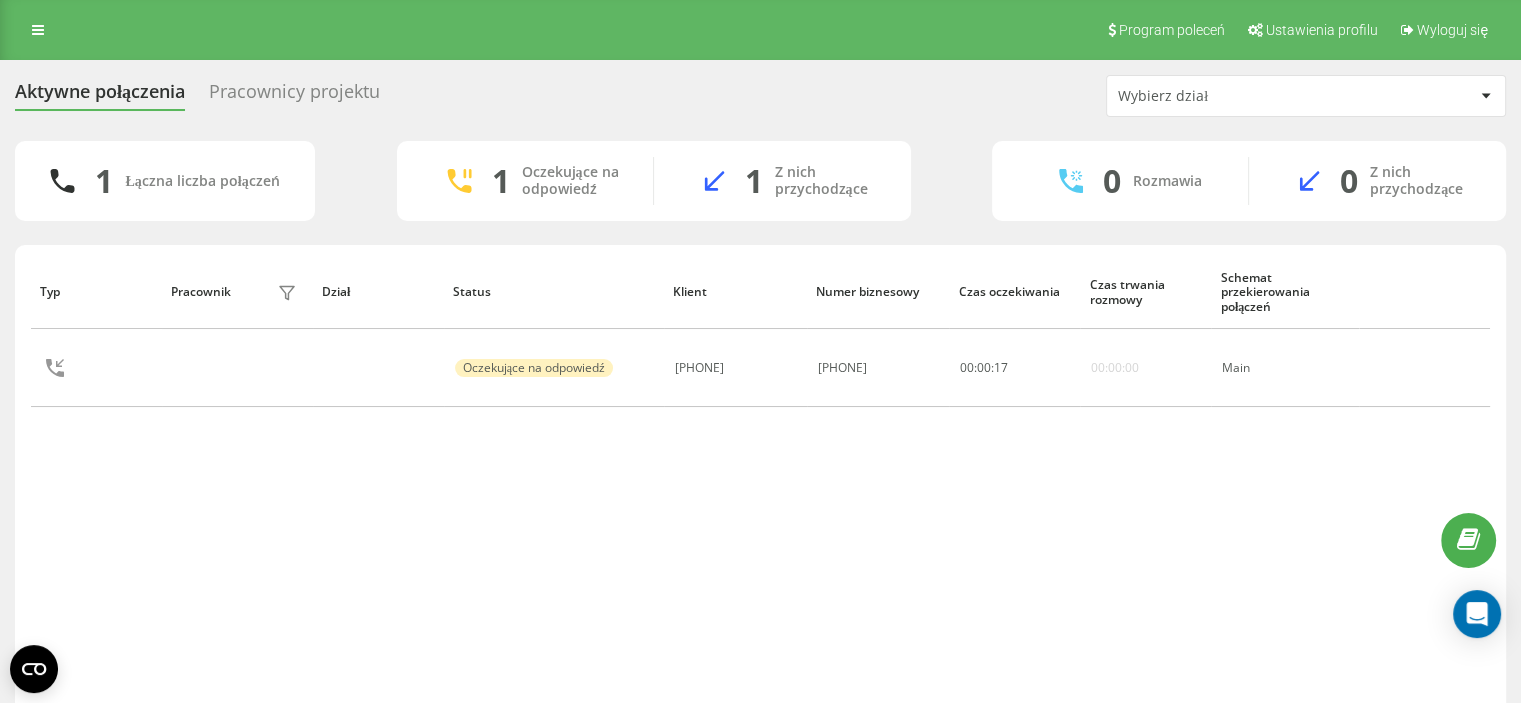 click on "Typ Pracownik  filtra  Dział Status Klient Numer biznesowy Czas oczekiwania Czas trwania rozmowy Schemat przekierowania połączeń Oczekujące na odpowiedź [PHONE] [PHONE] 00 : 00 : 17 00:00:00 Main" at bounding box center [760, 483] 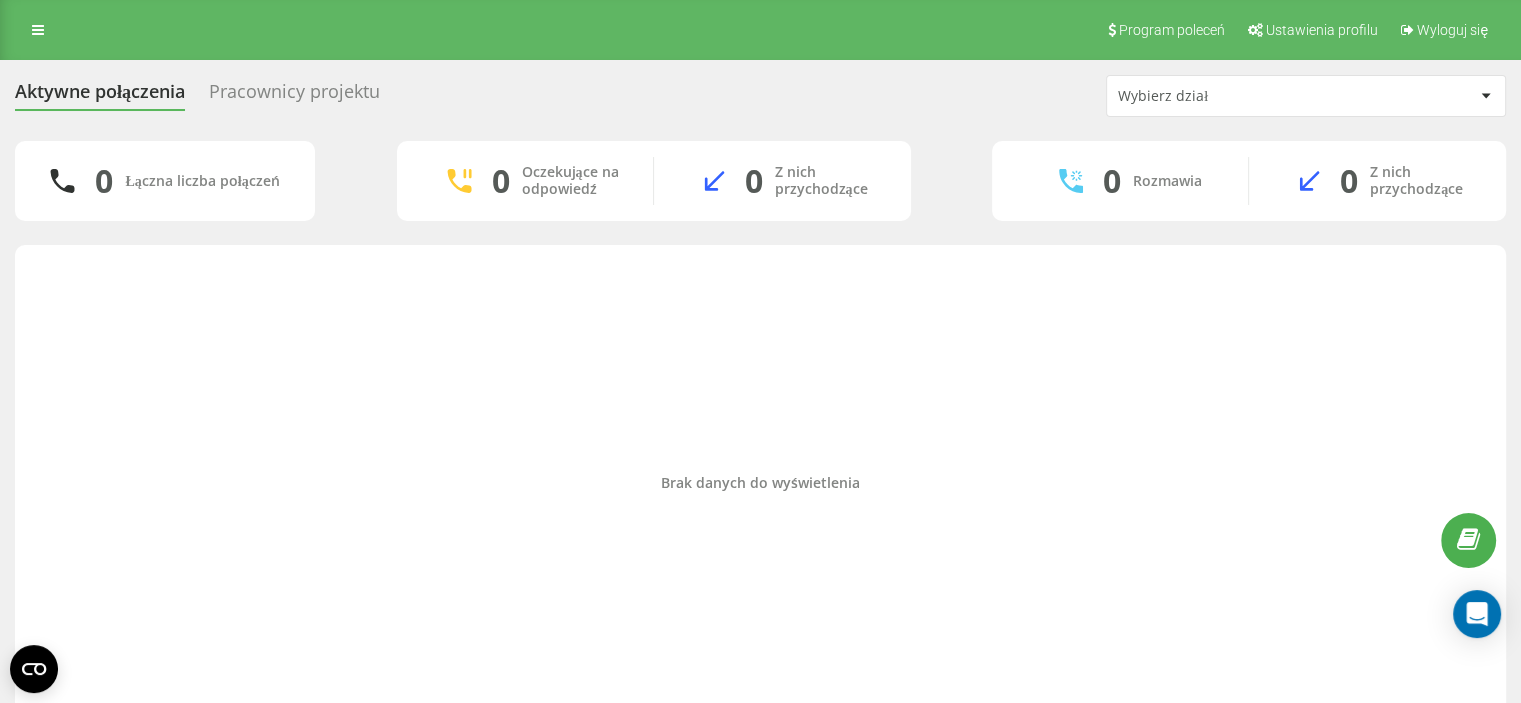 click on "Brak danych do wyświetlenia" at bounding box center [760, 483] 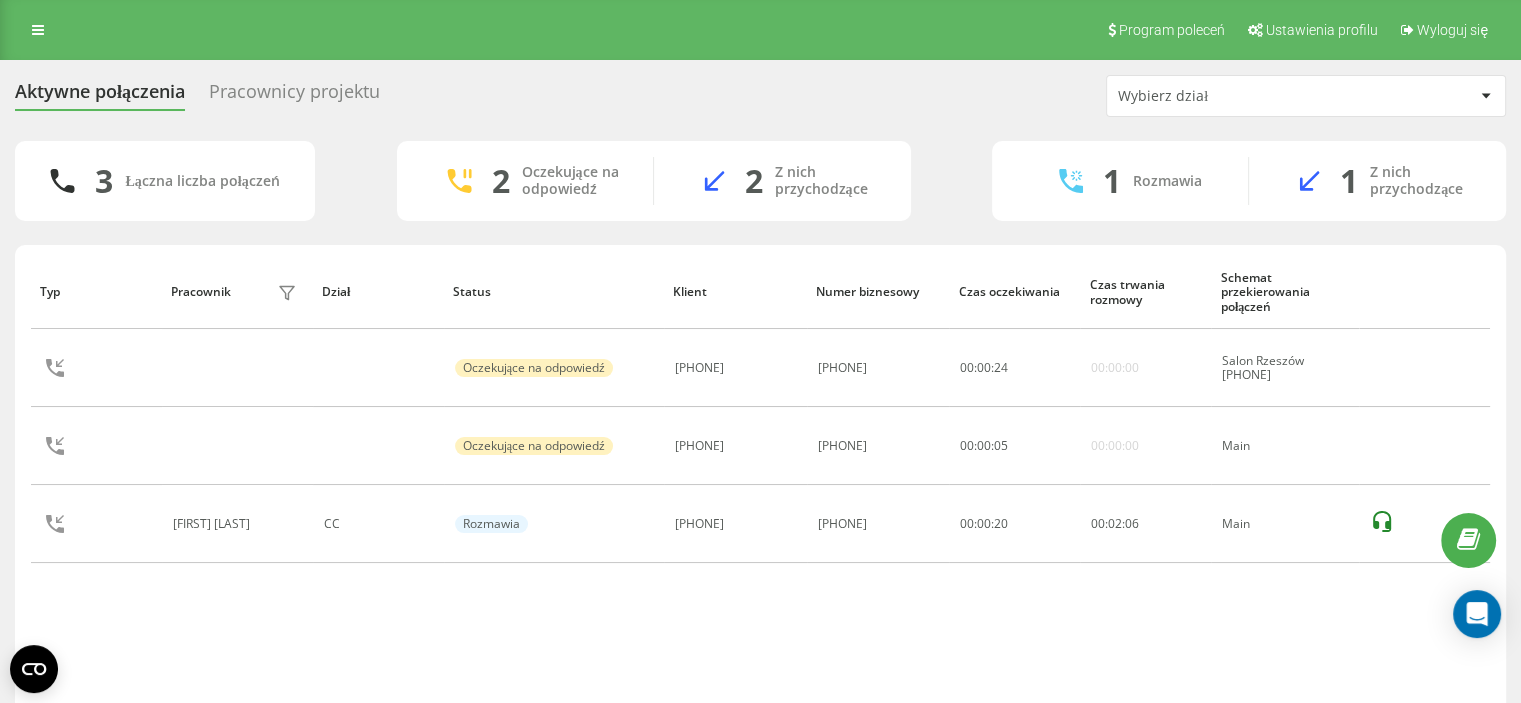 click on "Aktywne połączenia Pracownicy projektu Wybierz dział   3   Łączna liczba połączeń   2   Oczekujące na odpowiedź   2   Z nich przychodzące   1   Rozmawia   1   Z nich przychodzące Typ Pracownik  filtra  Dział Status Klient Numer biznesowy Czas oczekiwania Czas trwania rozmowy Schemat przekierowania połączeń Oczekujące na odpowiedź [PHONE] [PHONE] 00 : 00 : 24 00:00:00 Salon Rzeszów [PHONE]  Oczekujące na odpowiedź [PHONE] [PHONE] 00 : 00 : 05 00:00:00 Main Piotr Kwiatek CC Rozmawia [PHONE] [PHONE] 00:00:20 00 : 02 : 06 Main Wiersze na stronę 25 10 25 50 100 0 - 3 z 3 1" at bounding box center (760, 418) 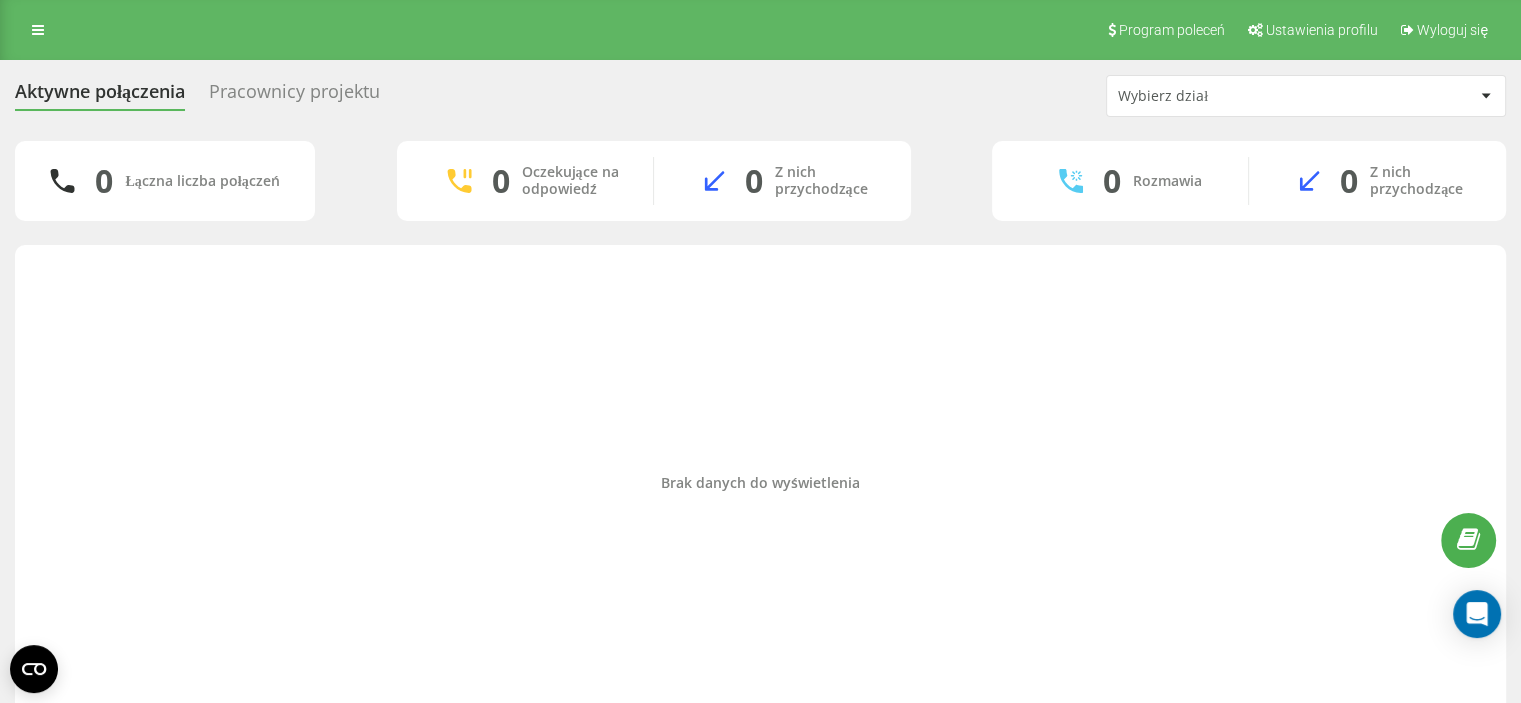 click on "Aktywne połączenia Pracownicy projektu Wybierz dział   0   Łączna liczba połączeń   0   Oczekujące na odpowiedź   0   Z nich przychodzące   0   Rozmawia   0   Z nich przychodzące Brak danych do wyświetlenia" at bounding box center (760, 403) 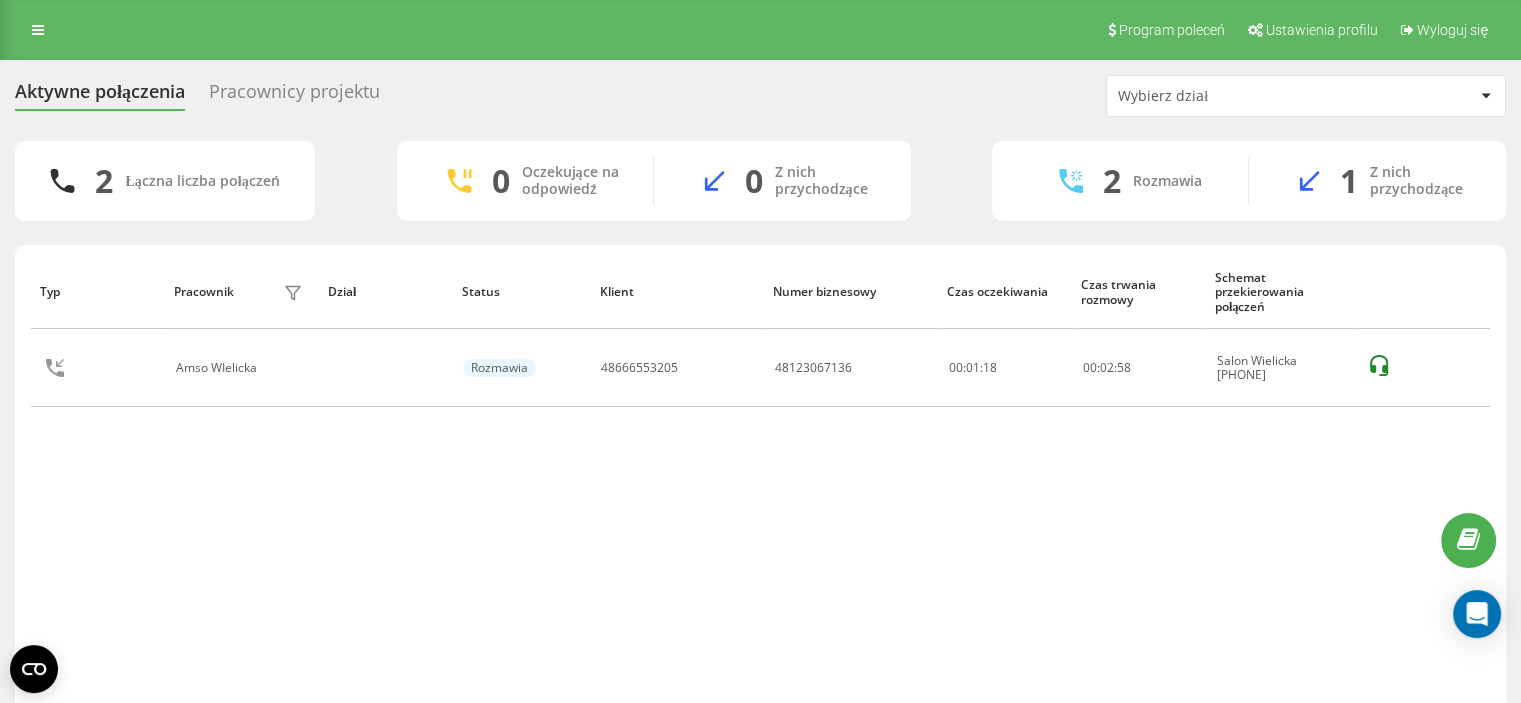 click on "Aktywne połączenia Pracownicy projektu Wybierz dział   2   Łączna liczba połączeń   0   Oczekujące na odpowiedź   0   Z nich przychodzące   2   Rozmawia   1   Z nich przychodzące Typ Pracownik  filtra  Dział Status Klient Numer biznesowy Czas oczekiwania Czas trwania rozmowy Schemat przekierowania połączeń Amso WIelicka Rozmawia 48666553205 48123067136 00:01:18 00 : 02 : 58 Salon Wielicka 123067136 Wiersze na stronę 25 10 25 50 100 0 - 1 z 1 1" at bounding box center [760, 418] 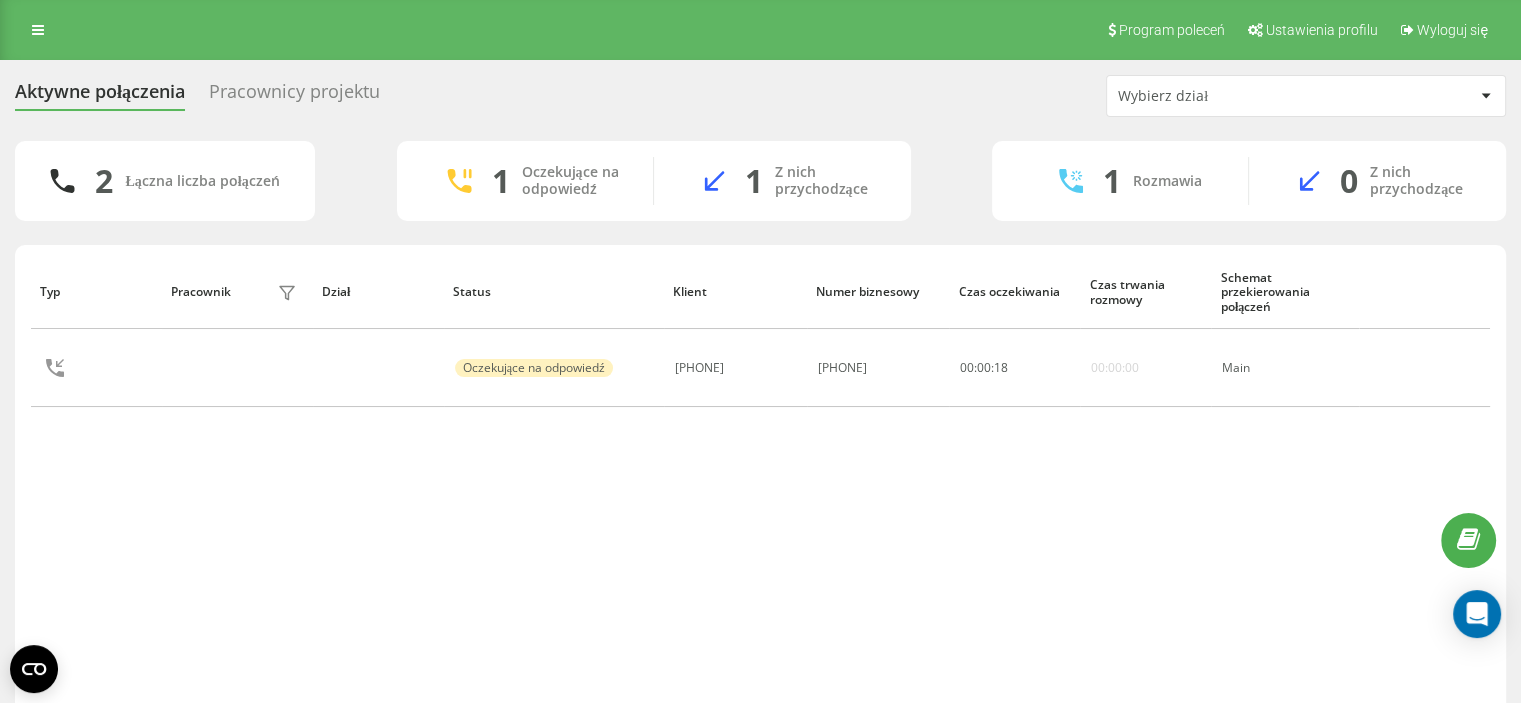 click on "Typ Pracownik  filtra  Dział Status Klient Numer biznesowy Czas oczekiwania Czas trwania rozmowy Schemat przekierowania połączeń Oczekujące na odpowiedź 48669329148 48124455454 00 : 00 : 18 00:00:00 Main" at bounding box center (760, 483) 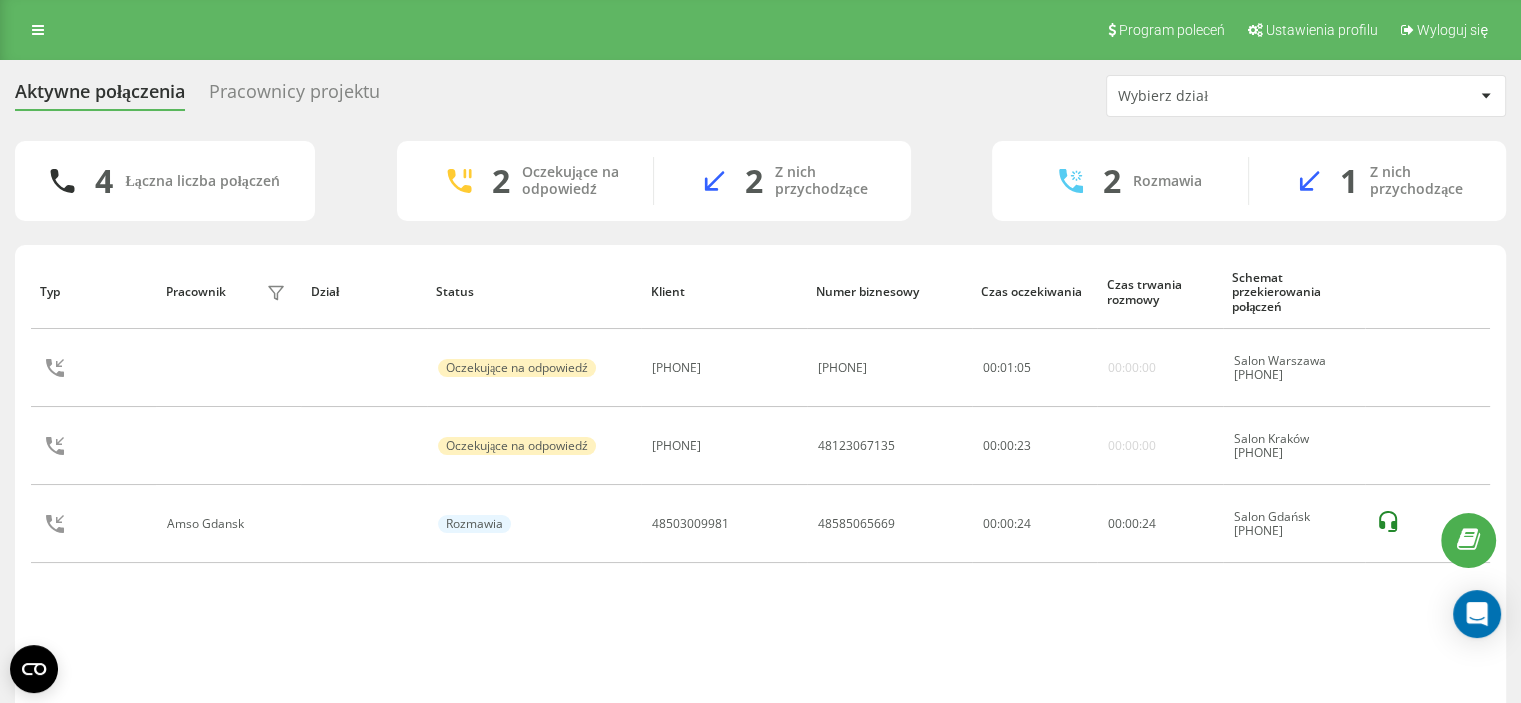 click on "Typ Pracownik  filtra  Dział Status Klient Numer biznesowy Czas oczekiwania Czas trwania rozmowy Schemat przekierowania połączeń Oczekujące na odpowiedź 48734734854 48228103204 00 : 01 : 05 00:00:00 Salon Warszawa 228103204  Oczekujące na odpowiedź 48530724815 48123067135 00 : 00 : 23 00:00:00 Salon Kraków 123067135 Amso Gdansk Rozmawia 48503009981 48585065669 00:00:24 00 : 00 : 24 Salon Gdańsk 585065669" at bounding box center (760, 483) 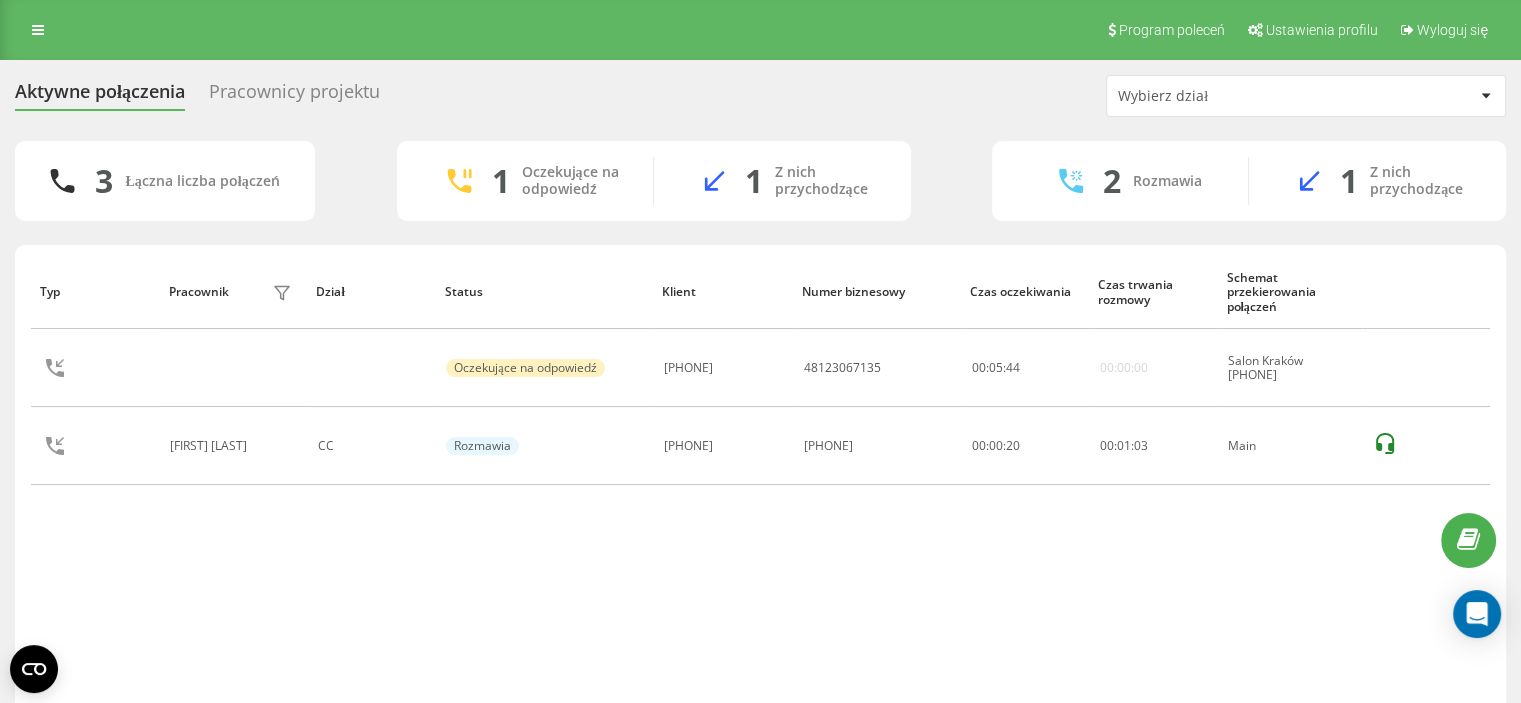click on "Aktywne połączenia Pracownicy projektu Wybierz dział   3   Łączna liczba połączeń   1   Oczekujące na odpowiedź   1   Z nich przychodzące   2   Rozmawia   1   Z nich przychodzące Typ Pracownik  filtra  Dział Status Klient Numer biznesowy Czas oczekiwania Czas trwania rozmowy Schemat przekierowania połączeń Oczekujące na odpowiedź 48530724815 48123067135 00 : 05 : 44 00:00:00 Salon Kraków 123067135 Maciej Ubysz CC Rozmawia 48695601048 48124455454 00:00:20 00 : 01 : 03 Main Wiersze na stronę 25 10 25 50 100 0 - 2 z 2 1" at bounding box center (760, 418) 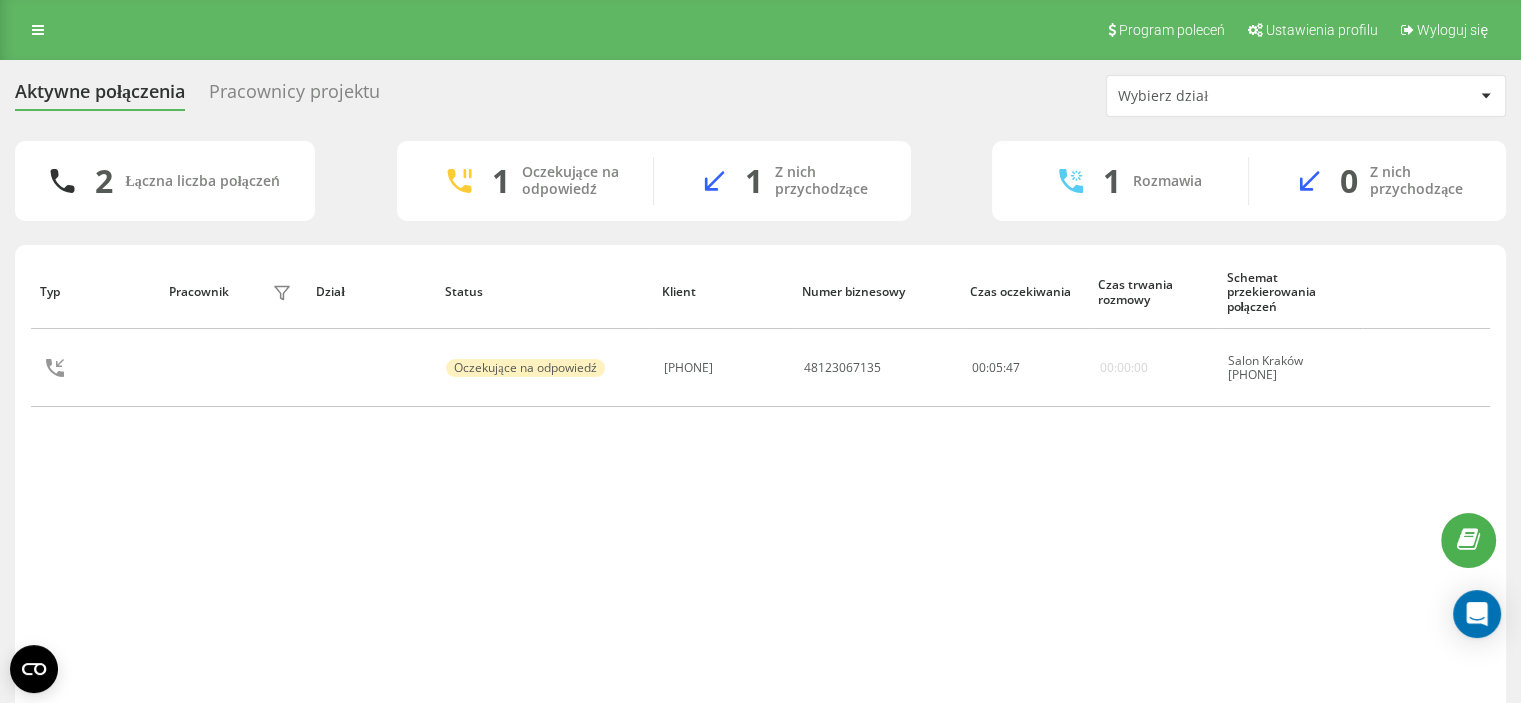click on "Typ Pracownik  filtra  Dział Status Klient Numer biznesowy Czas oczekiwania Czas trwania rozmowy Schemat przekierowania połączeń Oczekujące na odpowiedź 48530724815 48123067135 00 : 05 : 47 00:00:00 Salon Kraków 123067135" at bounding box center [760, 483] 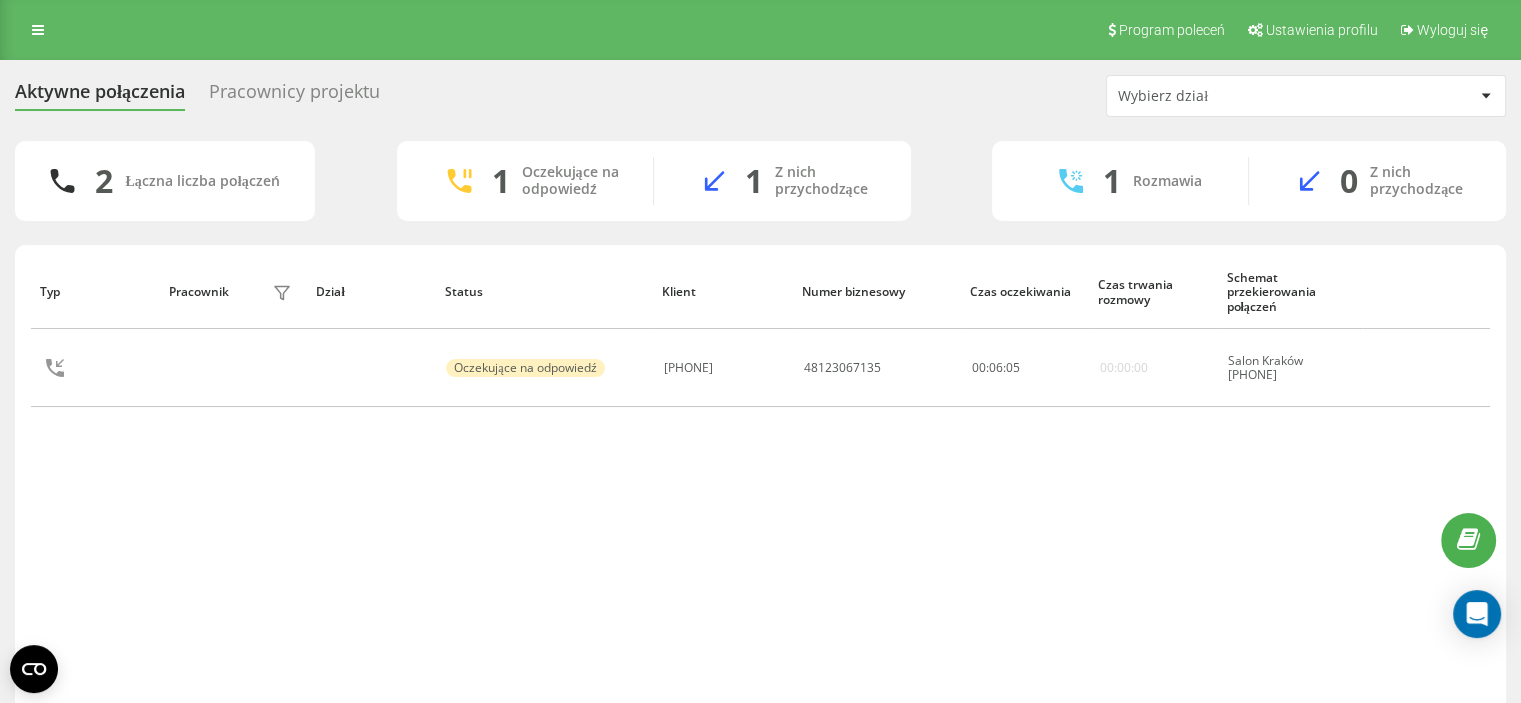 click on "Aktywne połączenia Pracownicy projektu Wybierz dział   2   Łączna liczba połączeń   1   Oczekujące na odpowiedź   1   Z nich przychodzące   1   Rozmawia   0   Z nich przychodzące Typ Pracownik  filtra  Dział Status Klient Numer biznesowy Czas oczekiwania Czas trwania rozmowy Schemat przekierowania połączeń Oczekujące na odpowiedź 48530724815 48123067135 00 : 06 : 05 00:00:00 Salon Kraków 123067135 Wiersze na stronę 25 10 25 50 100 0 - 1 z 1 1" at bounding box center (760, 418) 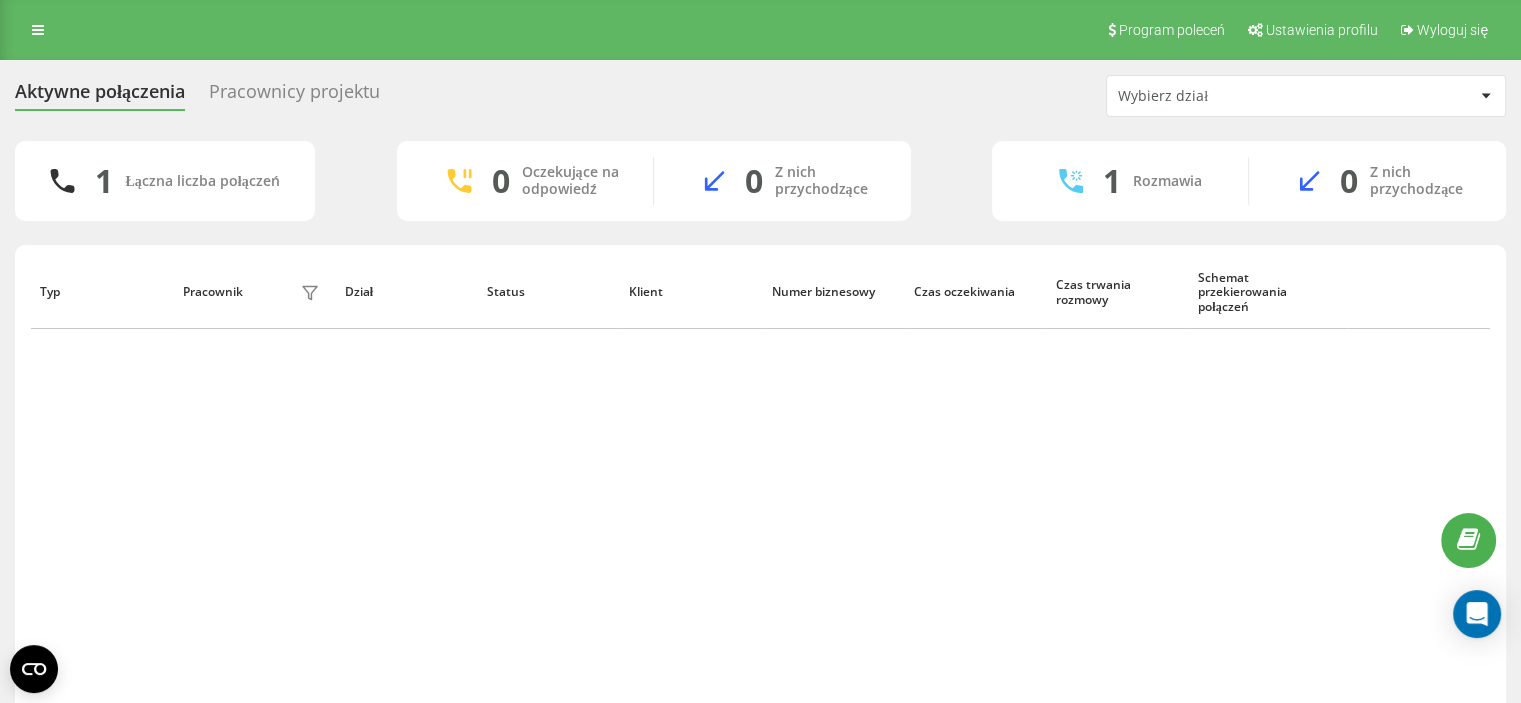 click on "Aktywne połączenia Pracownicy projektu Wybierz dział   1   Łączna liczba połączeń   0   Oczekujące na odpowiedź   0   Z nich przychodzące   1   Rozmawia   0   Z nich przychodzące Typ Pracownik  filtra  Dział Status Klient Numer biznesowy Czas oczekiwania Czas trwania rozmowy Schemat przekierowania połączeń Wiersze na stronę 25 10 25 50 100" at bounding box center [760, 418] 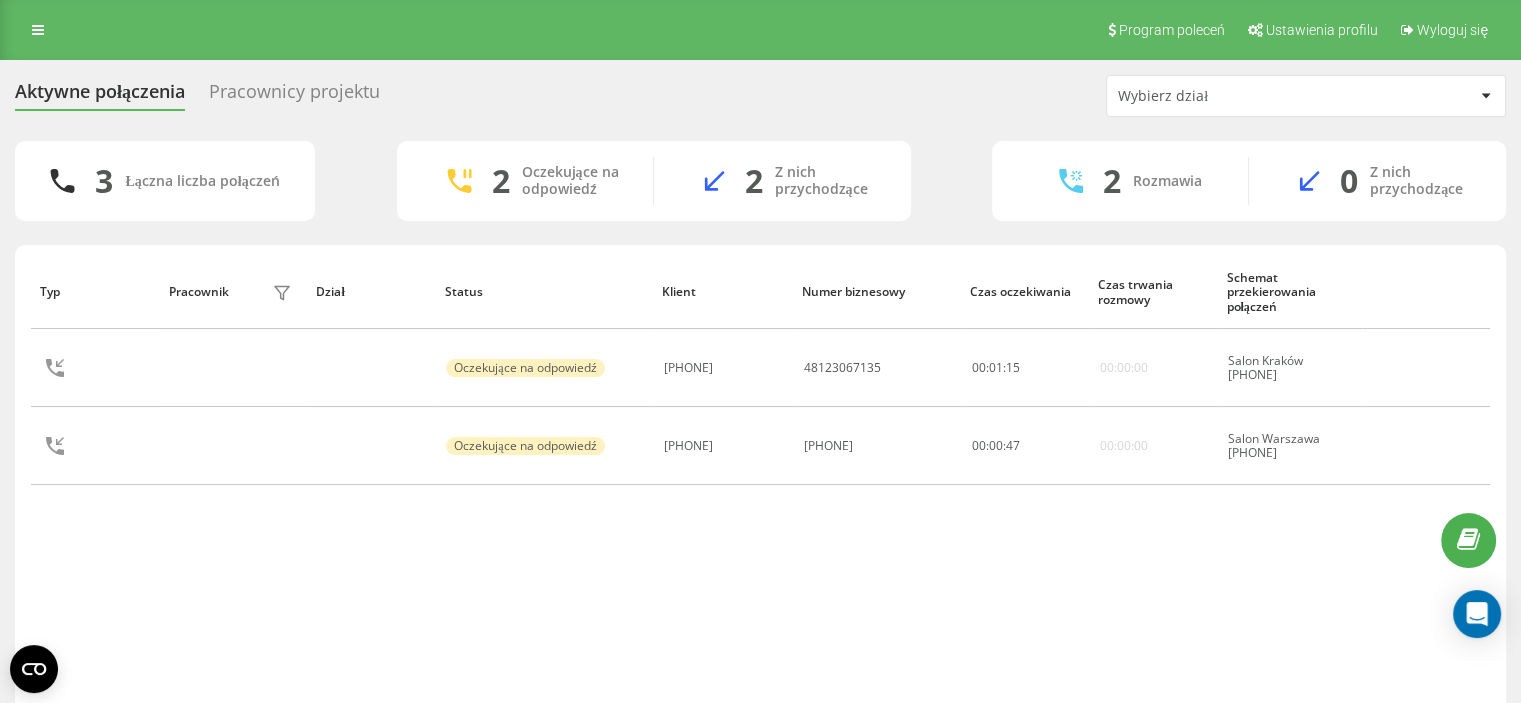 click on "Typ Pracownik  filtra  Dział Status Klient Numer biznesowy Czas oczekiwania Czas trwania rozmowy Schemat przekierowania połączeń Oczekujące na odpowiedź 48792051340 48123067135 00 : 01 : 15 00:00:00 Salon Kraków 123067135 Oczekujące na odpowiedź 48694424245 48228103204 00 : 00 : 47 00:00:00 Salon Warszawa 228103204" at bounding box center (760, 483) 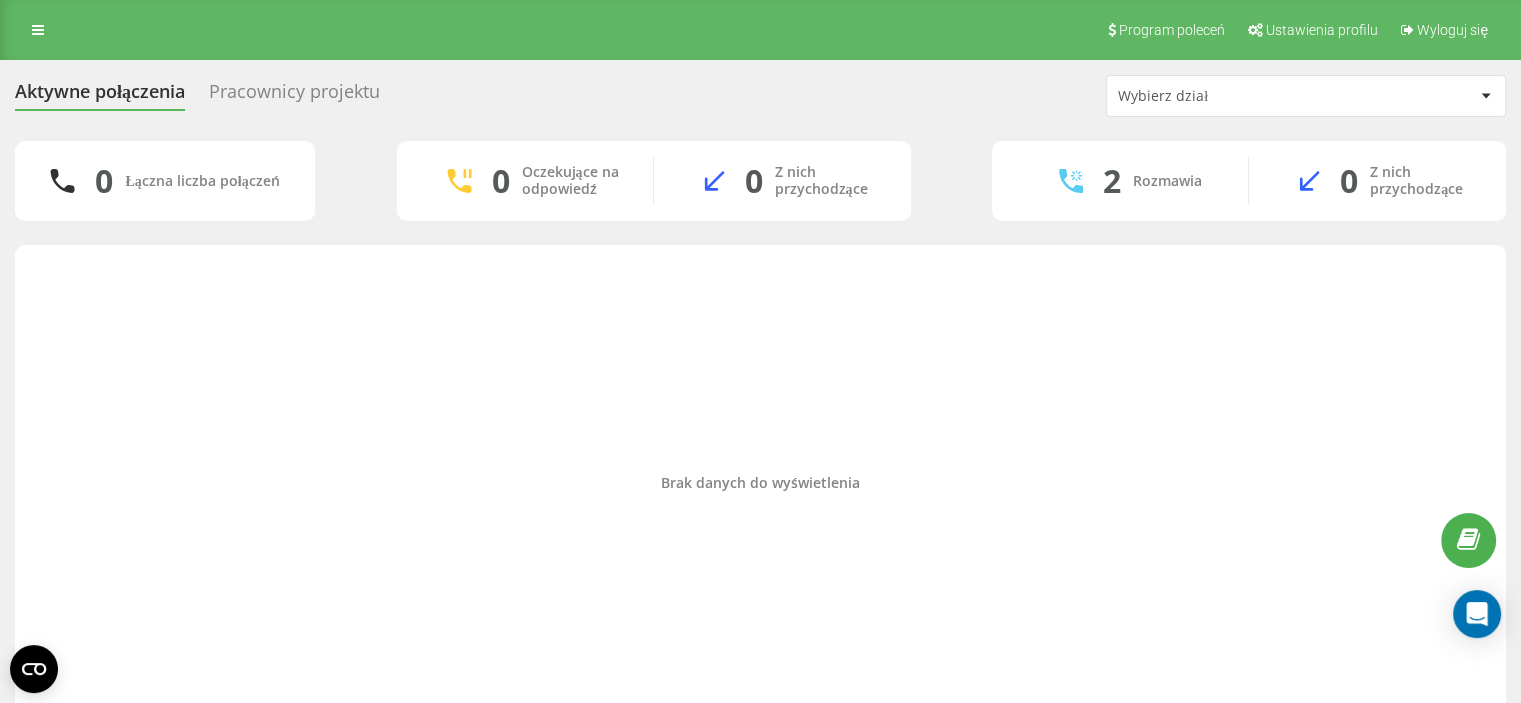click on "Brak danych do wyświetlenia" at bounding box center [760, 483] 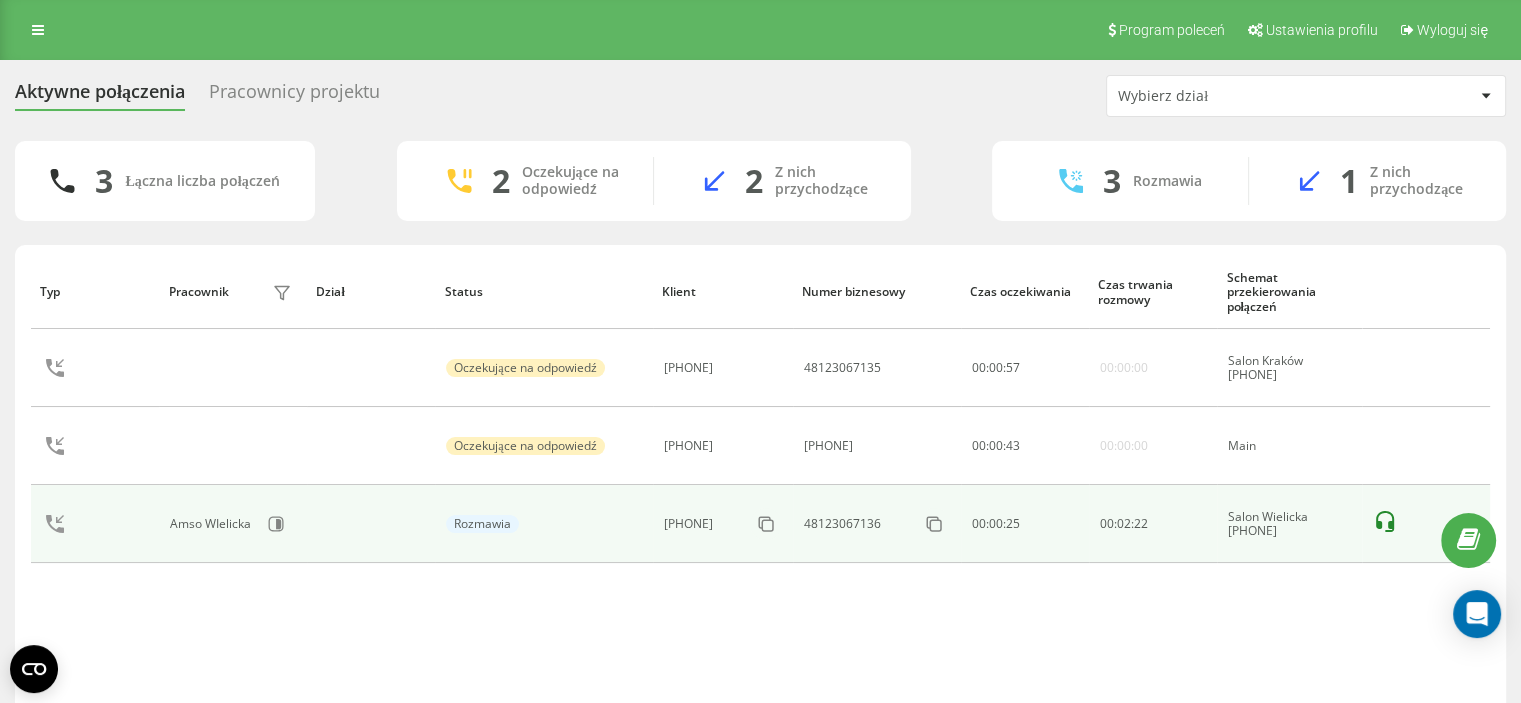 drag, startPoint x: 215, startPoint y: 617, endPoint x: 460, endPoint y: 535, distance: 258.35828 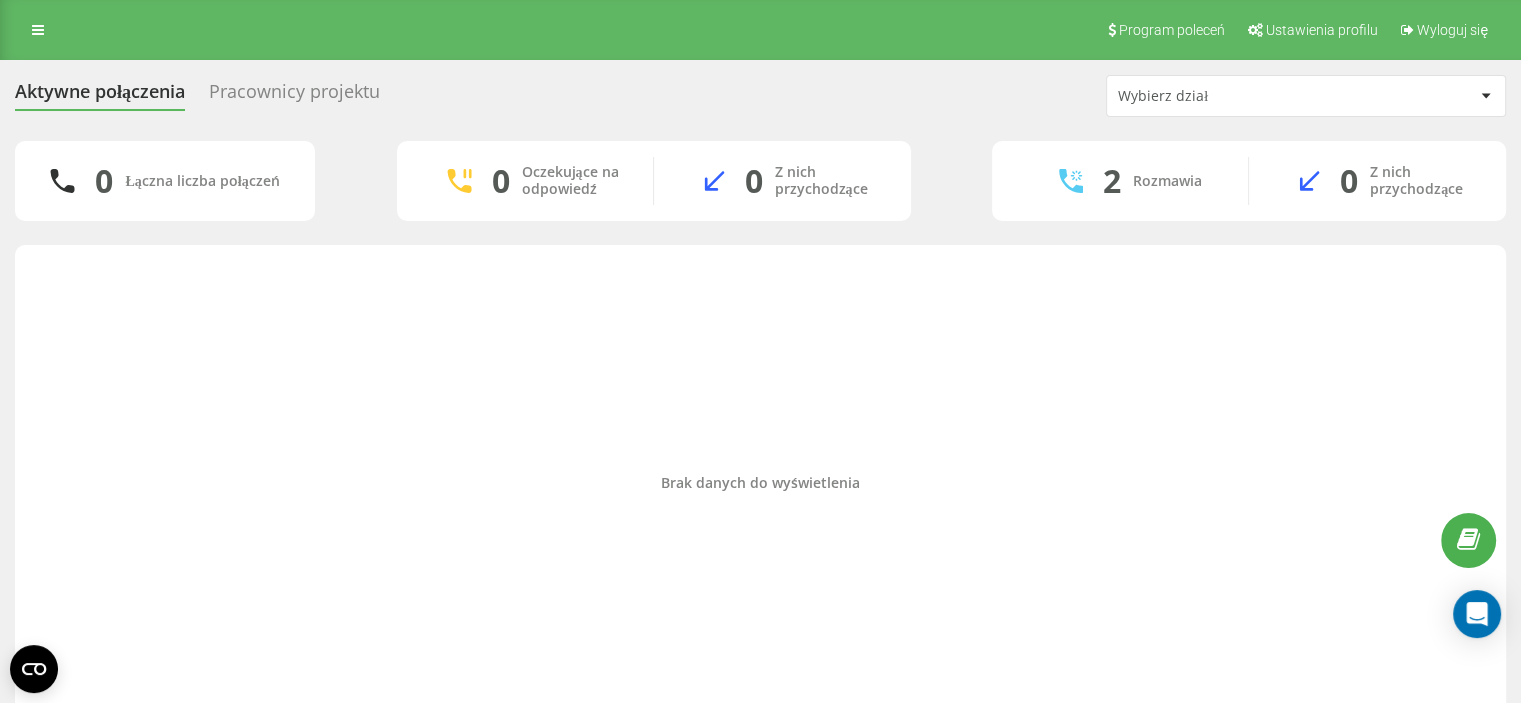 click on "Brak danych do wyświetlenia" at bounding box center [760, 483] 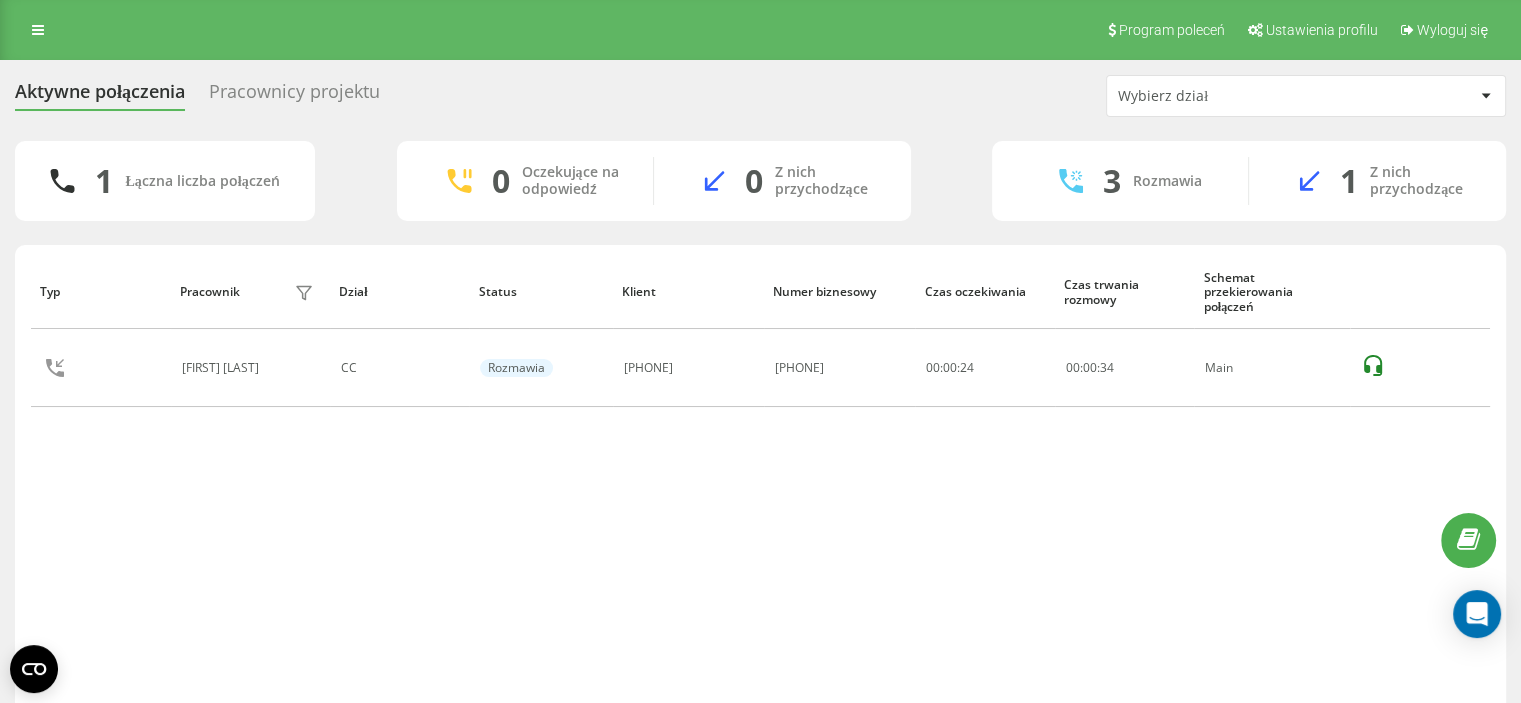 drag, startPoint x: 0, startPoint y: 355, endPoint x: 19, endPoint y: 335, distance: 27.58623 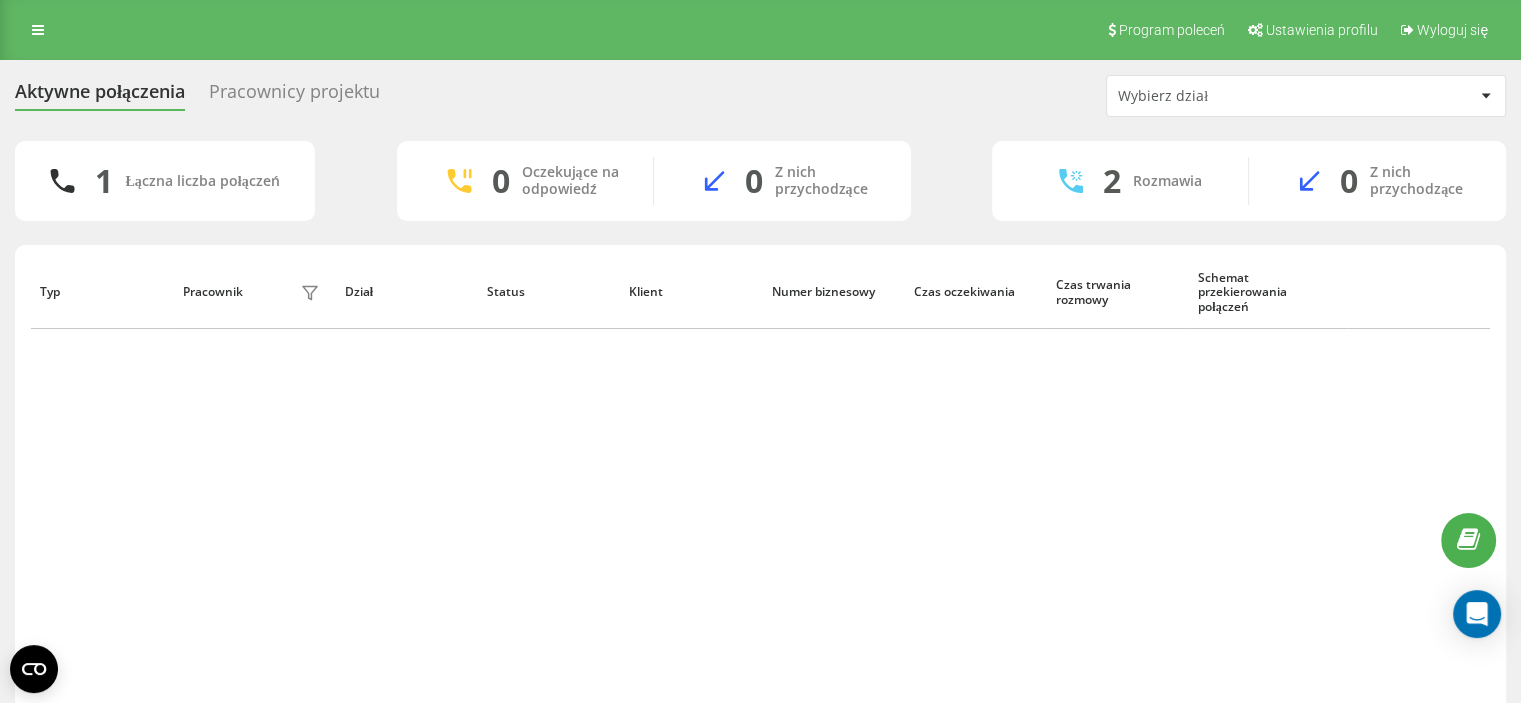 click on "Typ Pracownik  filtra  Dział Status Klient Numer biznesowy Czas oczekiwania Czas trwania rozmowy Schemat przekierowania połączeń" at bounding box center (760, 483) 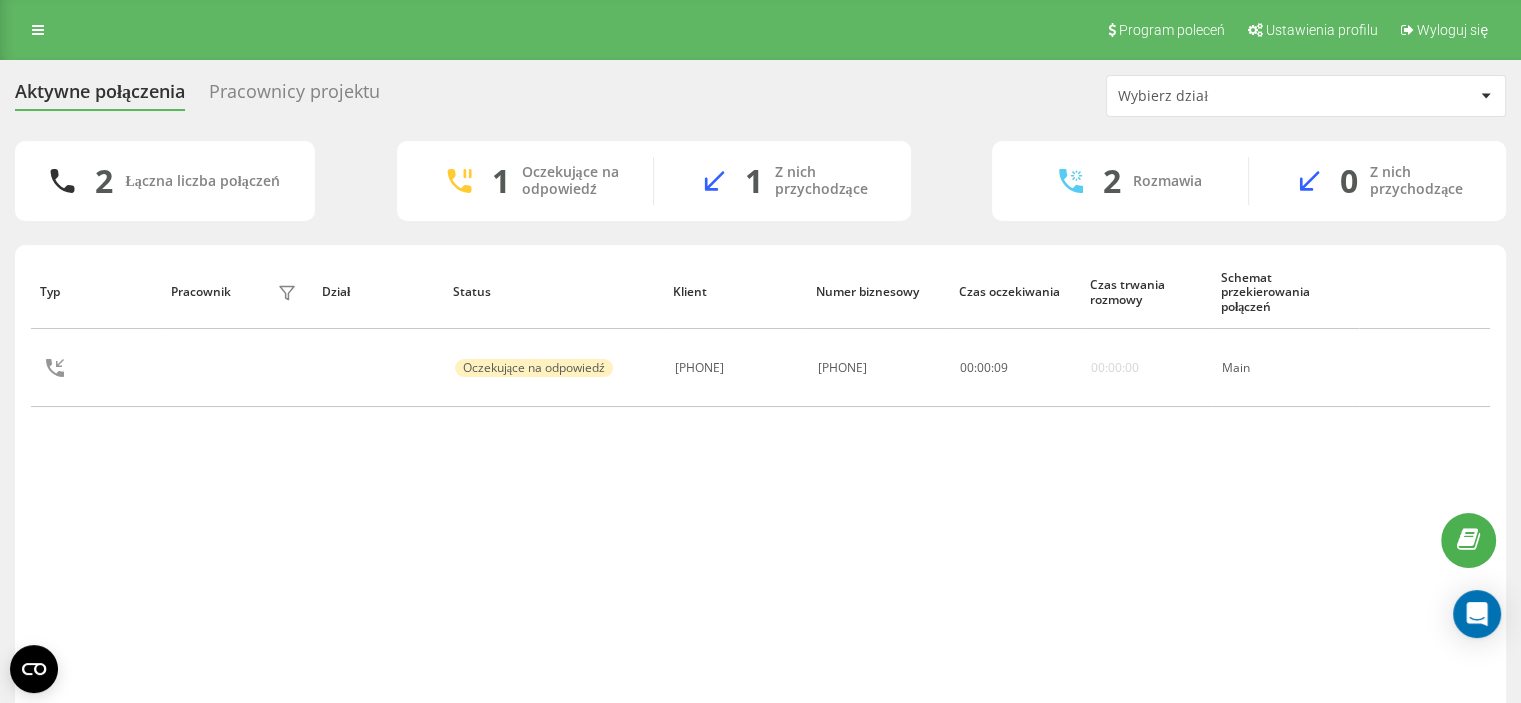 click on "Typ Pracownik  filtra  Dział Status Klient Numer biznesowy Czas oczekiwania Czas trwania rozmowy Schemat przekierowania połączeń Oczekujące na odpowiedź 48501069704 48124455454 00 : 00 : 09 00:00:00 Main" at bounding box center (760, 483) 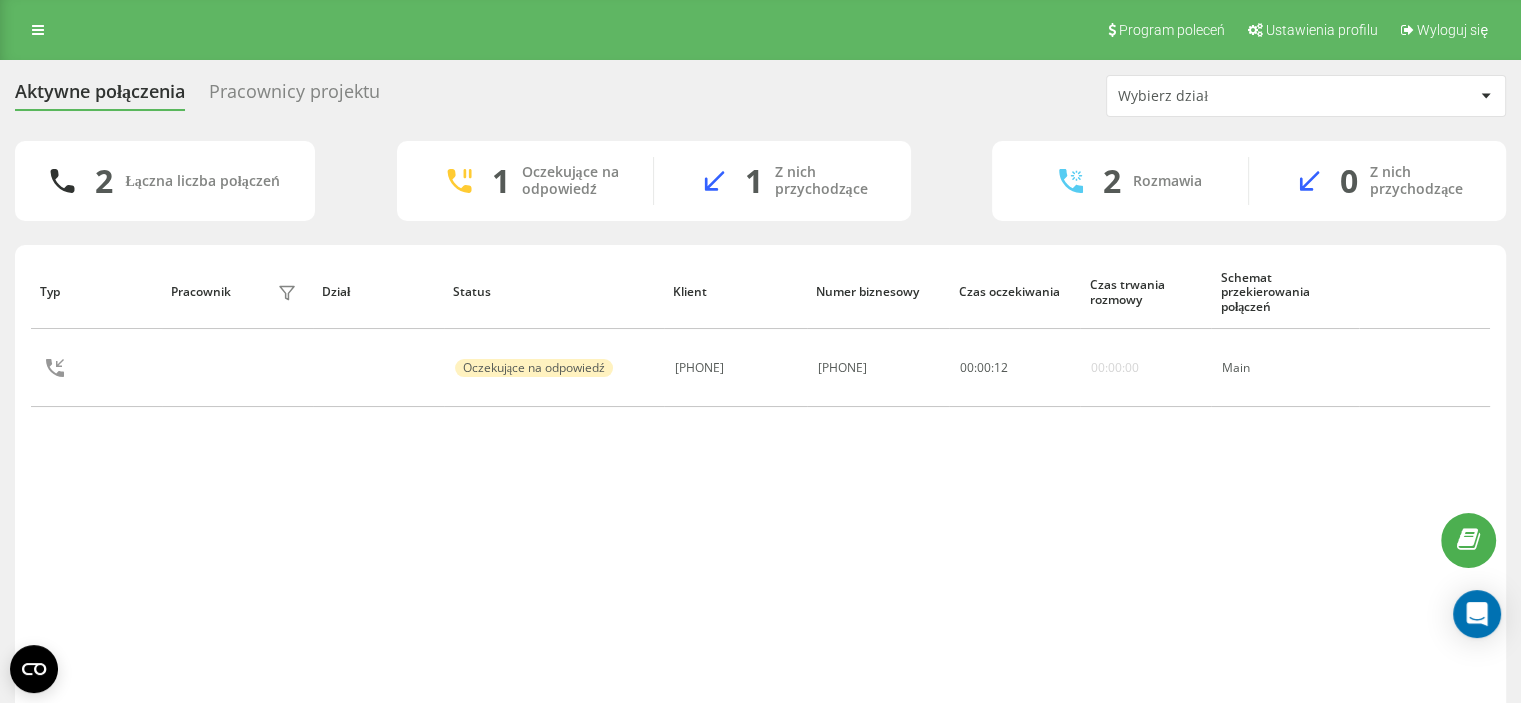 click on "Typ Pracownik  filtra  Dział Status Klient Numer biznesowy Czas oczekiwania Czas trwania rozmowy Schemat przekierowania połączeń Oczekujące na odpowiedź 48501069704 48124455454 00 : 00 : 12 00:00:00 Main" at bounding box center [760, 483] 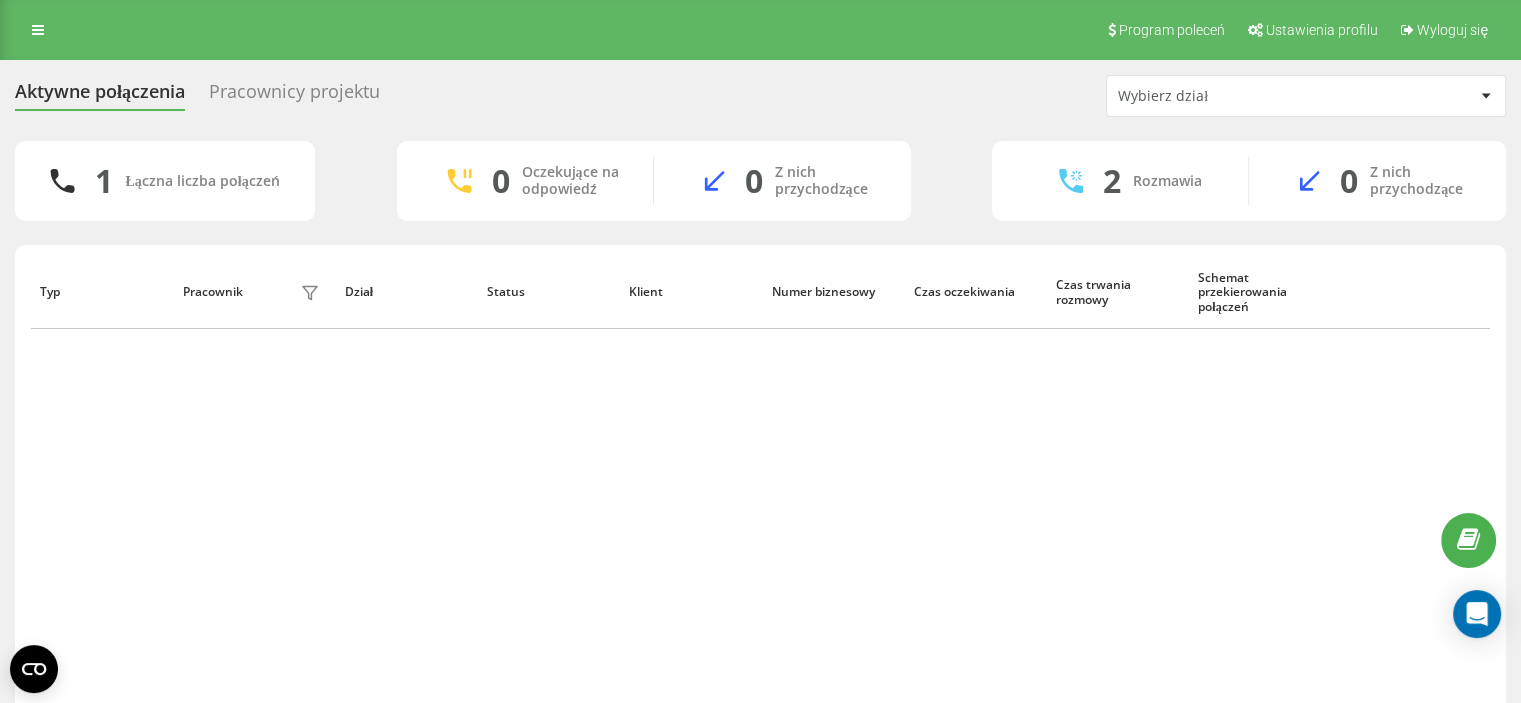 click at bounding box center (38, 30) 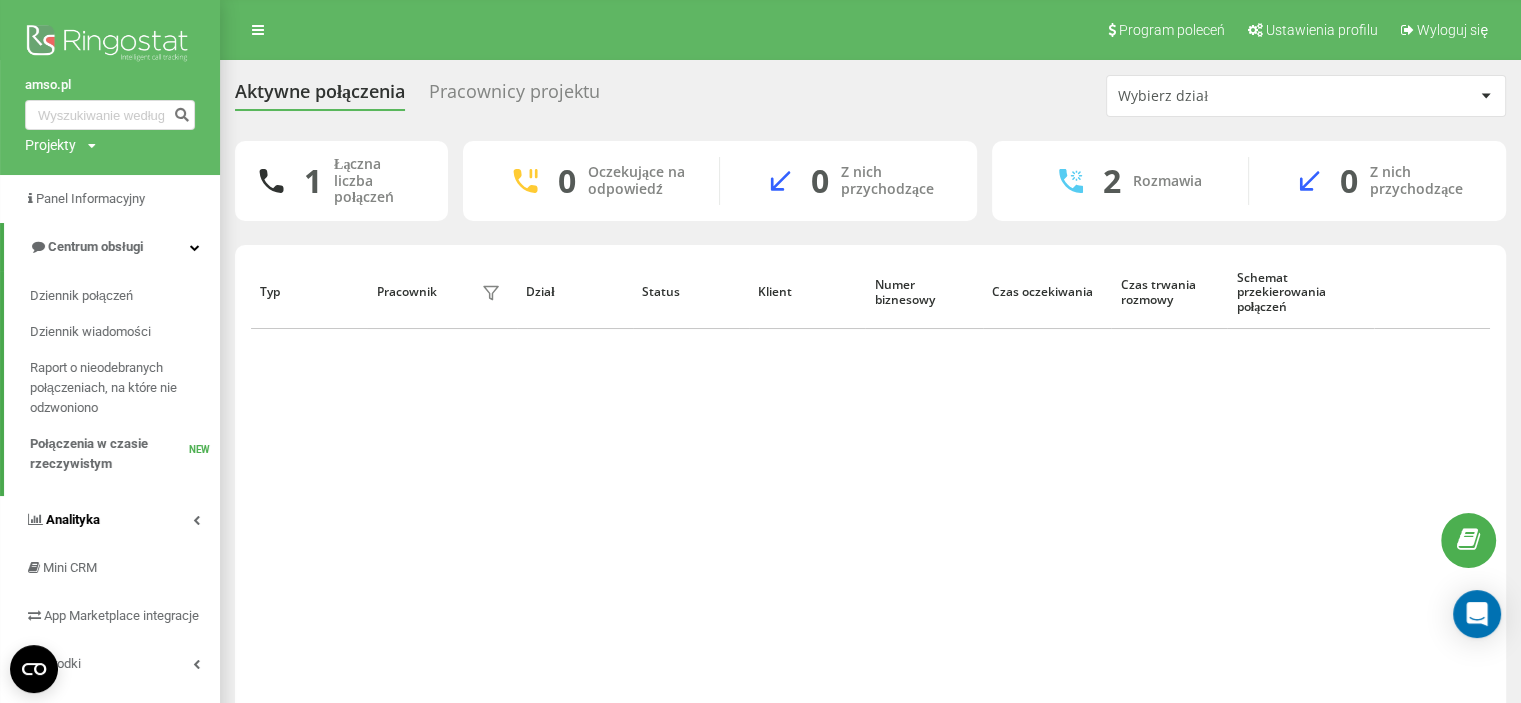 click on "Analityka" at bounding box center [110, 520] 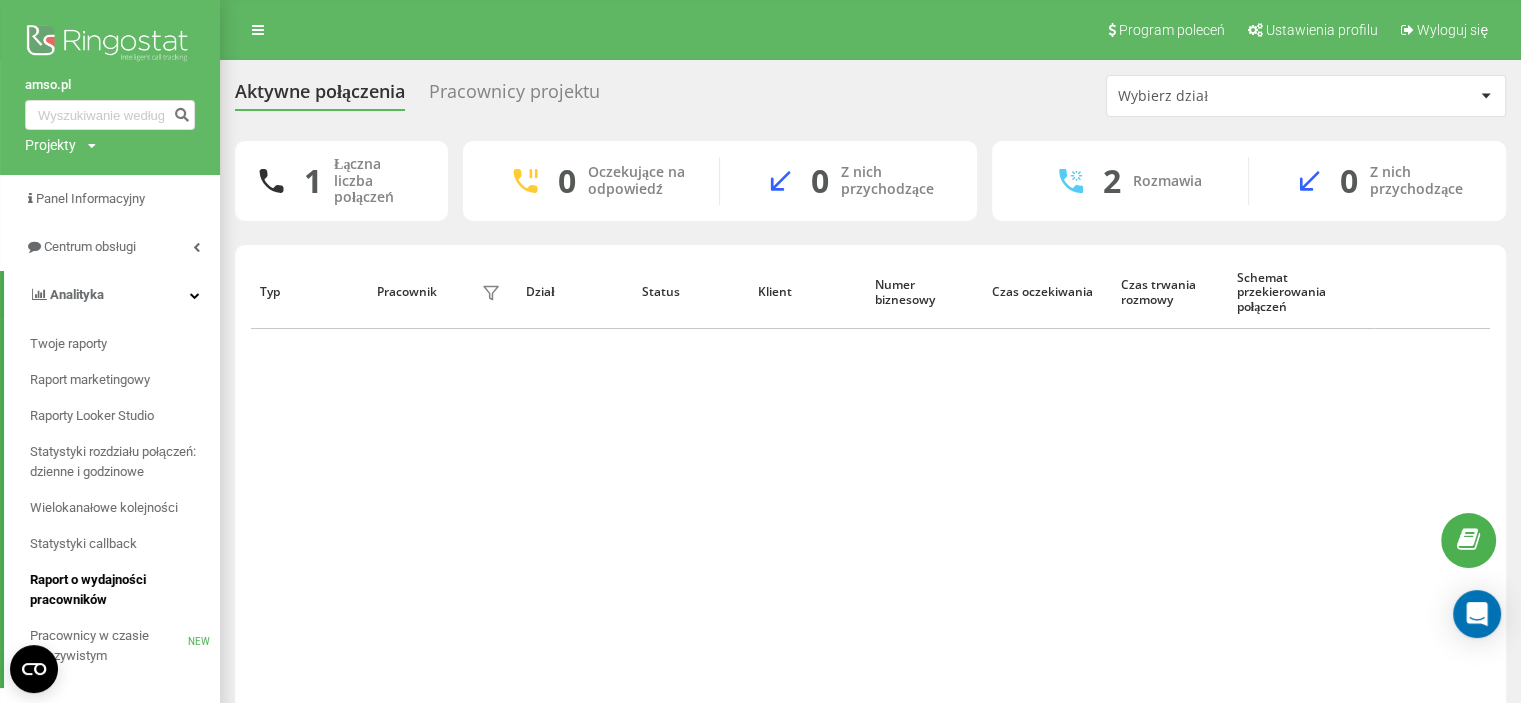 click on "Raport o wydajności pracowników" at bounding box center (120, 590) 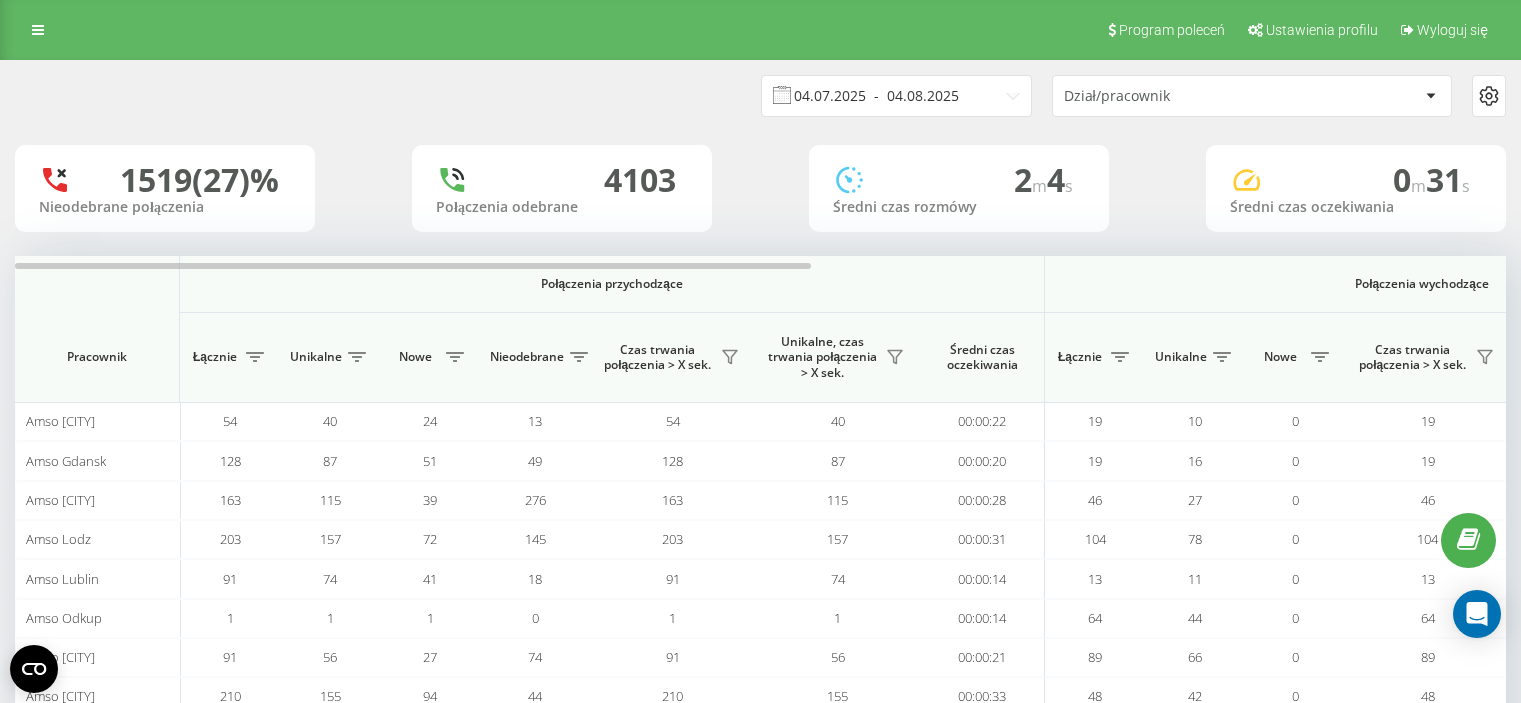 scroll, scrollTop: 0, scrollLeft: 0, axis: both 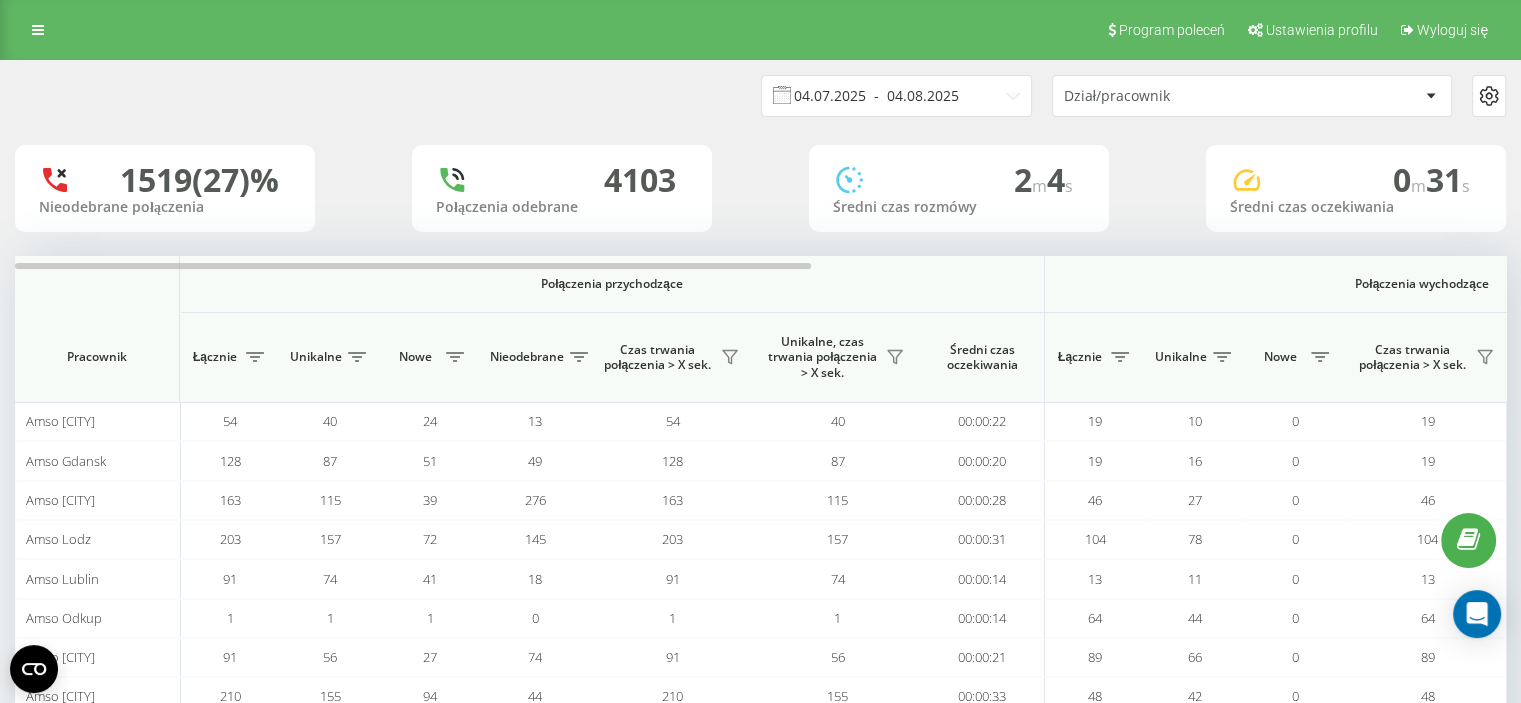 click on "04.07.2025  -  04.08.2025" at bounding box center [896, 96] 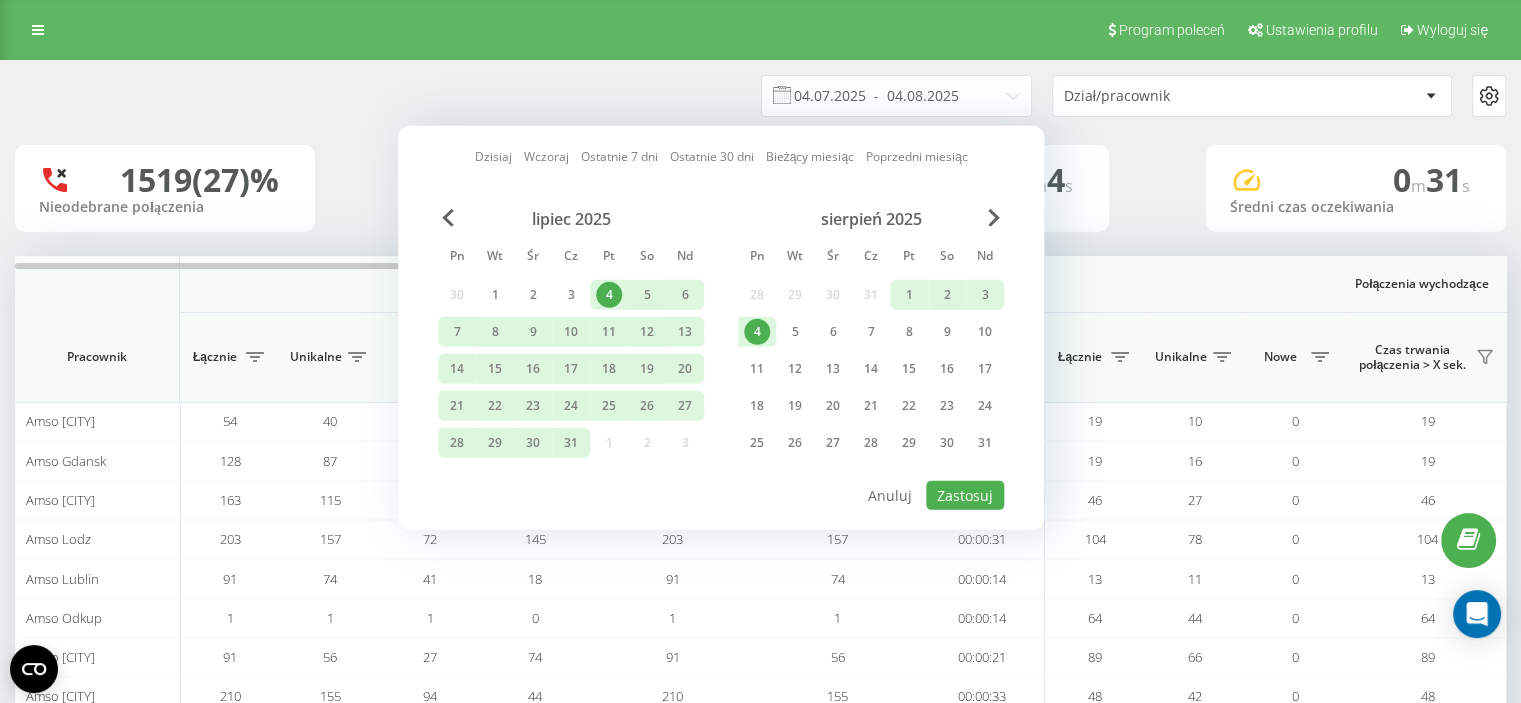 click on "4" at bounding box center (757, 332) 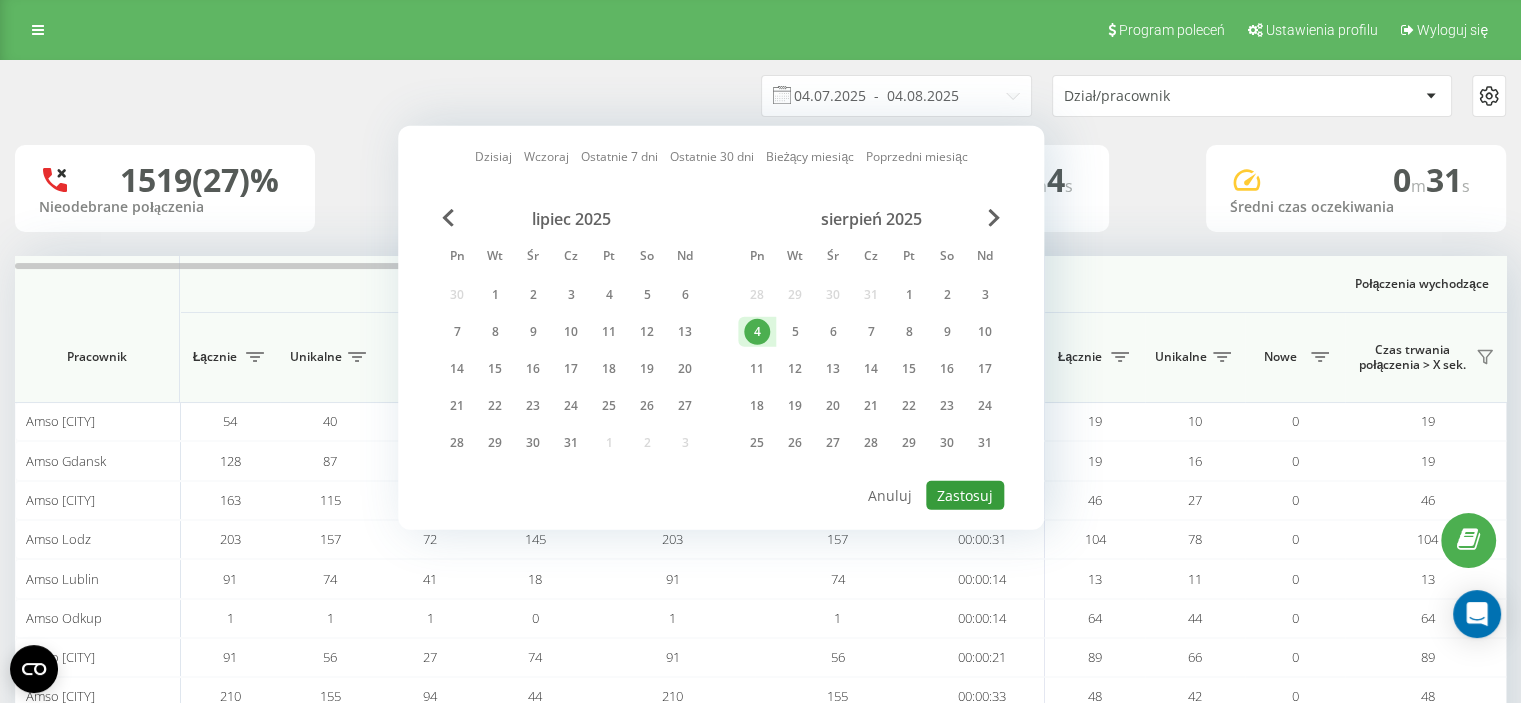 click on "Zastosuj" at bounding box center [965, 495] 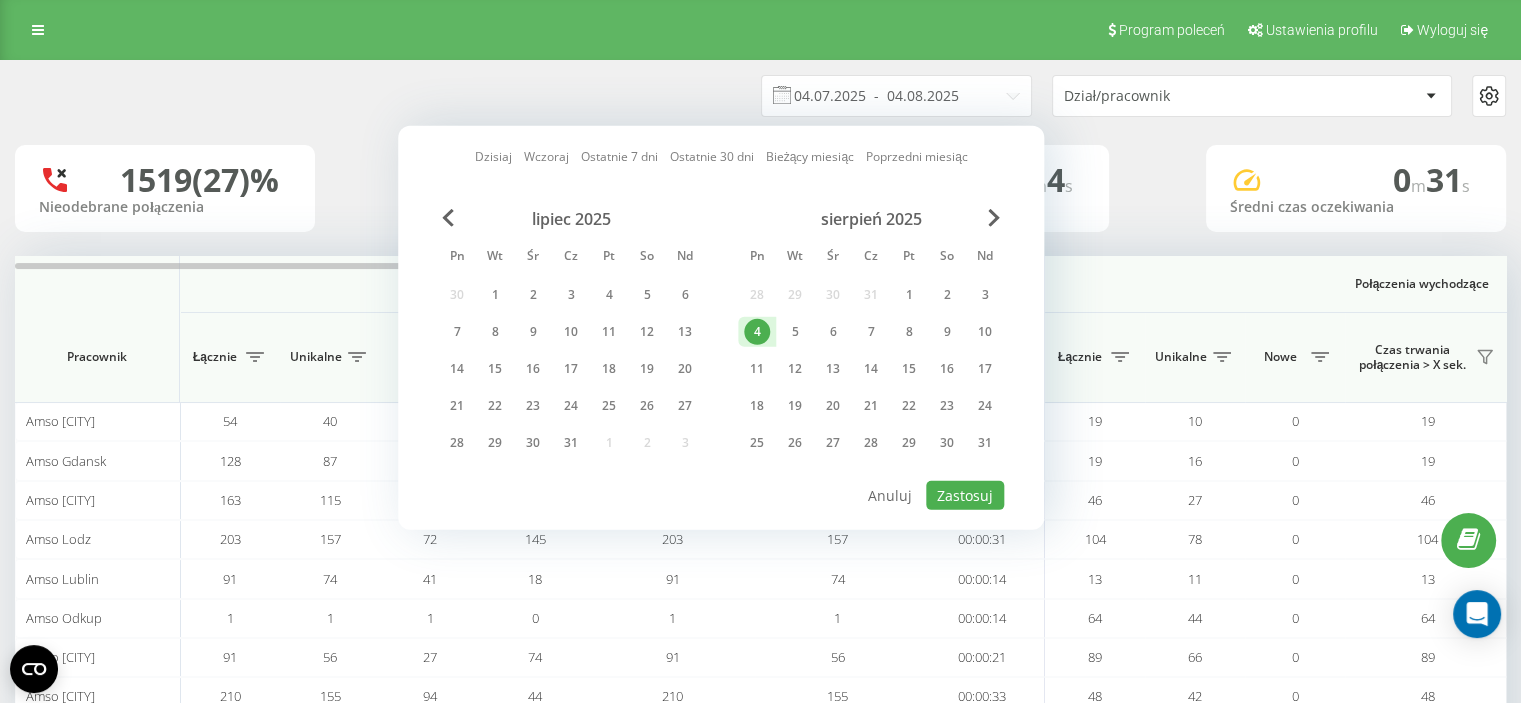 type on "04.08.2025  -  04.08.2025" 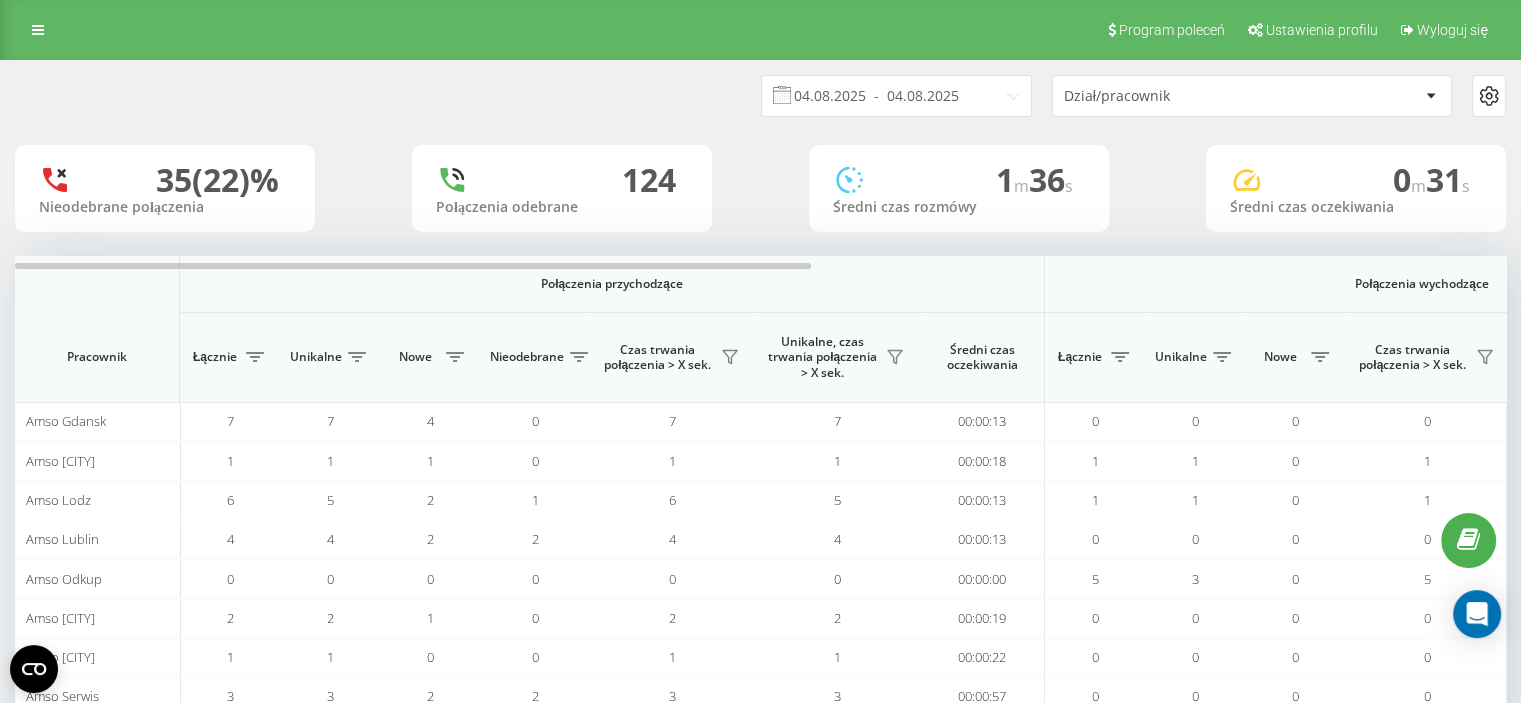 click on "Dział/pracownik" at bounding box center [1183, 96] 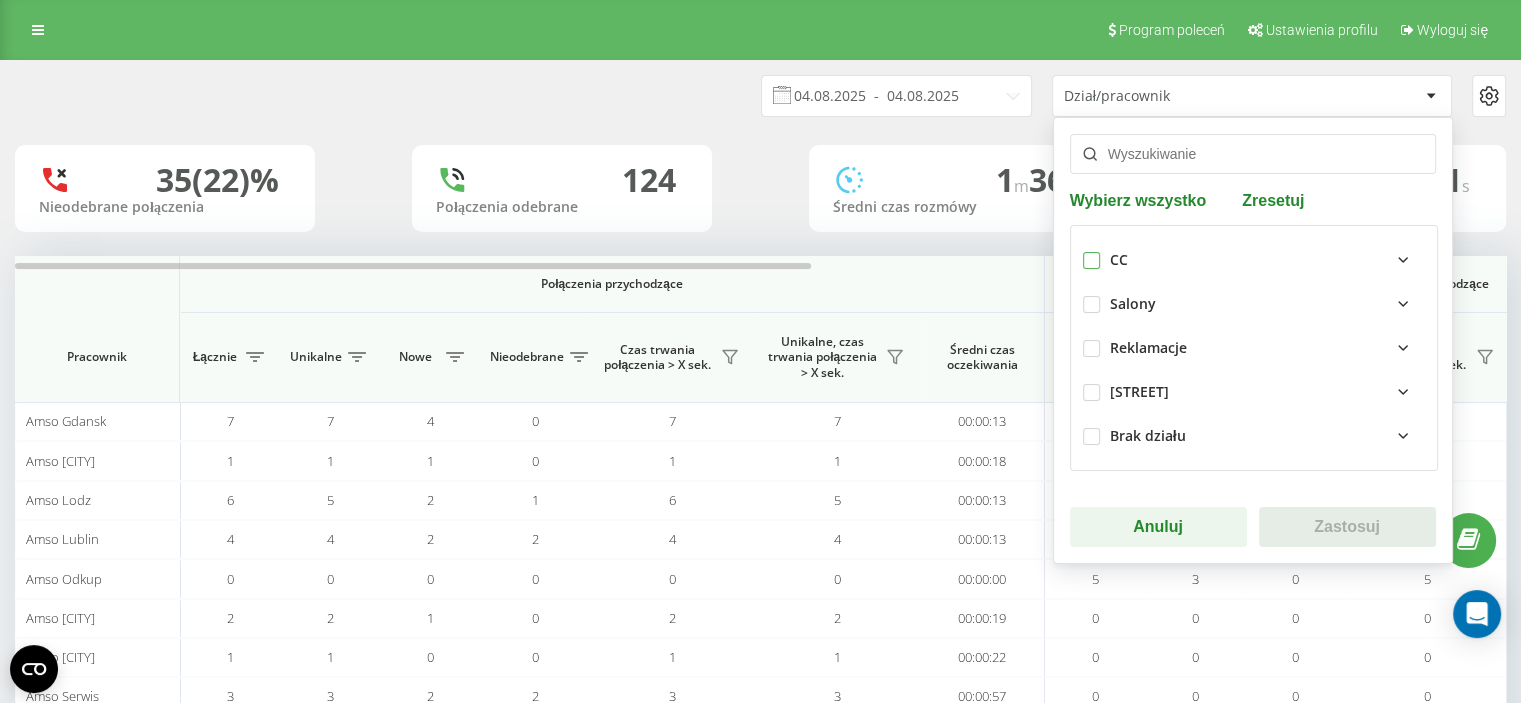 click at bounding box center (1091, 252) 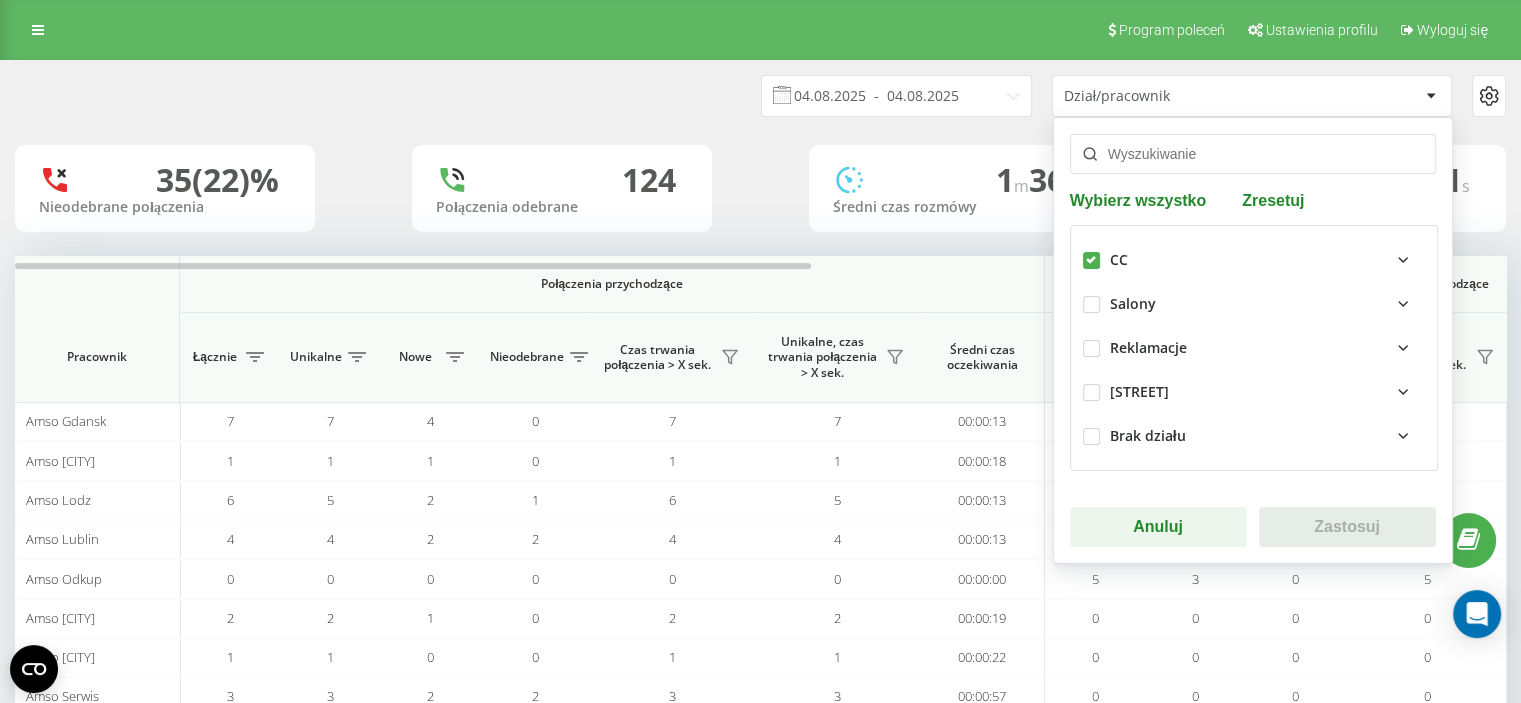 checkbox on "true" 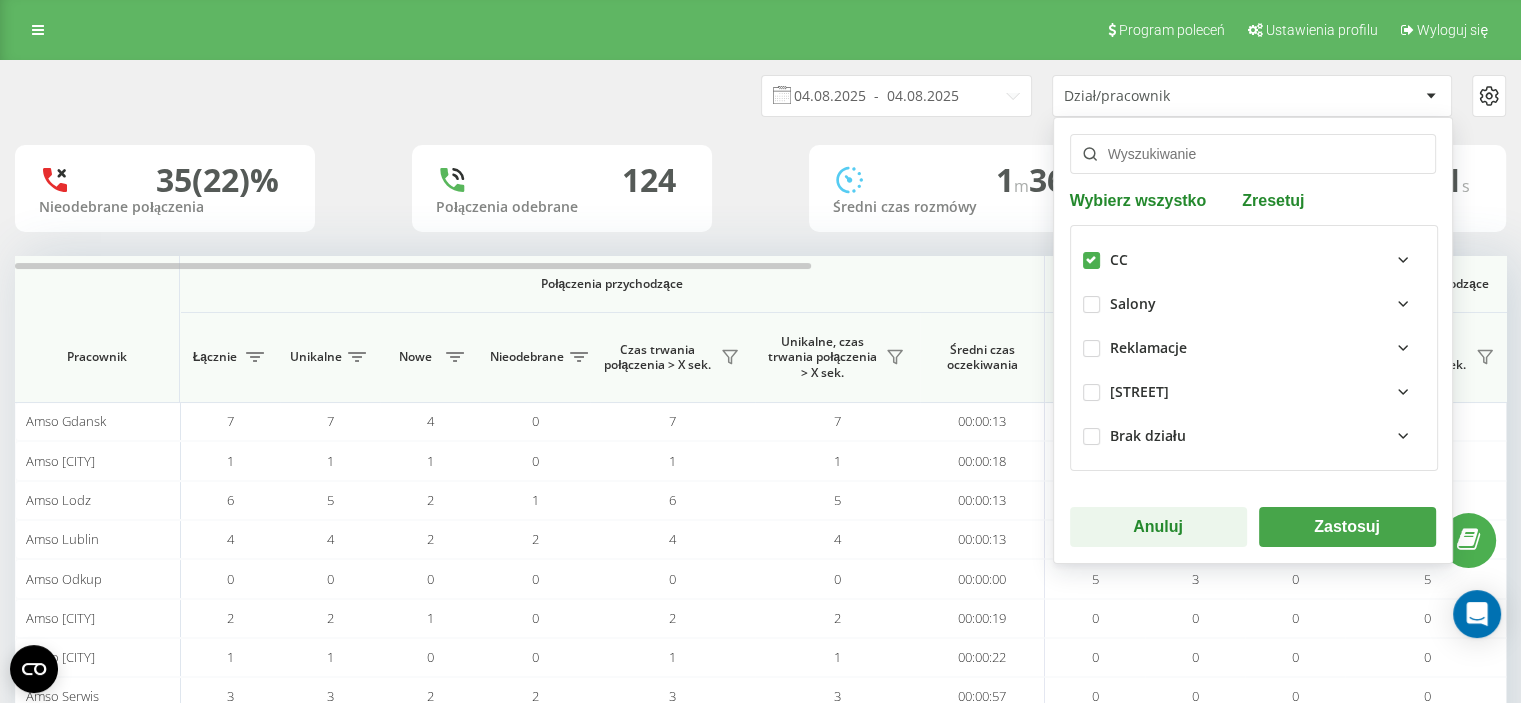 click on "Zastosuj" at bounding box center (1347, 527) 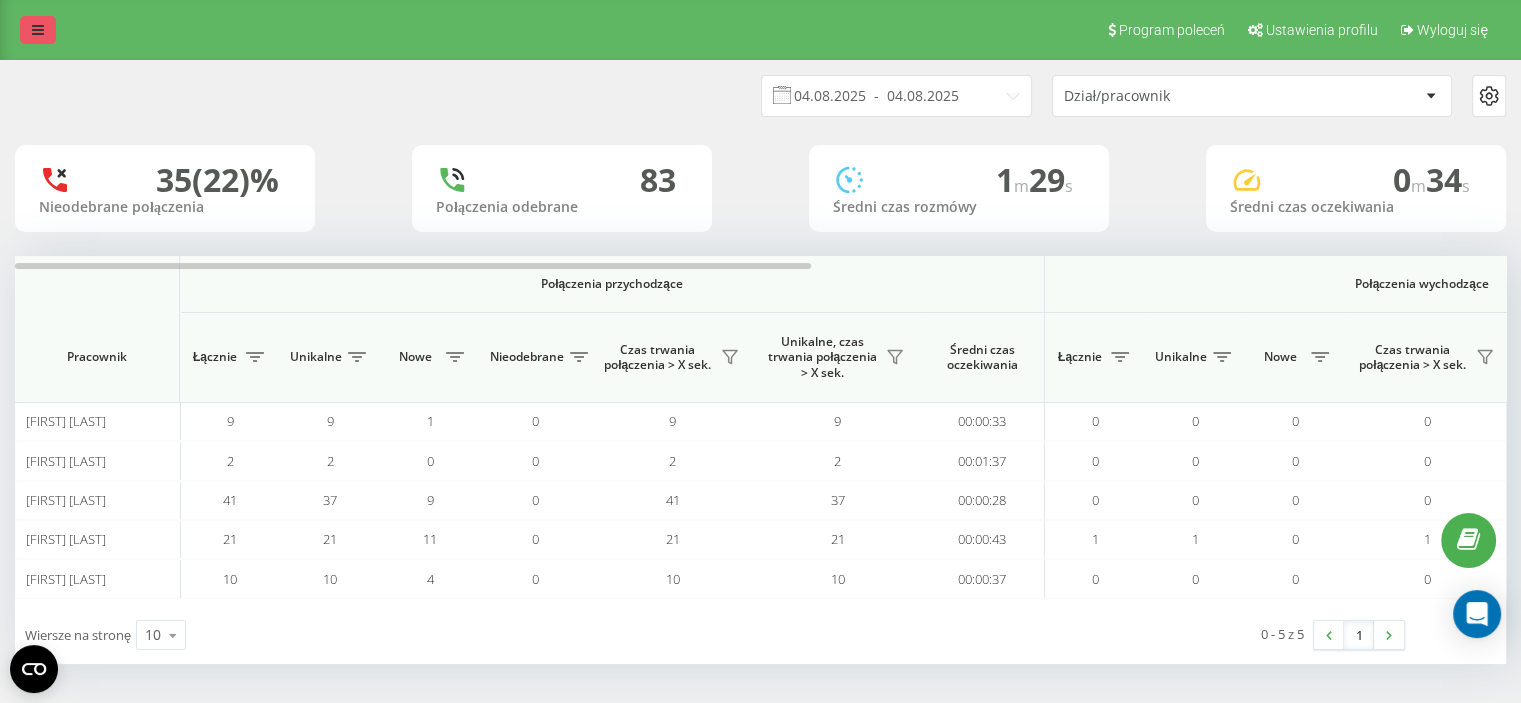 click at bounding box center [38, 30] 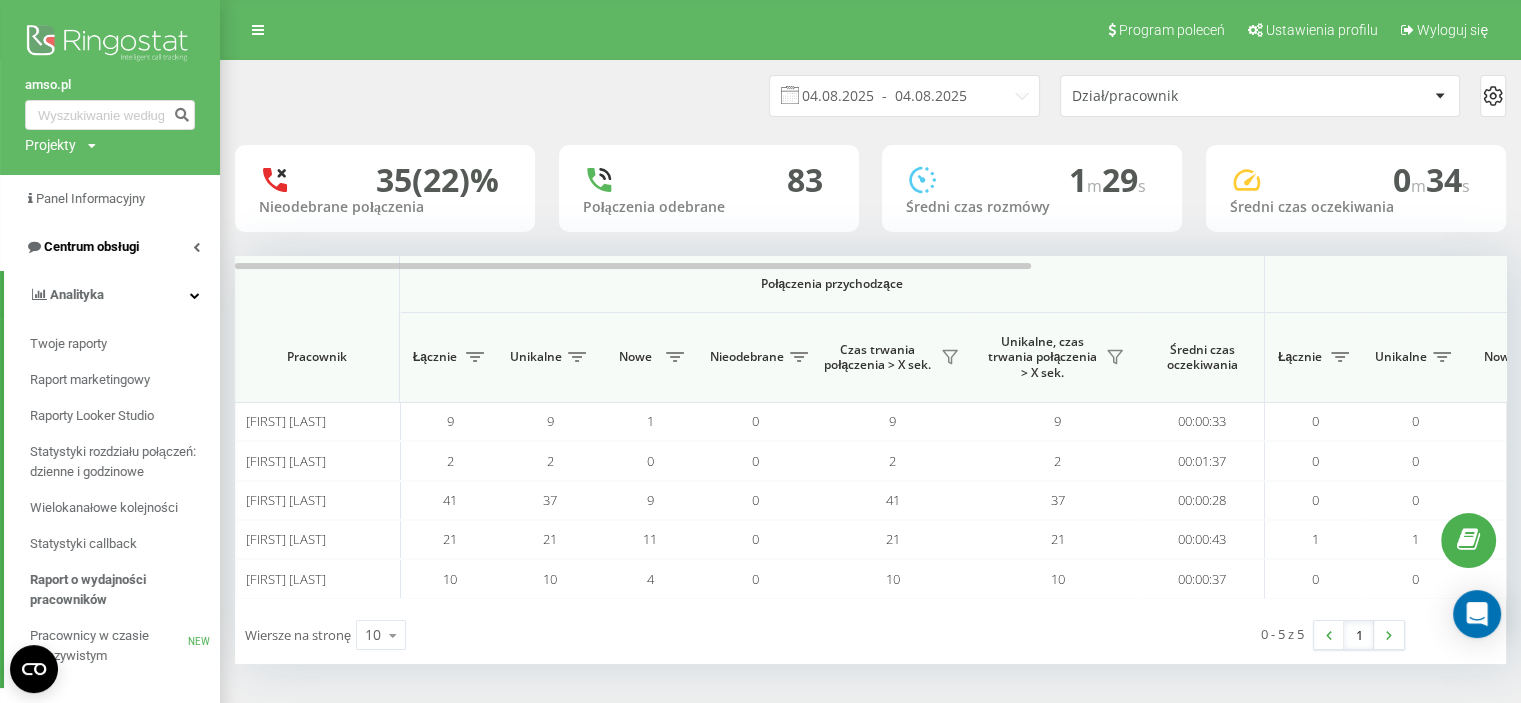 click on "Centrum obsługi" at bounding box center [91, 246] 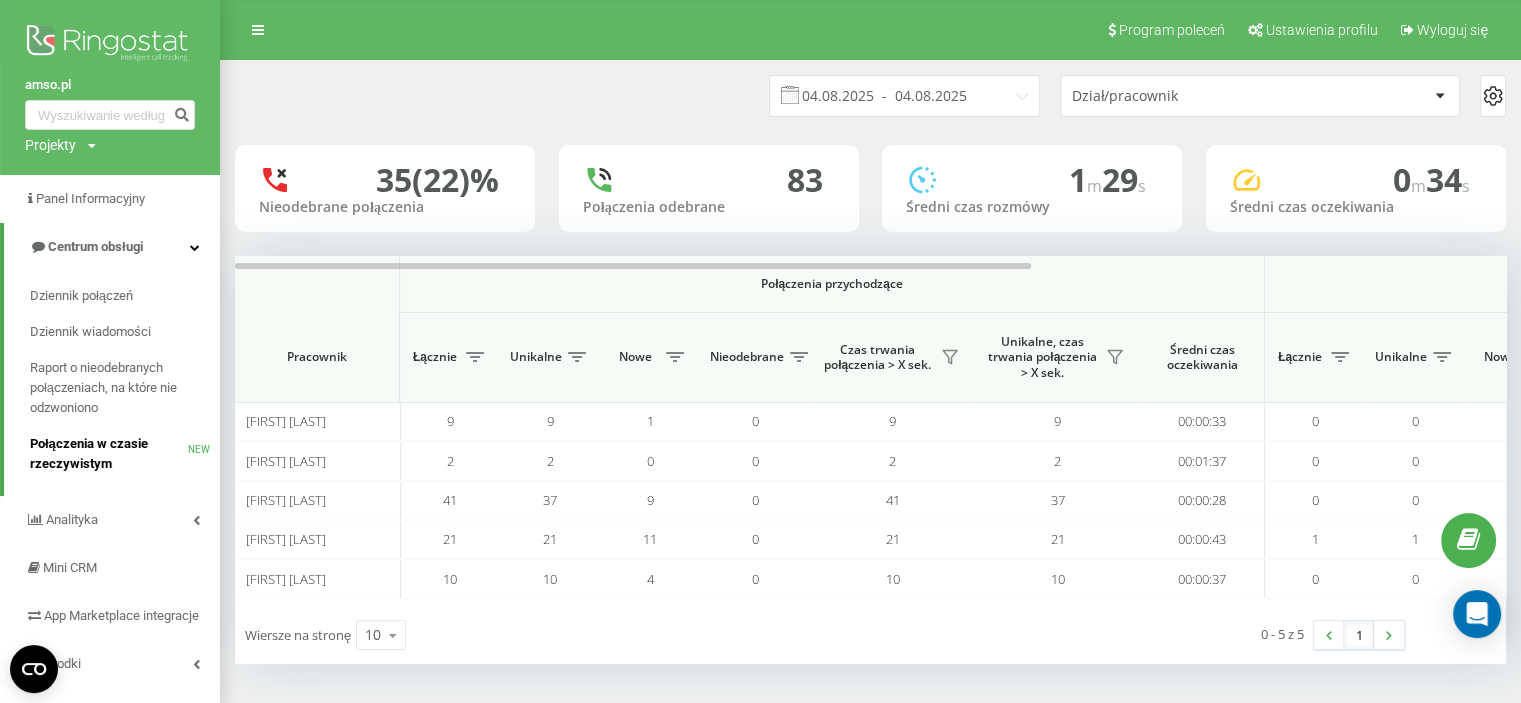 click on "Połączenia w czasie rzeczywistym" at bounding box center [109, 454] 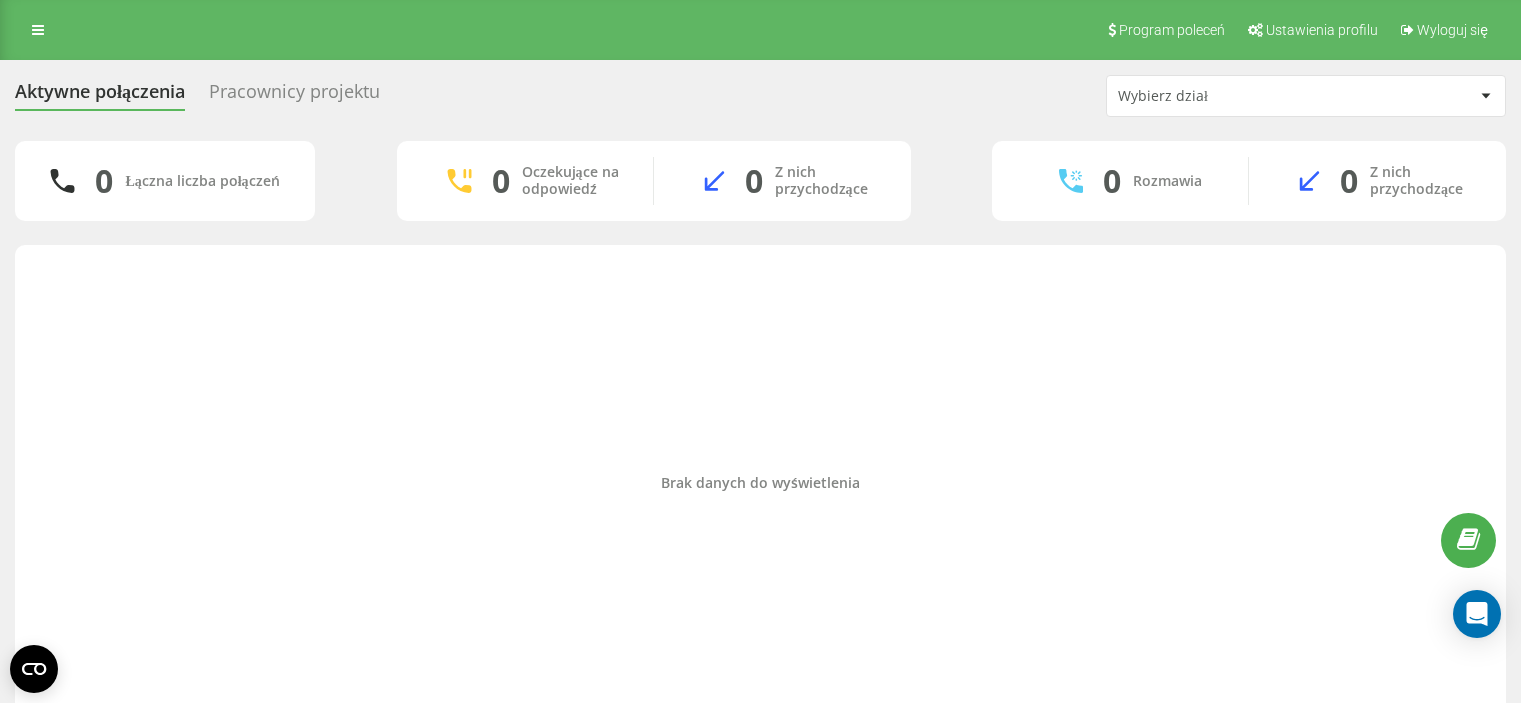 scroll, scrollTop: 0, scrollLeft: 0, axis: both 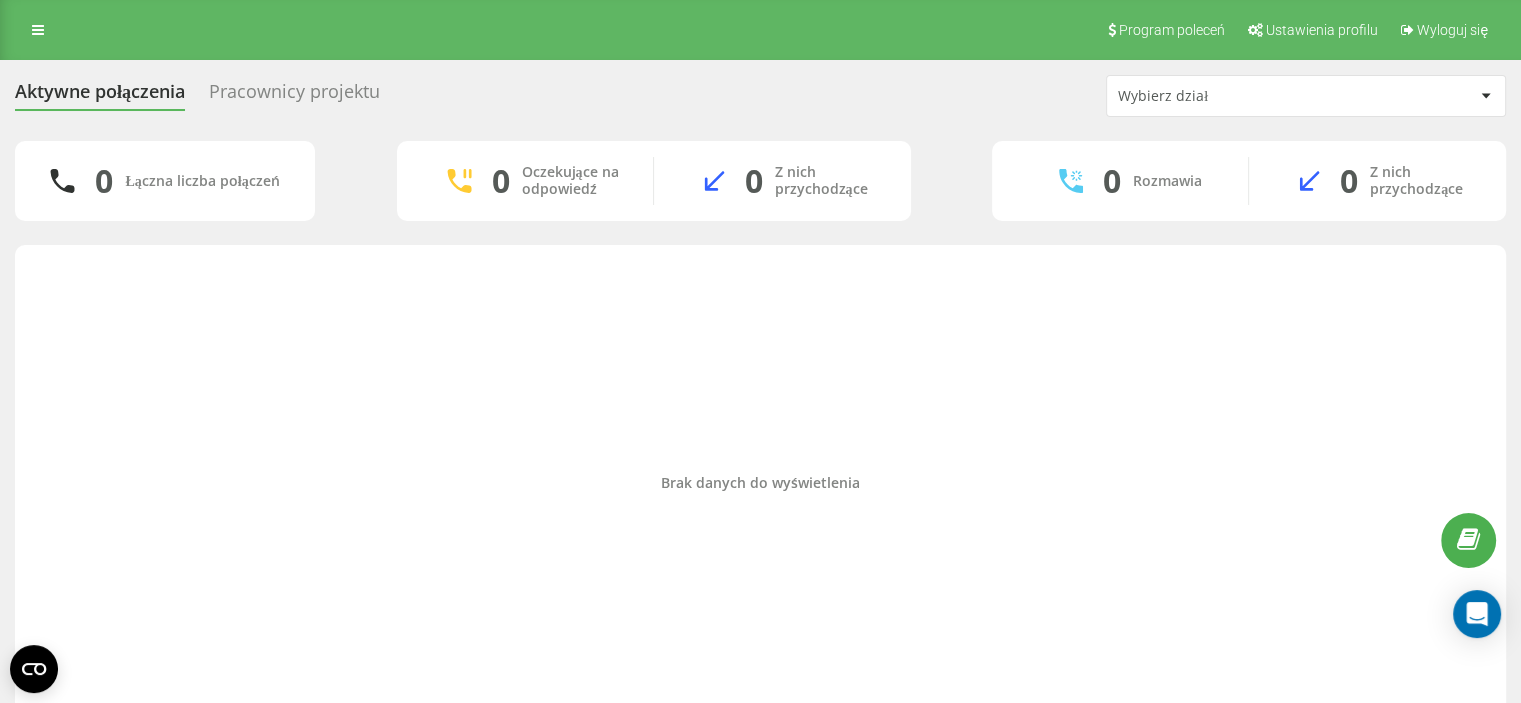 click on "Brak danych do wyświetlenia" at bounding box center [760, 483] 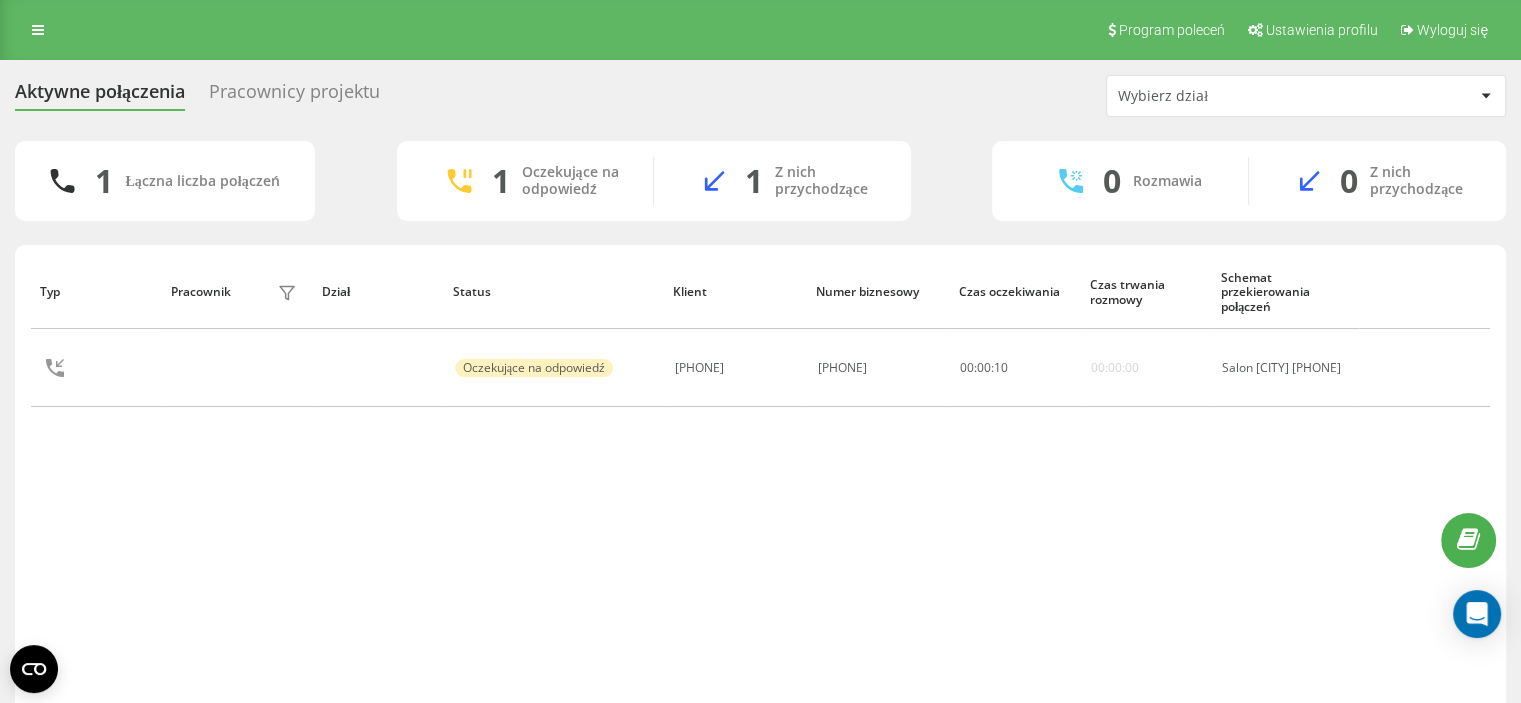 click on "Typ Pracownik  filtra  Dział Status Klient Numer biznesowy Czas oczekiwania Czas trwania rozmowy Schemat przekierowania połączeń Oczekujące na odpowiedź [PHONE] [PHONE] 00 : 00 : 10 00:00:00 Salon [CITY] [PHONE]" at bounding box center [760, 483] 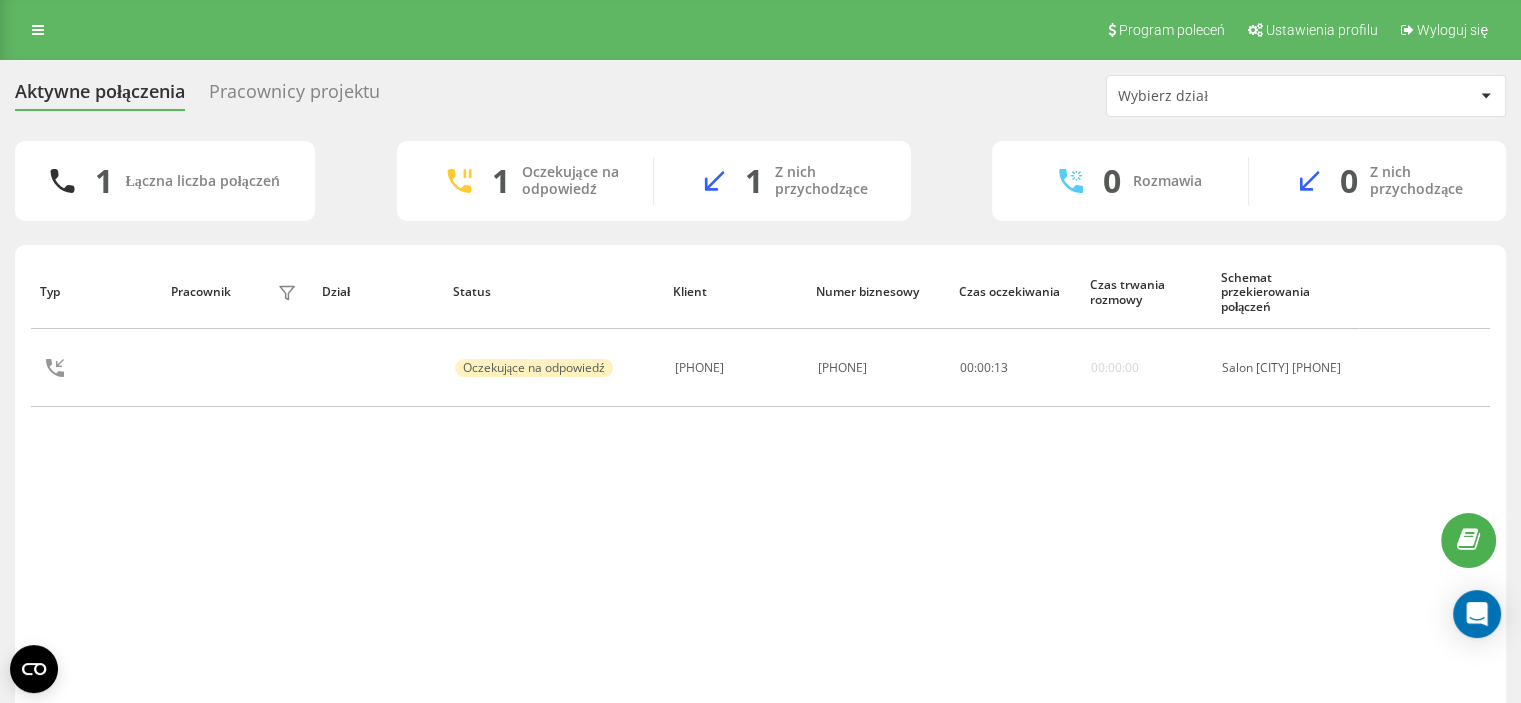 click on "Typ Pracownik  filtra  Dział Status Klient Numer biznesowy Czas oczekiwania Czas trwania rozmowy Schemat przekierowania połączeń Oczekujące na odpowiedź [PHONE] [PHONE] 00 : 00 : 13 00:00:00 Salon [CITY] [PHONE]" at bounding box center (760, 483) 